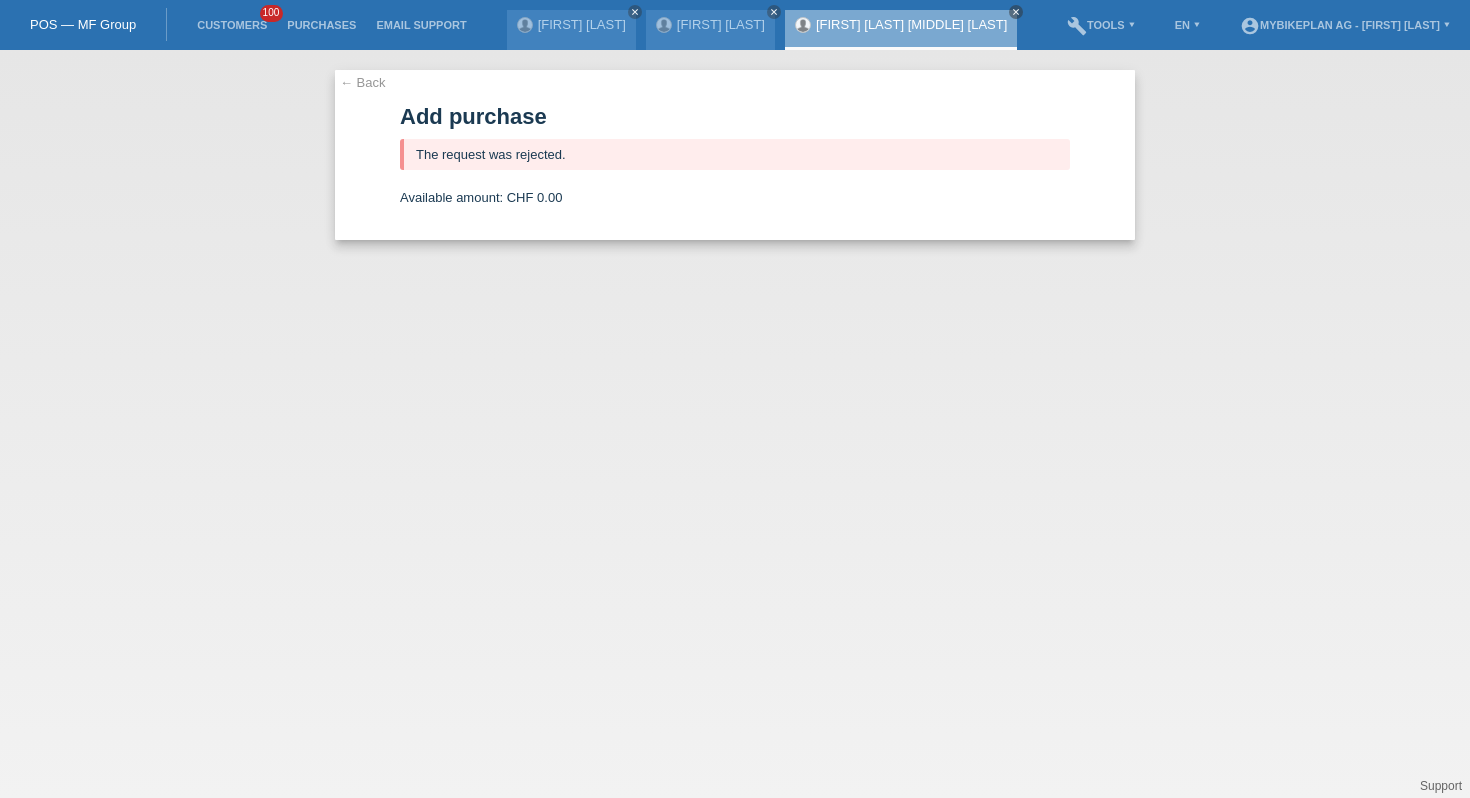 click on "Customers
100" at bounding box center [232, 25] 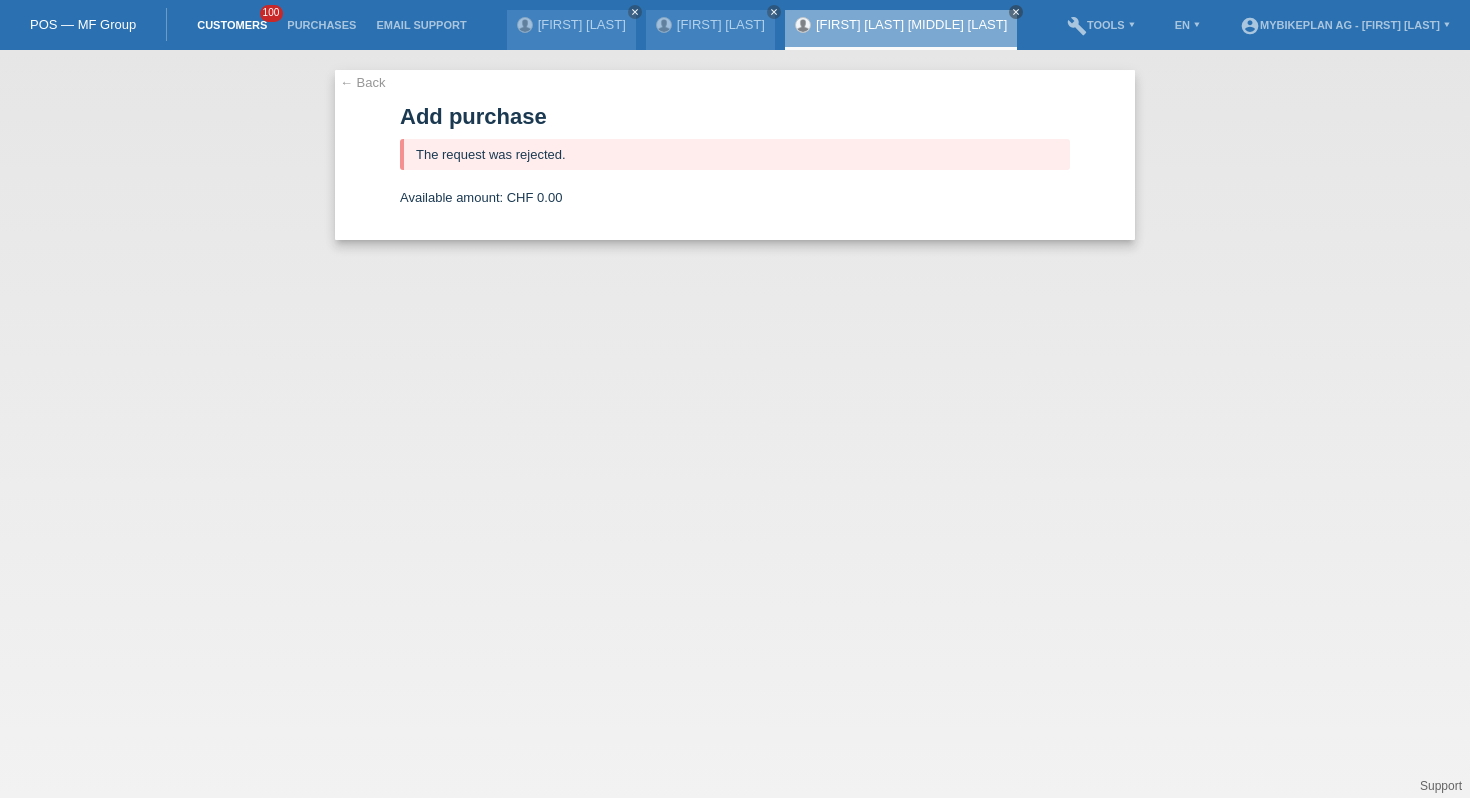 click on "Customers" at bounding box center (232, 25) 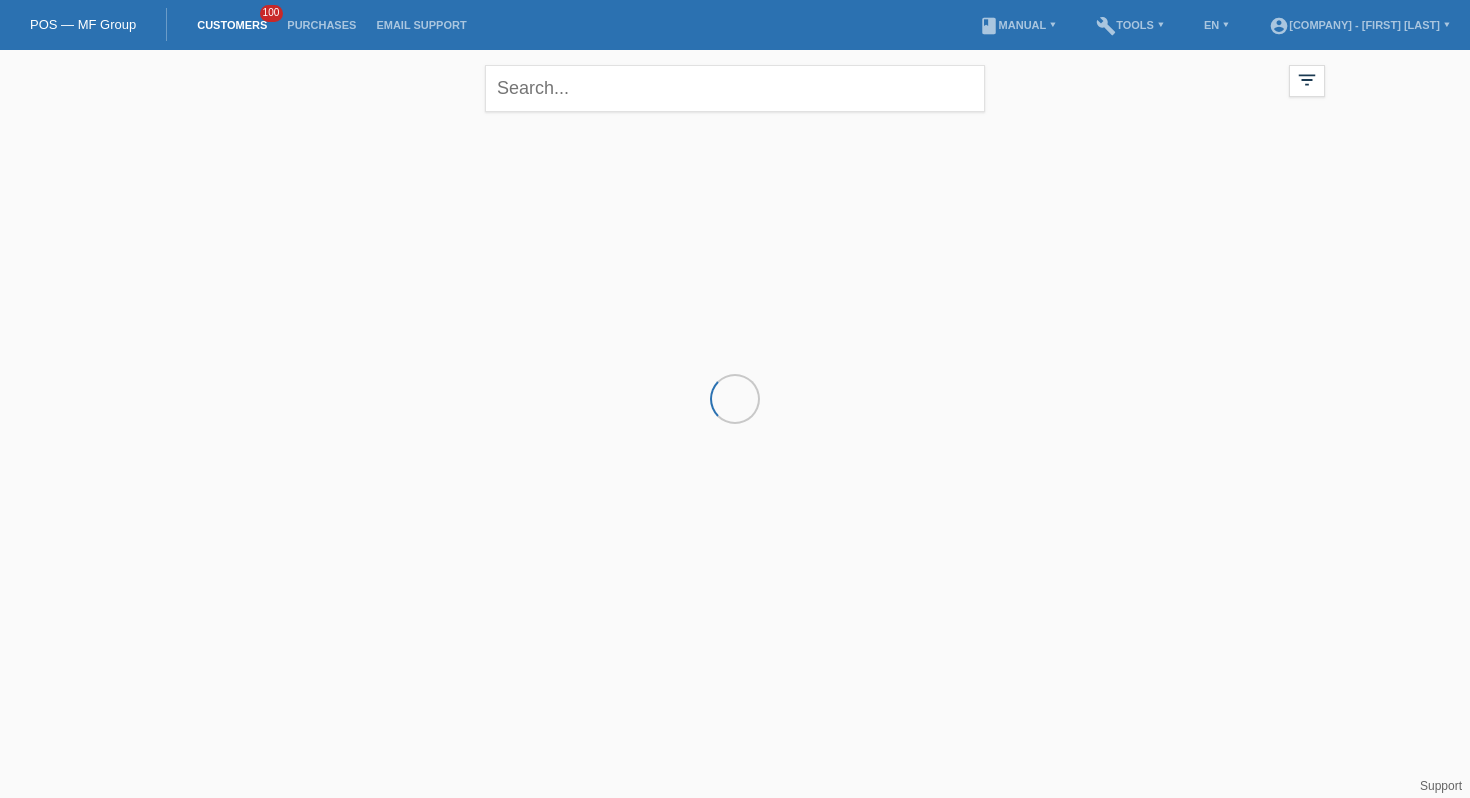scroll, scrollTop: 0, scrollLeft: 0, axis: both 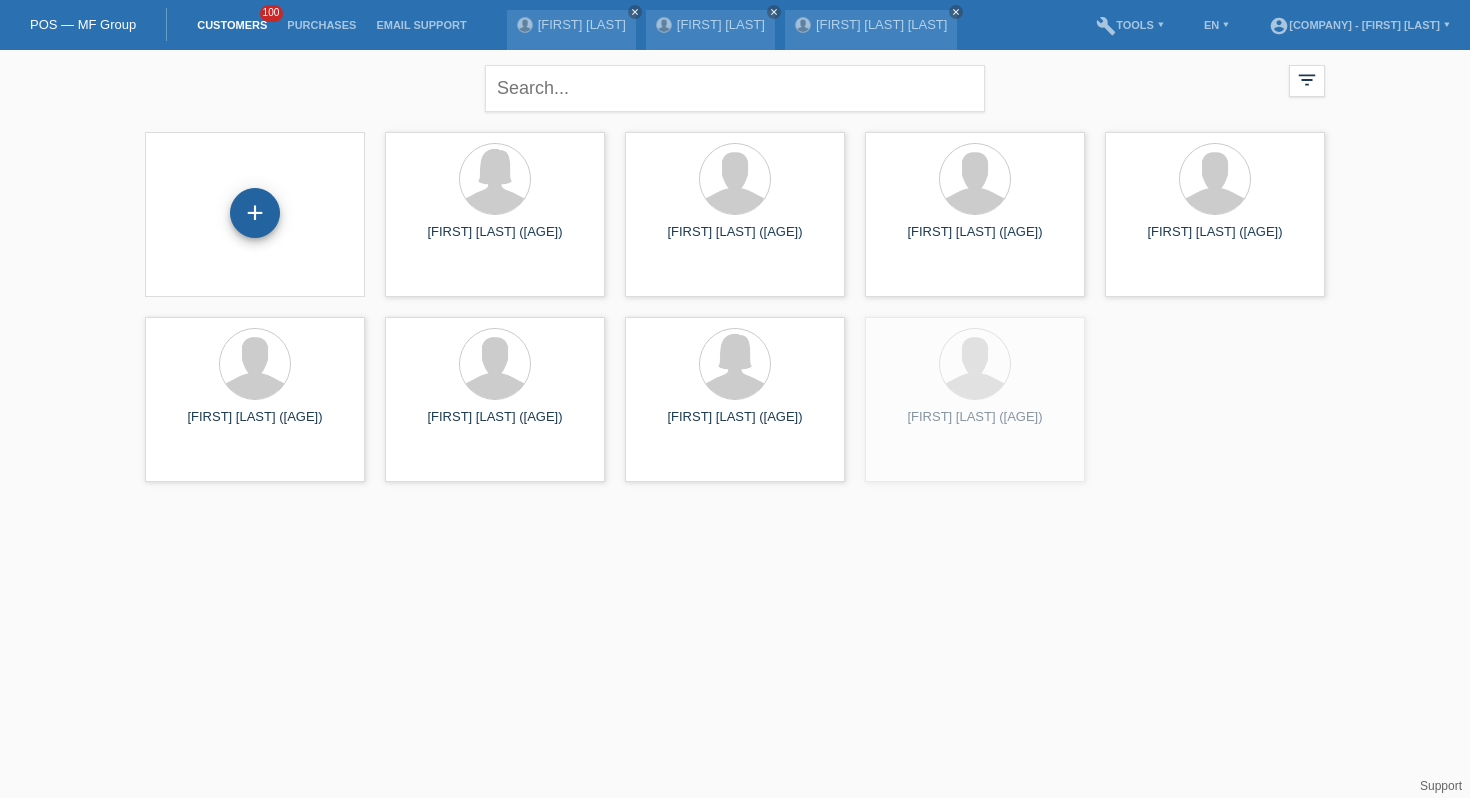 click on "+" at bounding box center (255, 213) 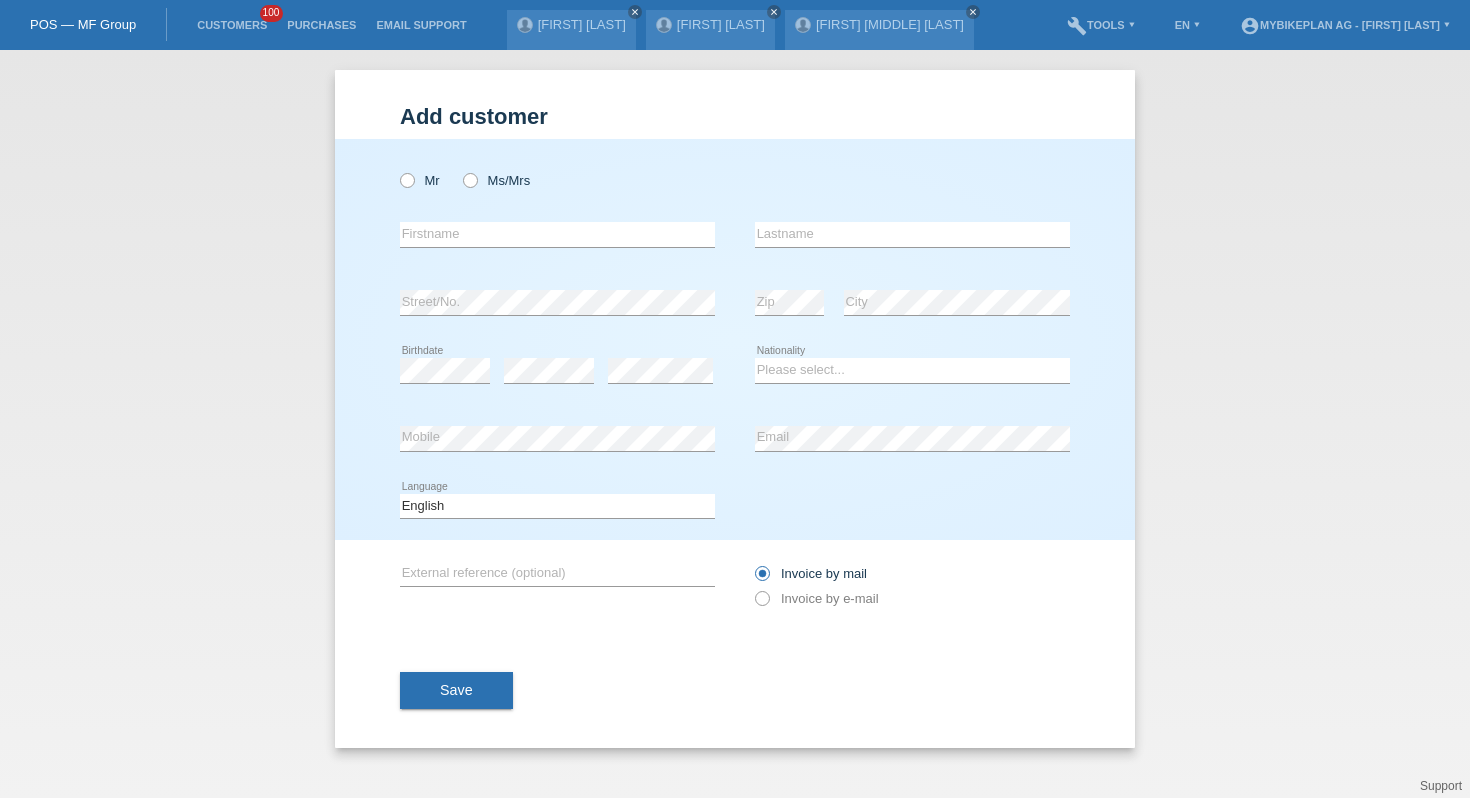 scroll, scrollTop: 0, scrollLeft: 0, axis: both 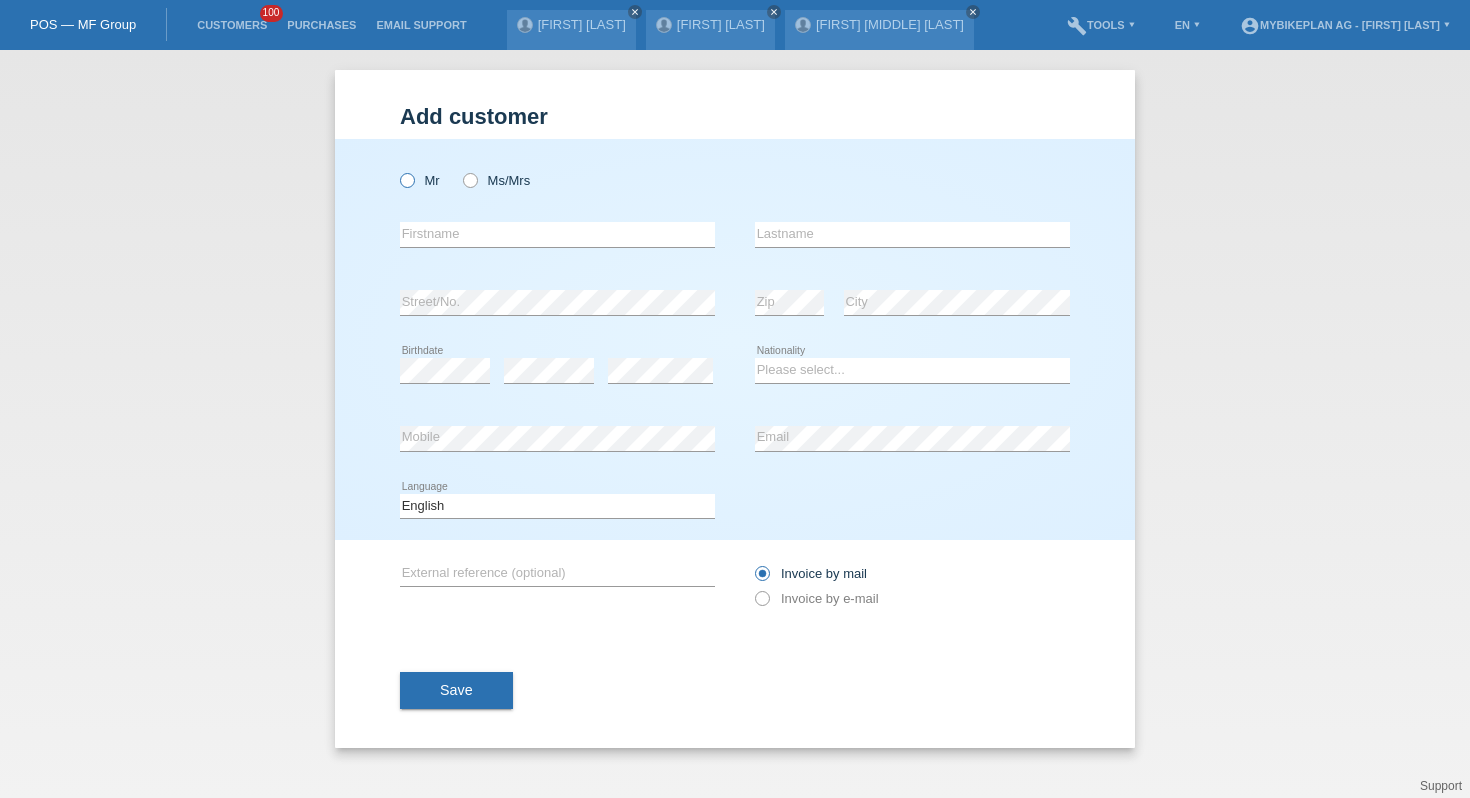 click at bounding box center [397, 170] 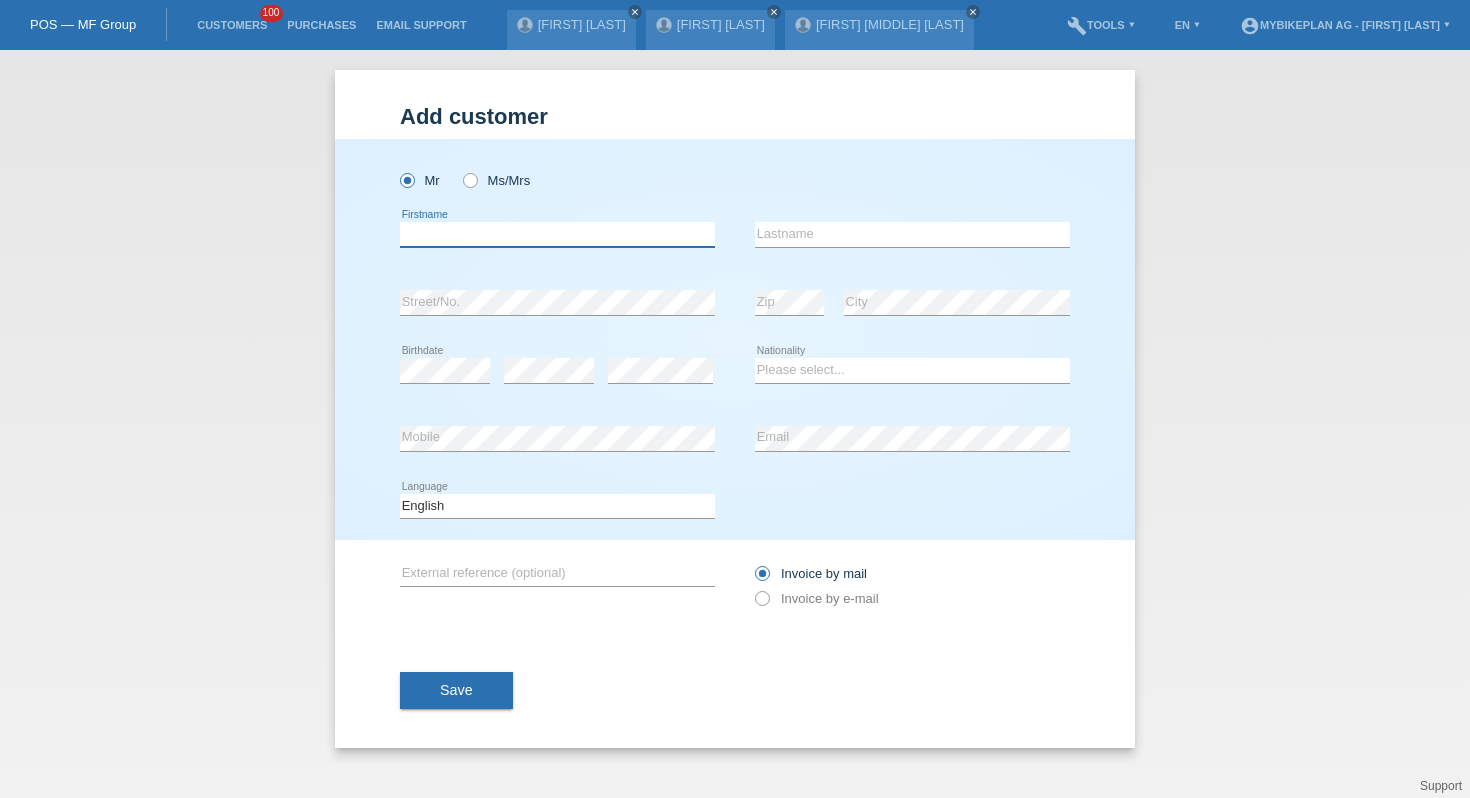 click at bounding box center [557, 234] 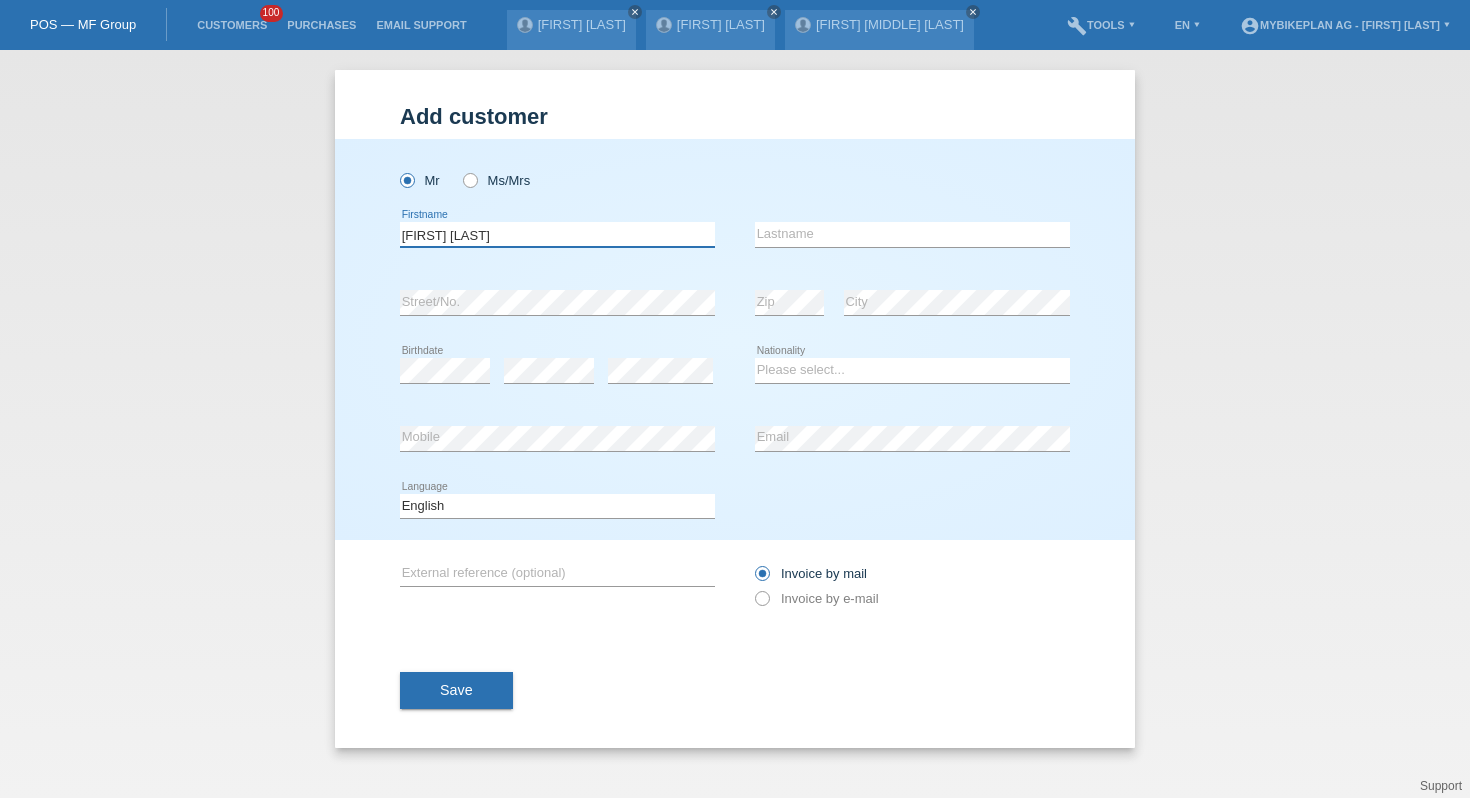 type on "[FIRST] [LAST]" 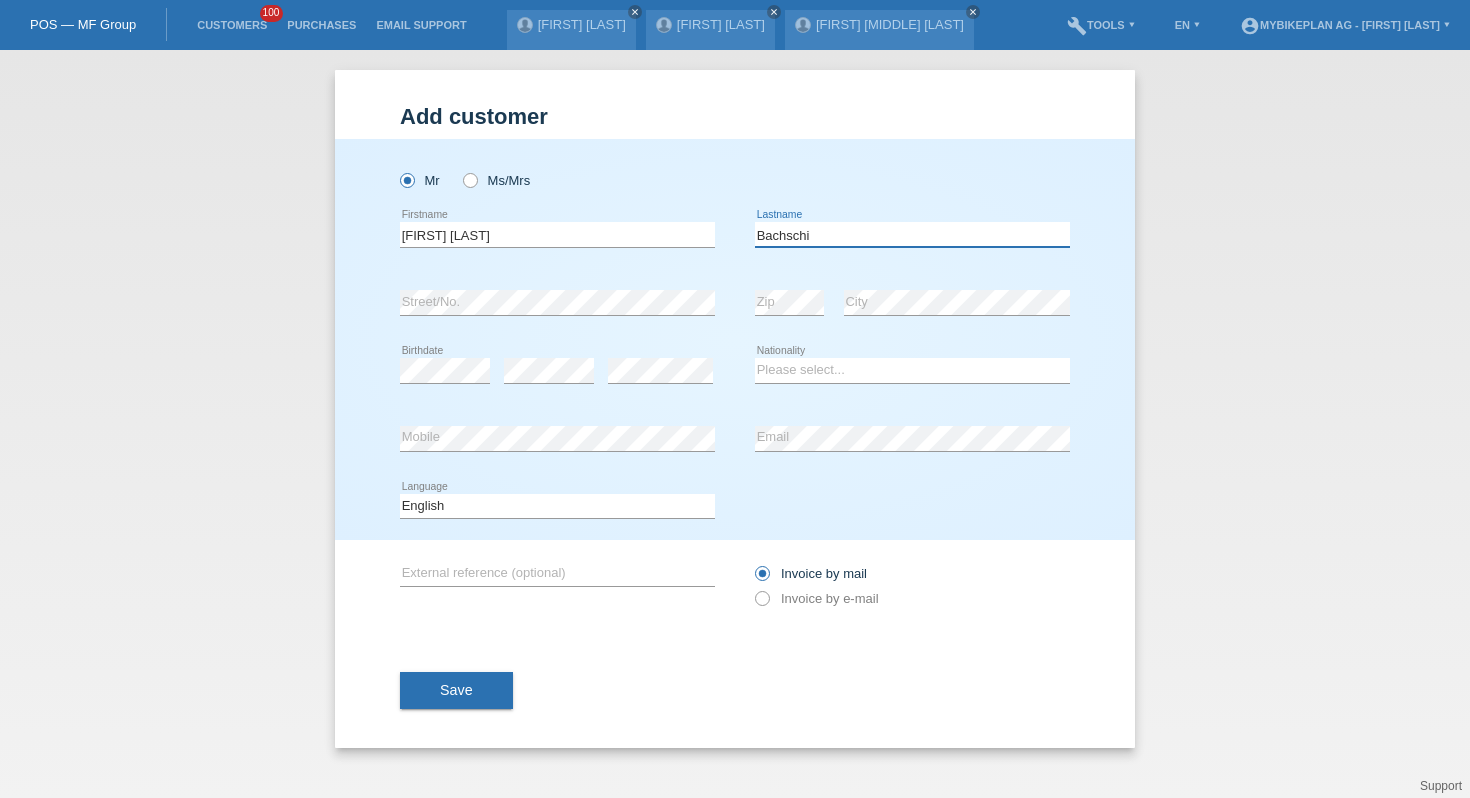 type on "Bachschi" 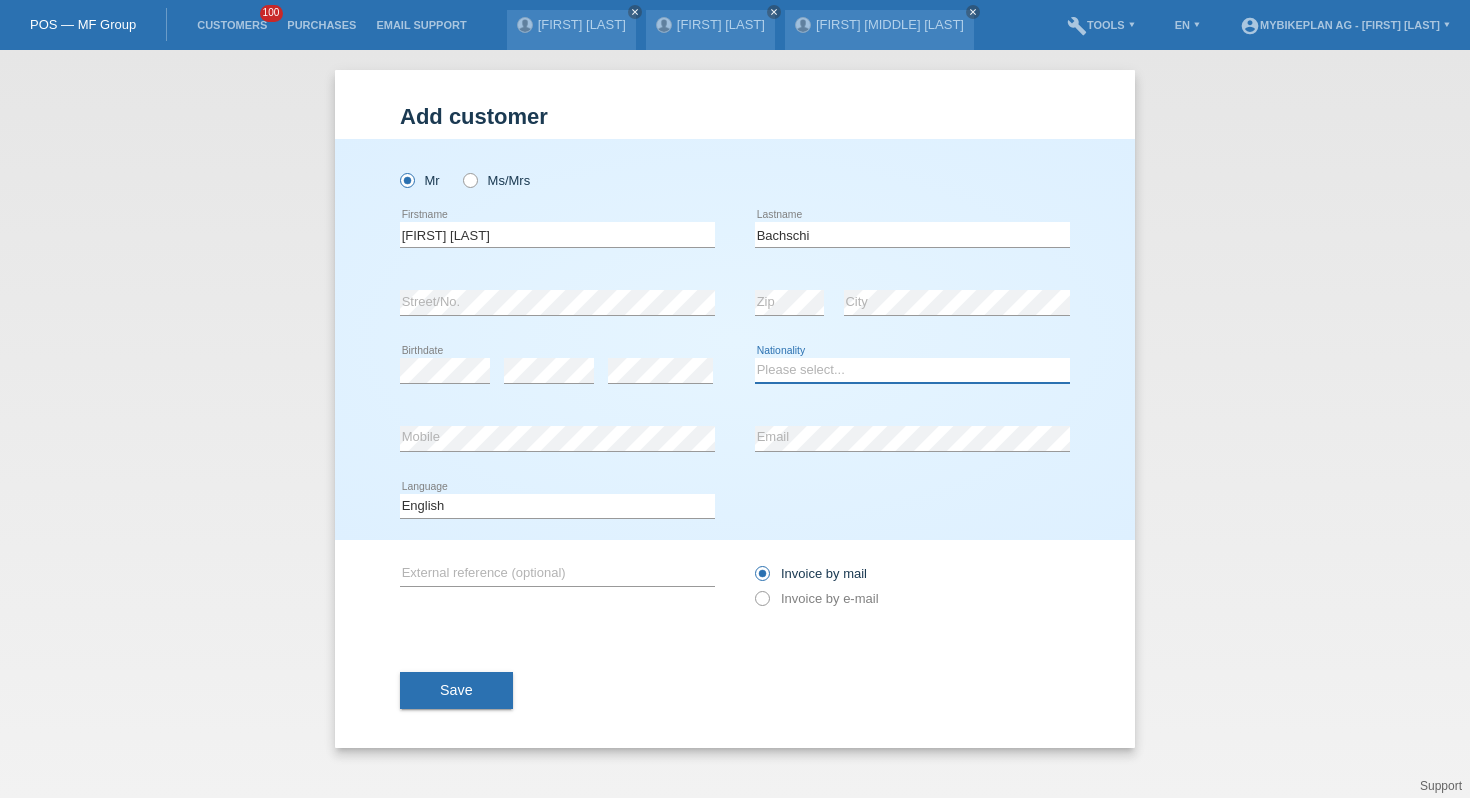 select on "CH" 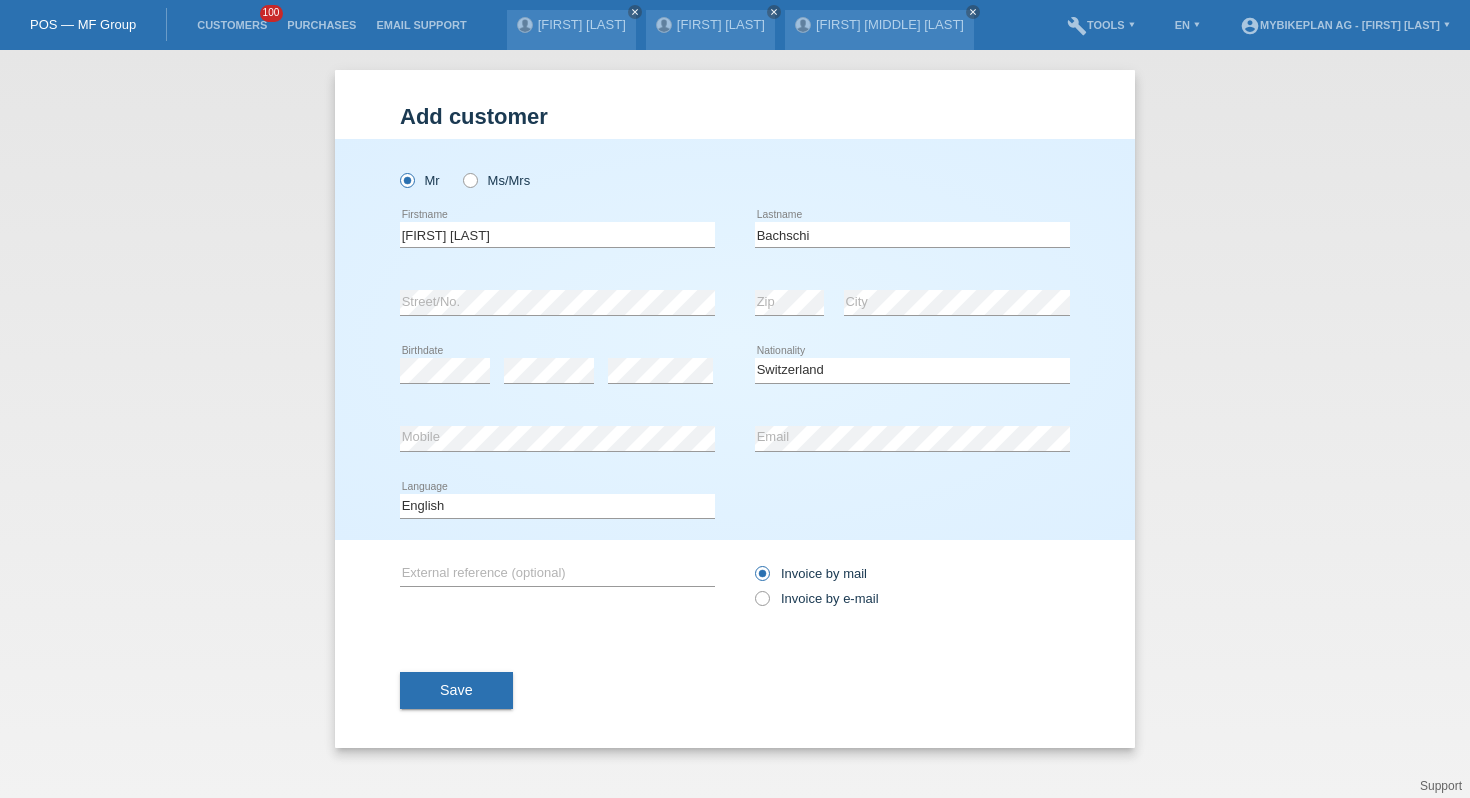 click at bounding box center [557, 518] 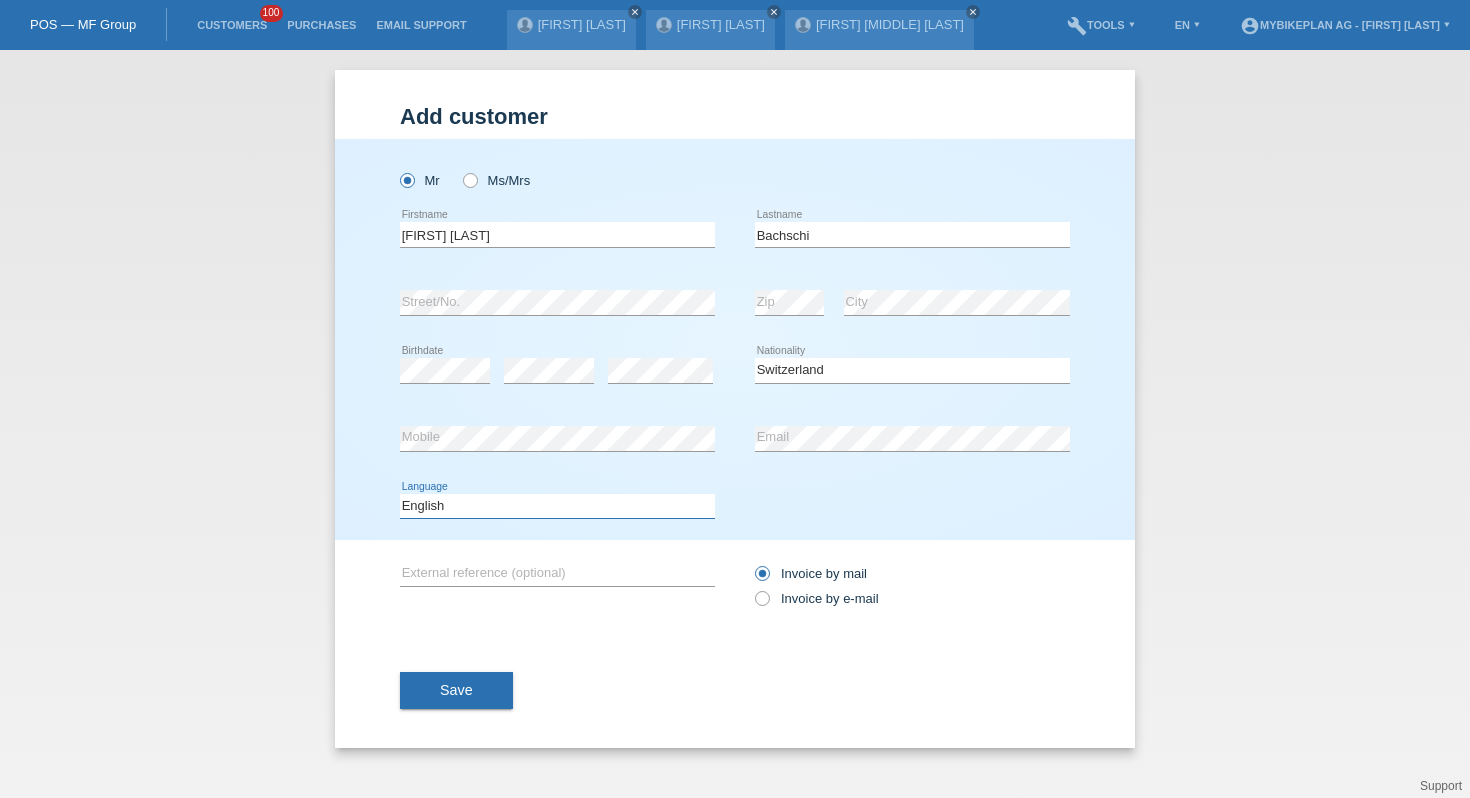 click on "Deutsch
Français
Italiano
English" at bounding box center (557, 506) 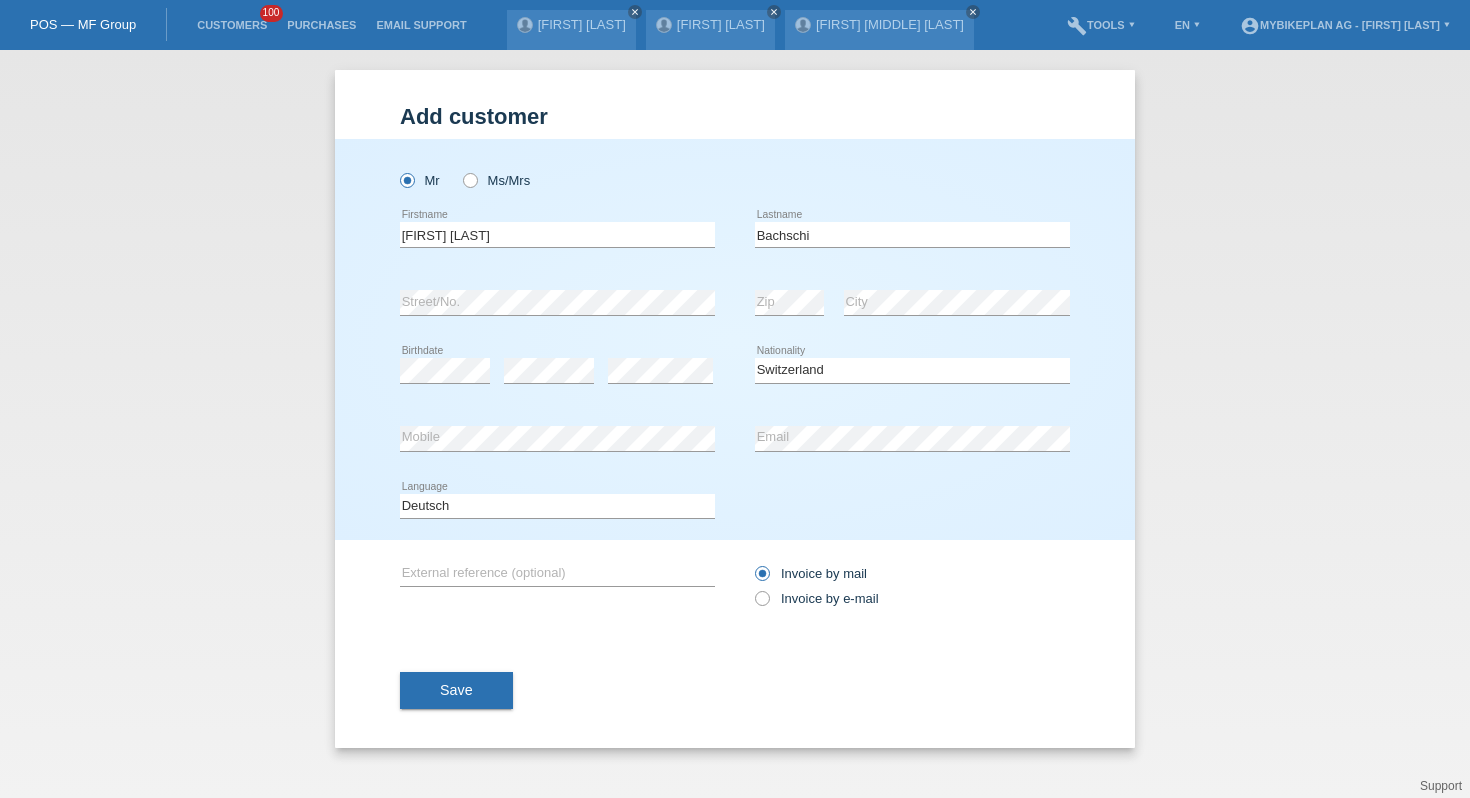 click on "Invoice by mail
Invoice by e-mail" at bounding box center [912, 586] 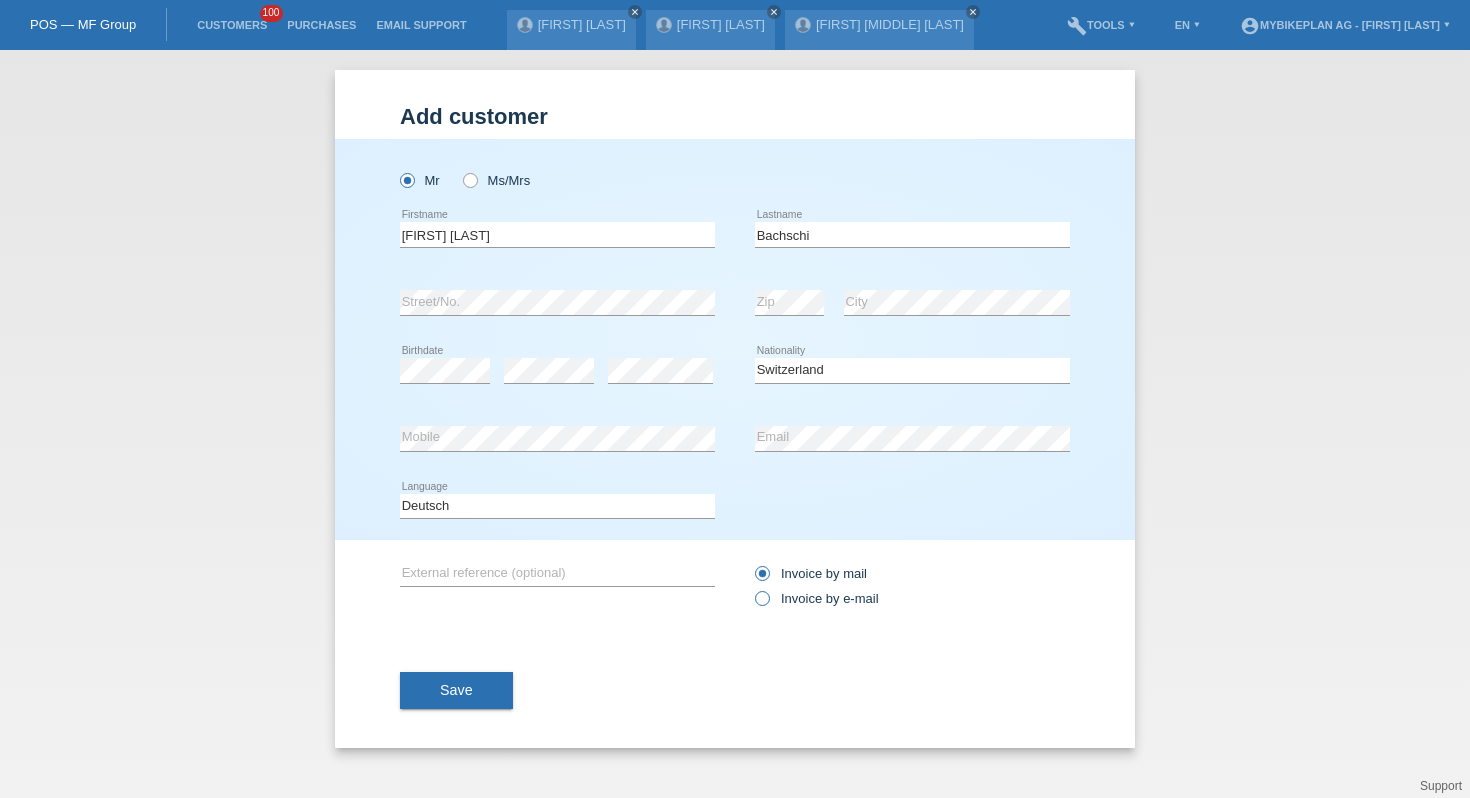 click on "Invoice by e-mail" at bounding box center [817, 598] 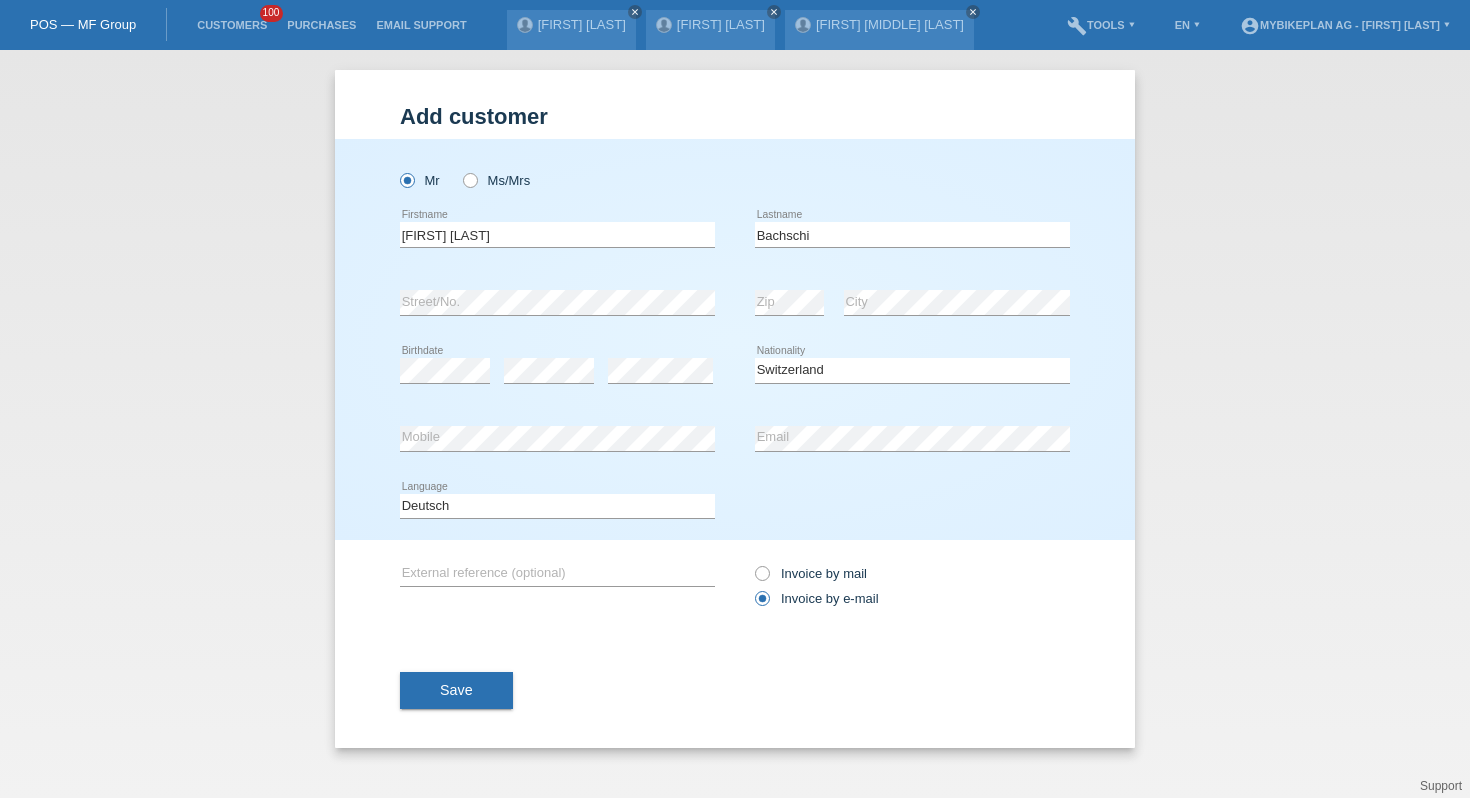 click on "Save" at bounding box center (456, 690) 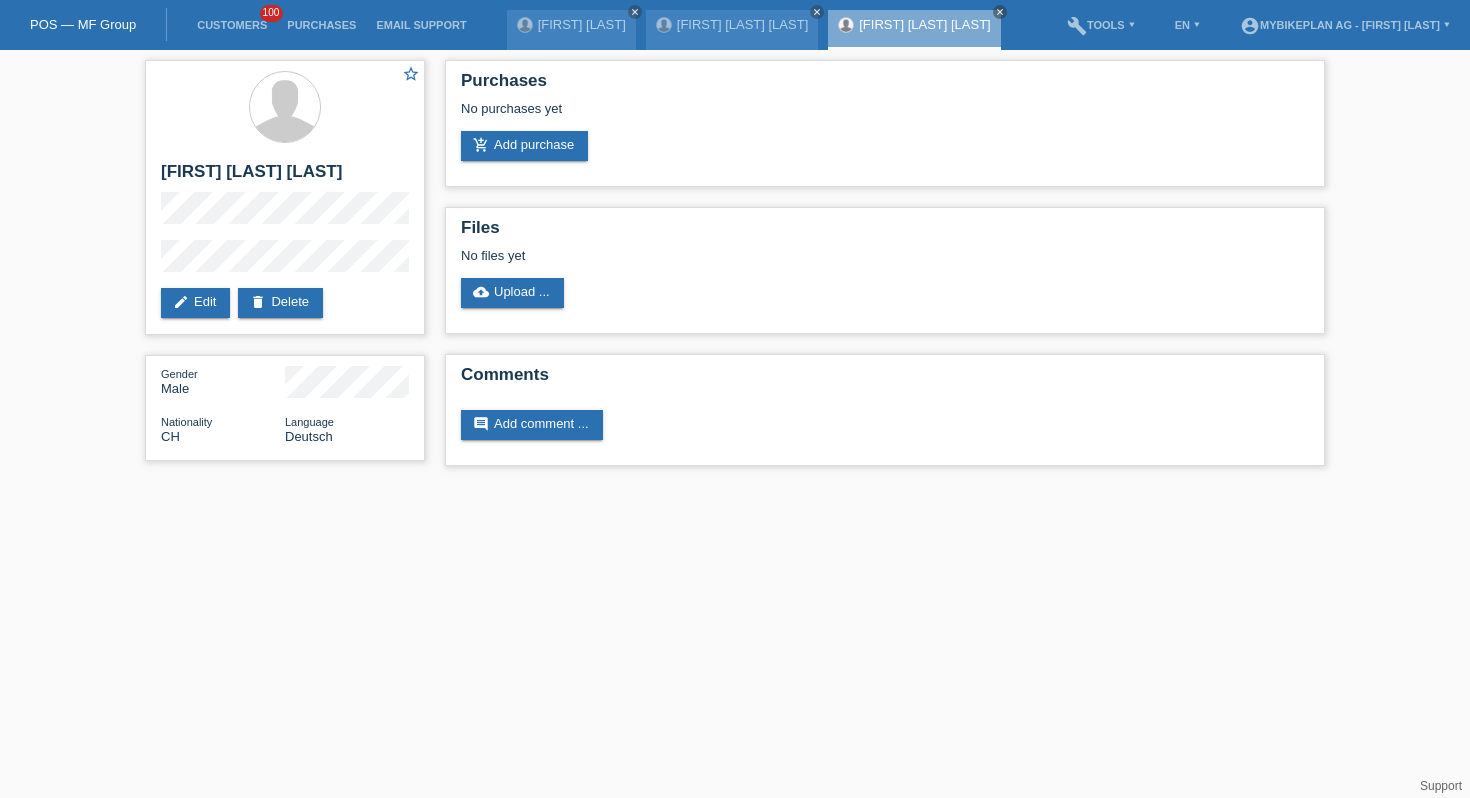 scroll, scrollTop: 0, scrollLeft: 0, axis: both 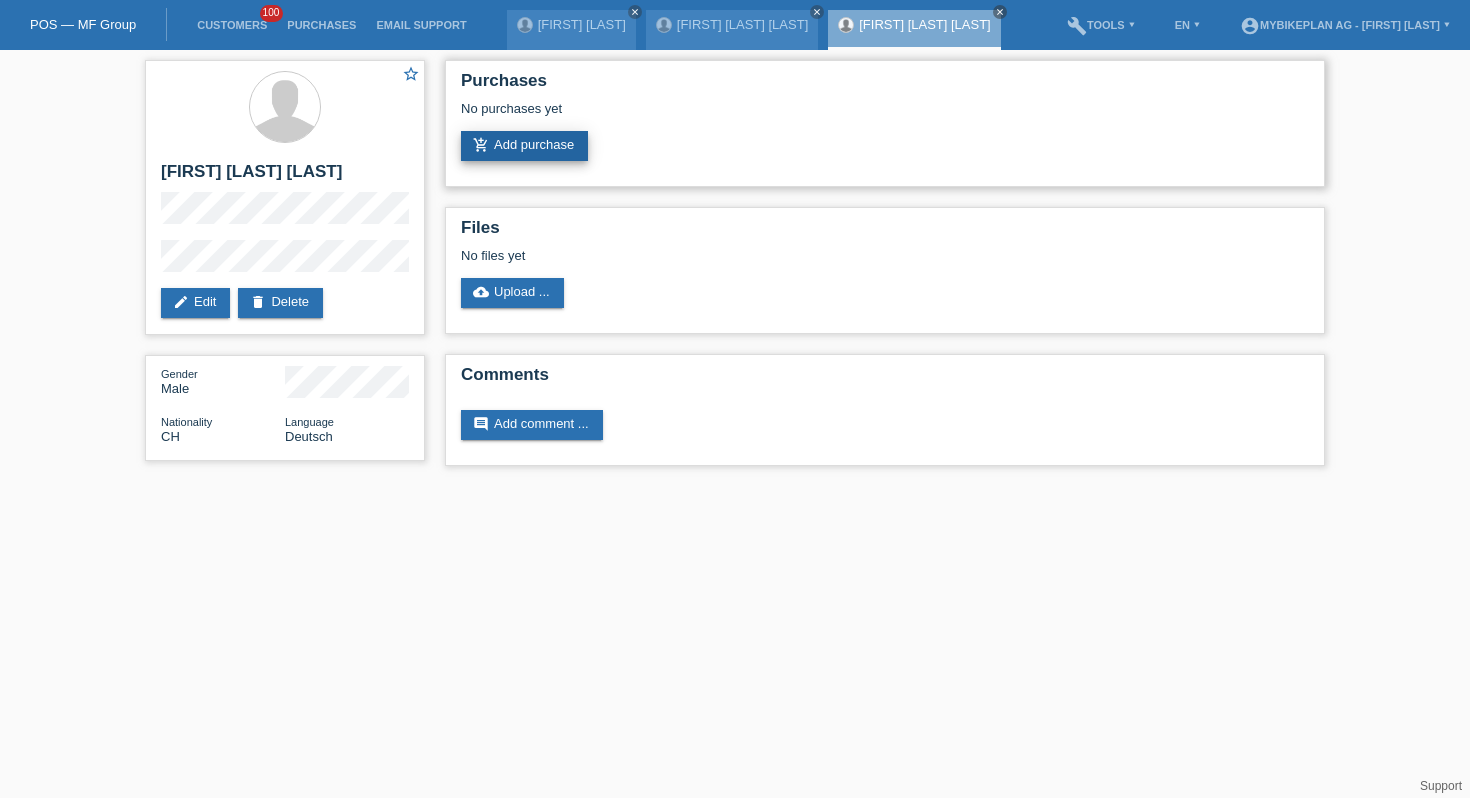click on "add_shopping_cart  Add purchase" at bounding box center [524, 146] 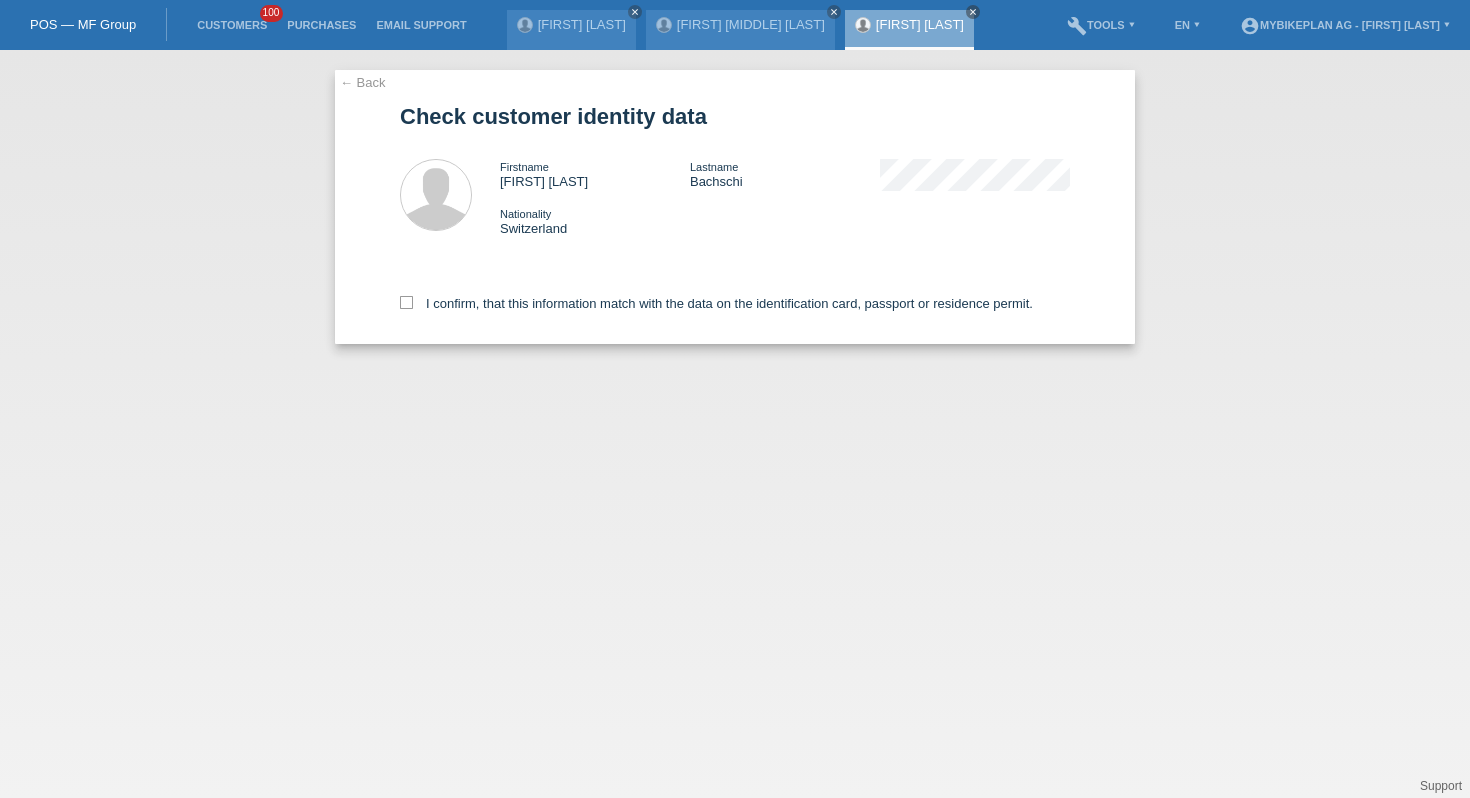 scroll, scrollTop: 0, scrollLeft: 0, axis: both 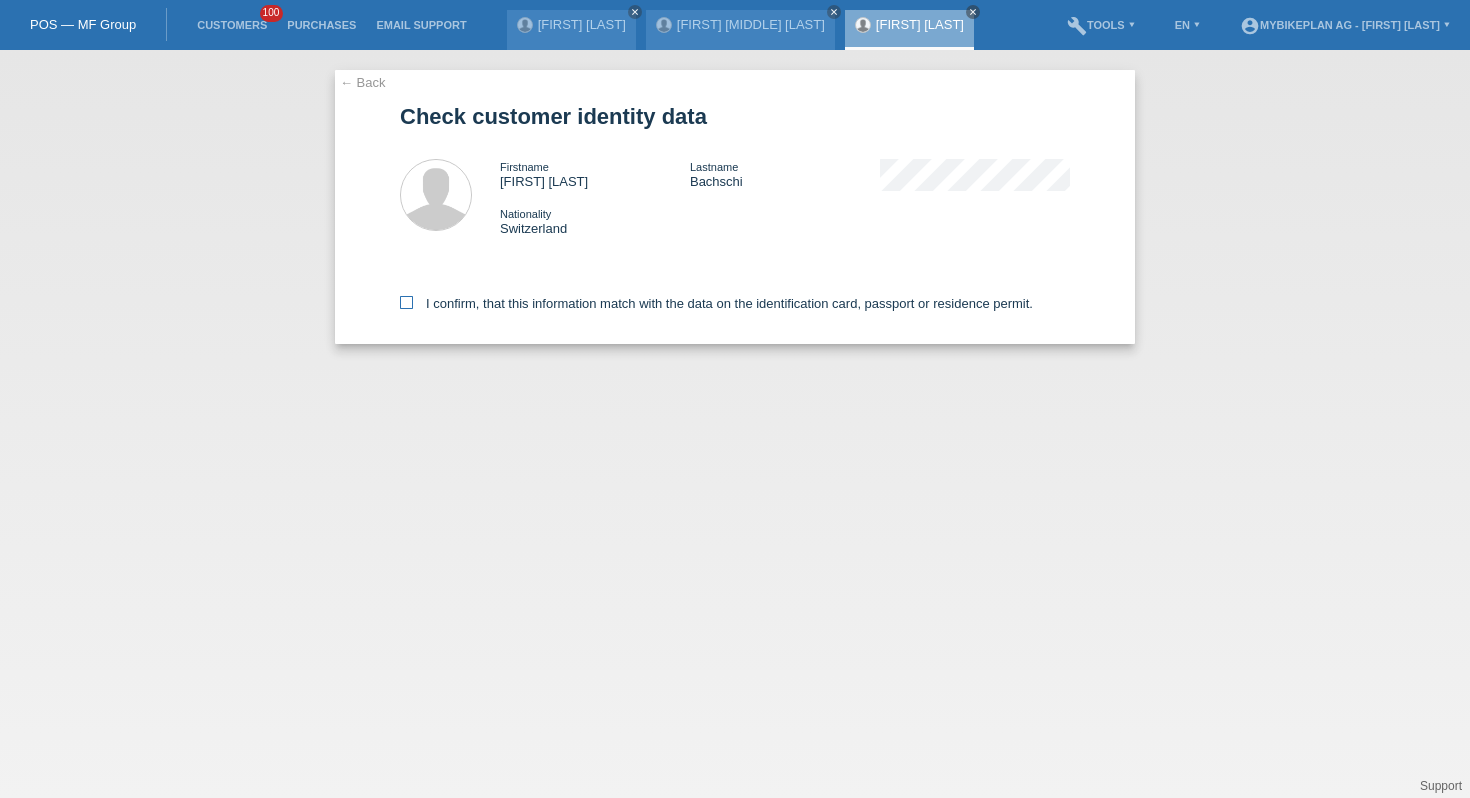 click on "I confirm, that this information match with the data on the identification card, passport or residence permit." at bounding box center (716, 303) 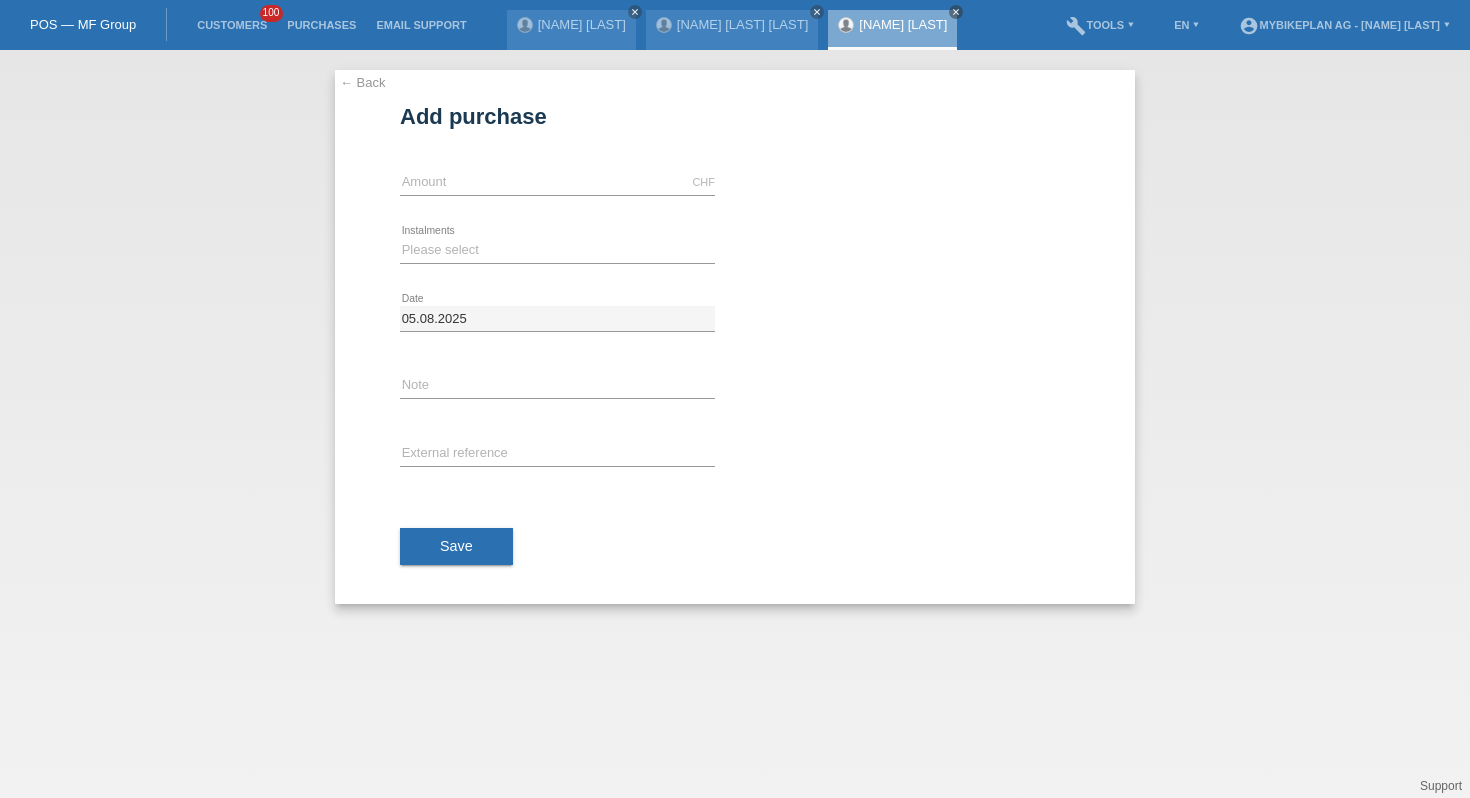 scroll, scrollTop: 0, scrollLeft: 0, axis: both 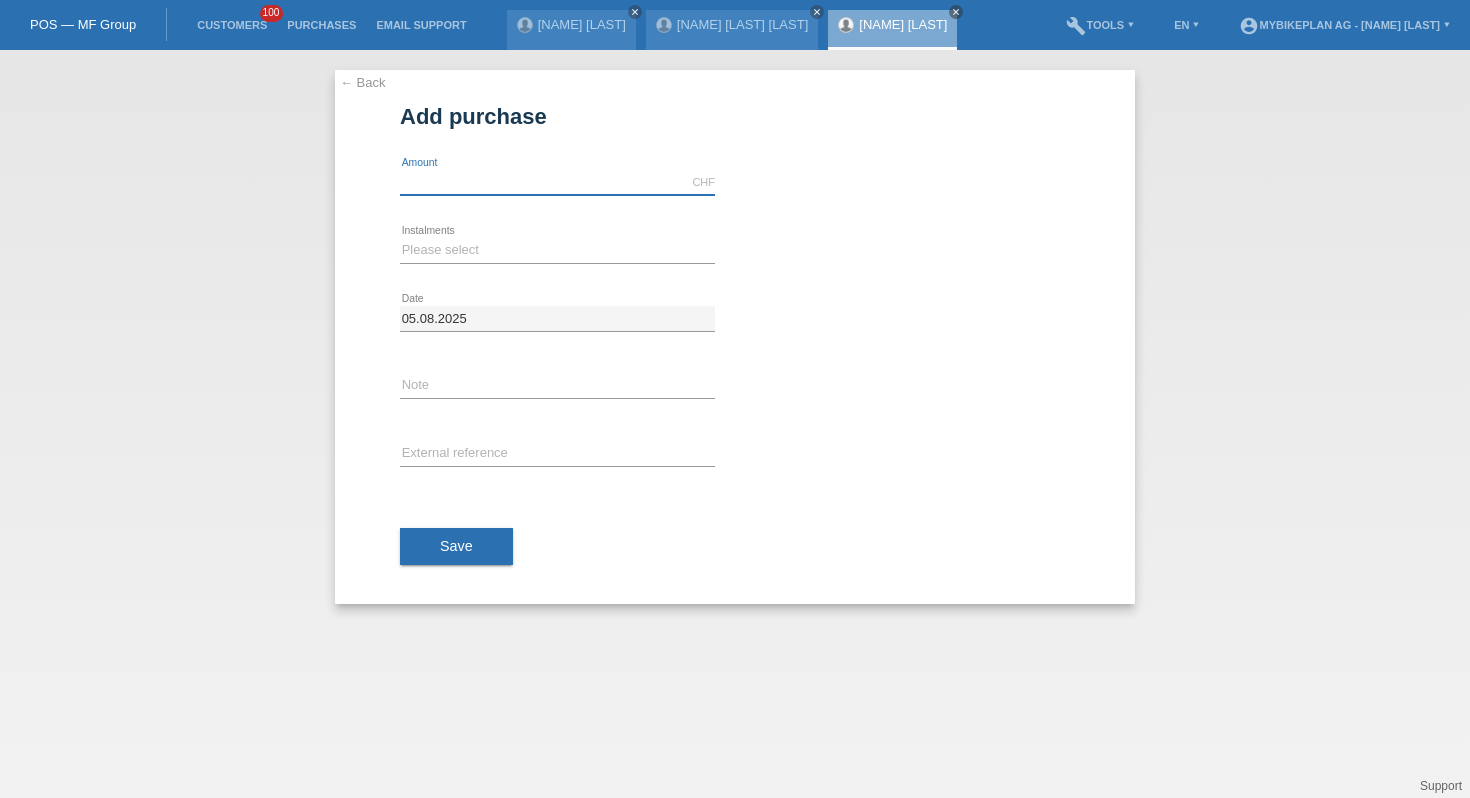 click at bounding box center (557, 182) 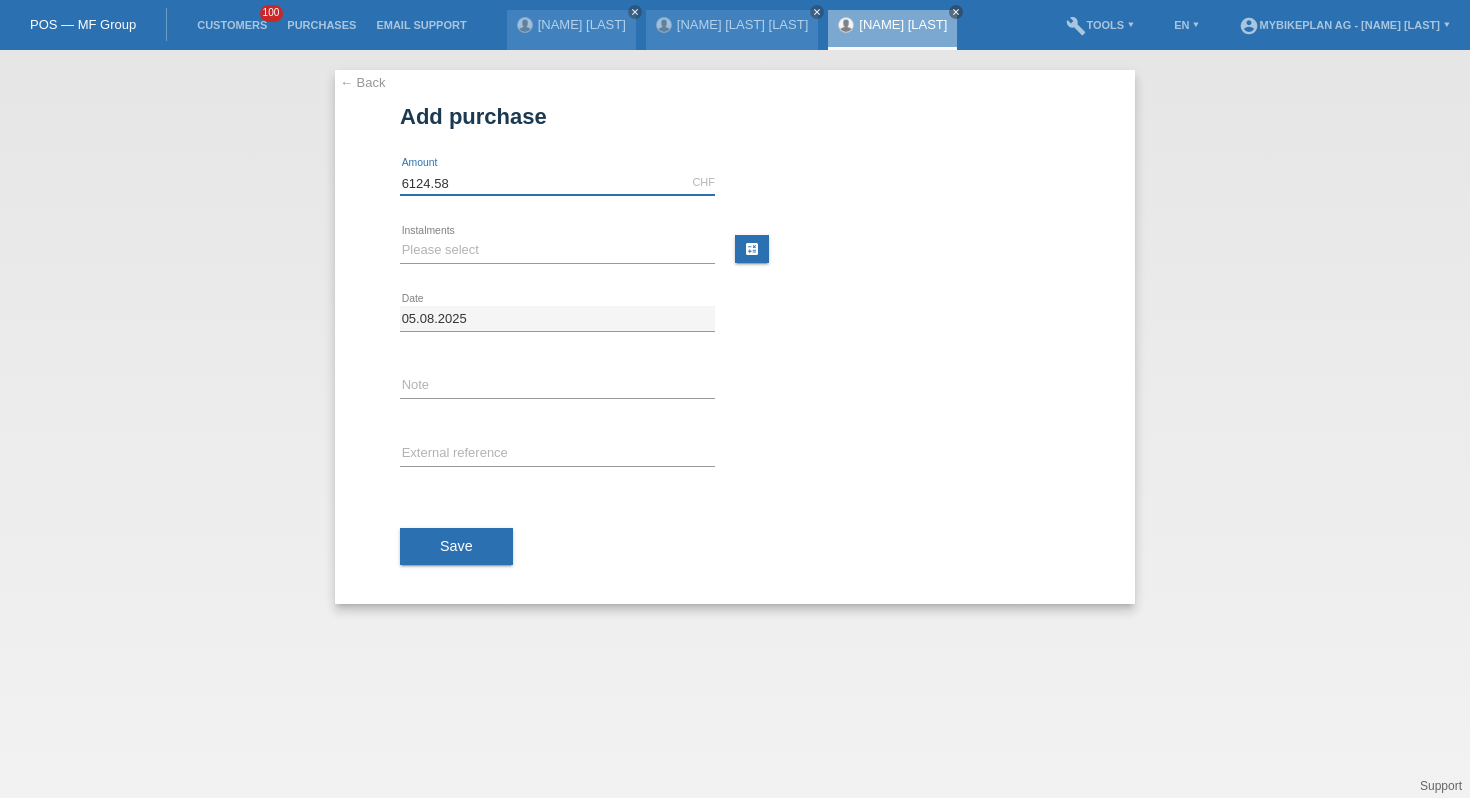 type on "6124.58" 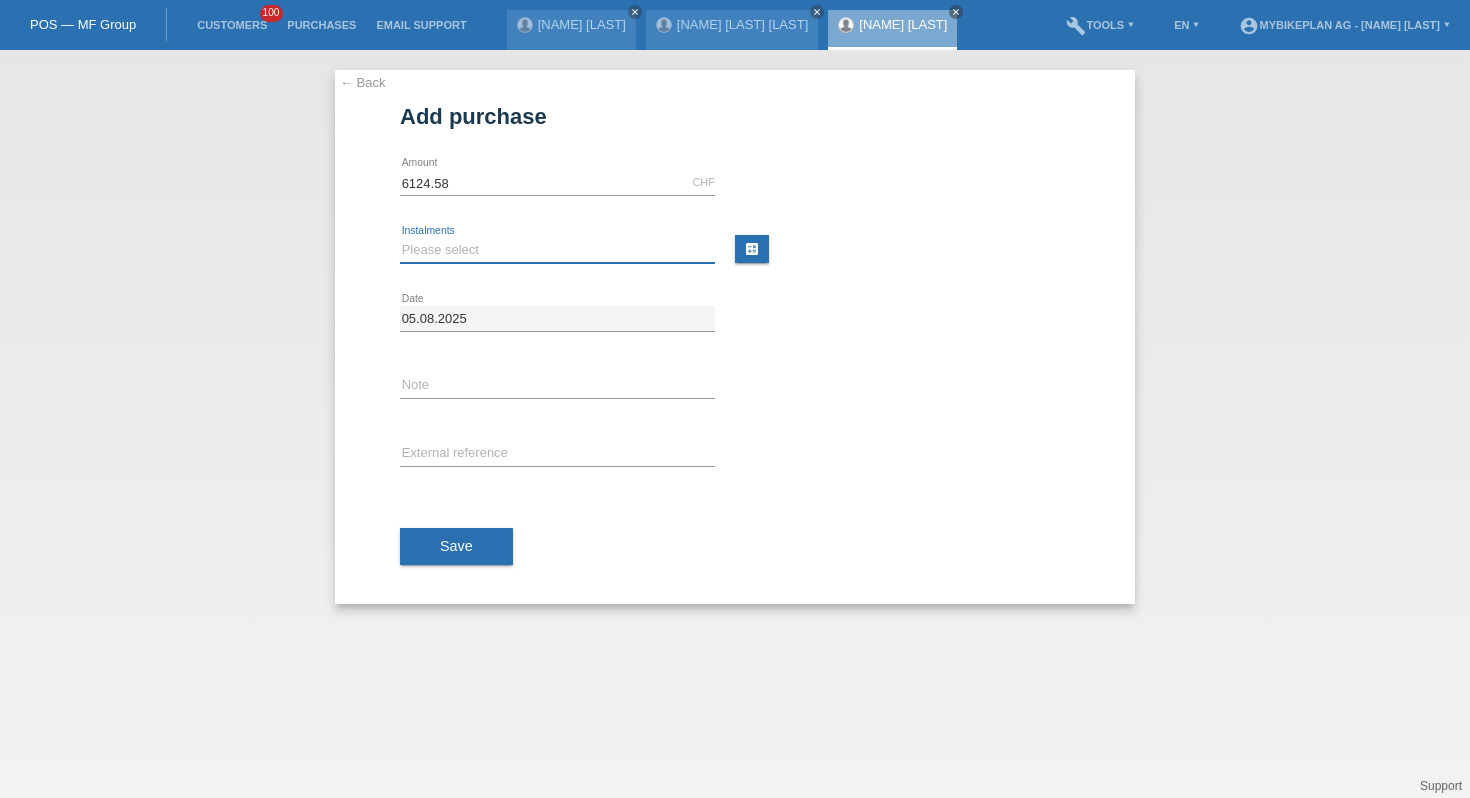 click on "Please select
6 instalments
12 instalments
18 instalments
24 instalments
36 instalments
48 instalments" at bounding box center (557, 250) 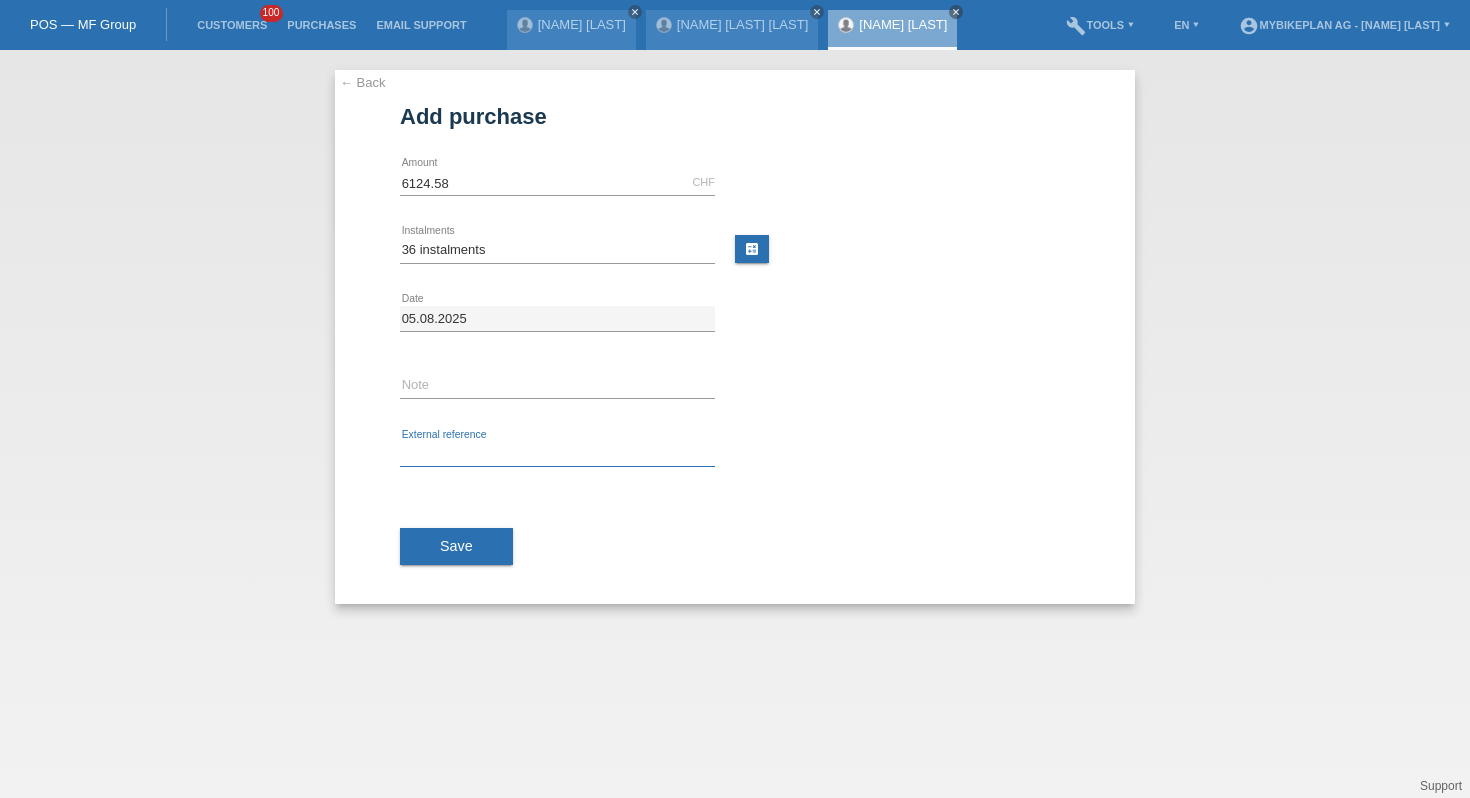 click at bounding box center [557, 454] 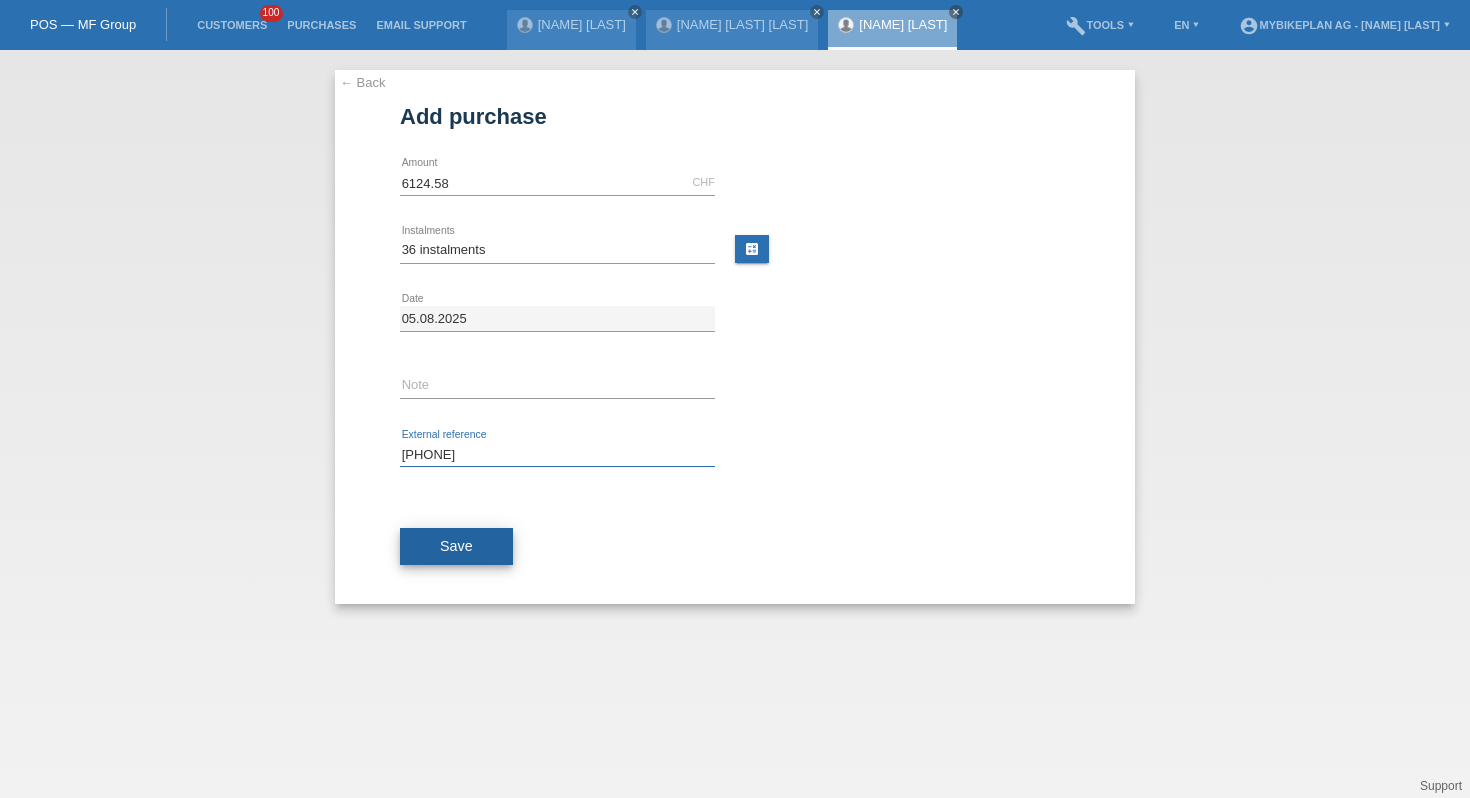 type on "[PHONE]" 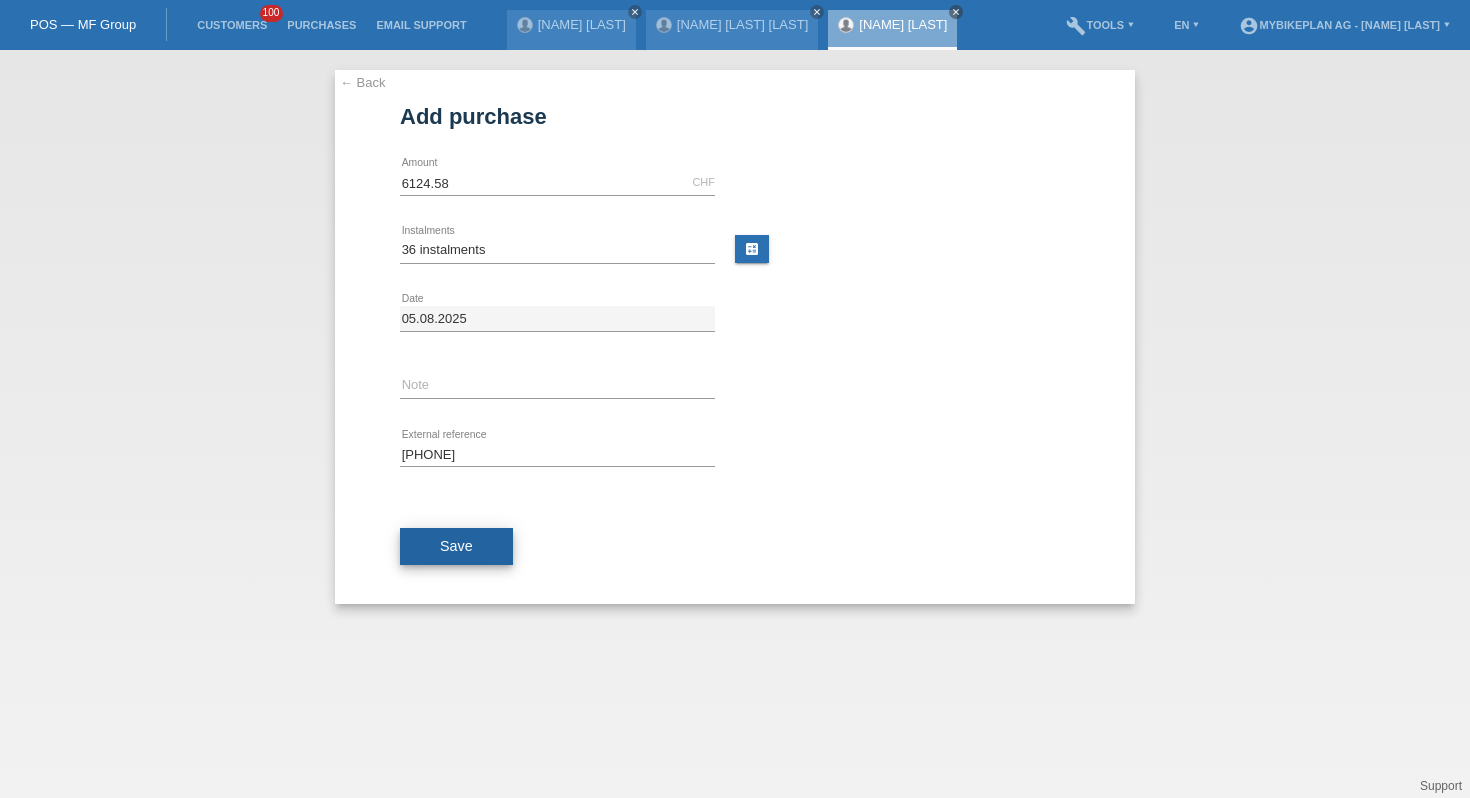 click on "Save" at bounding box center (456, 547) 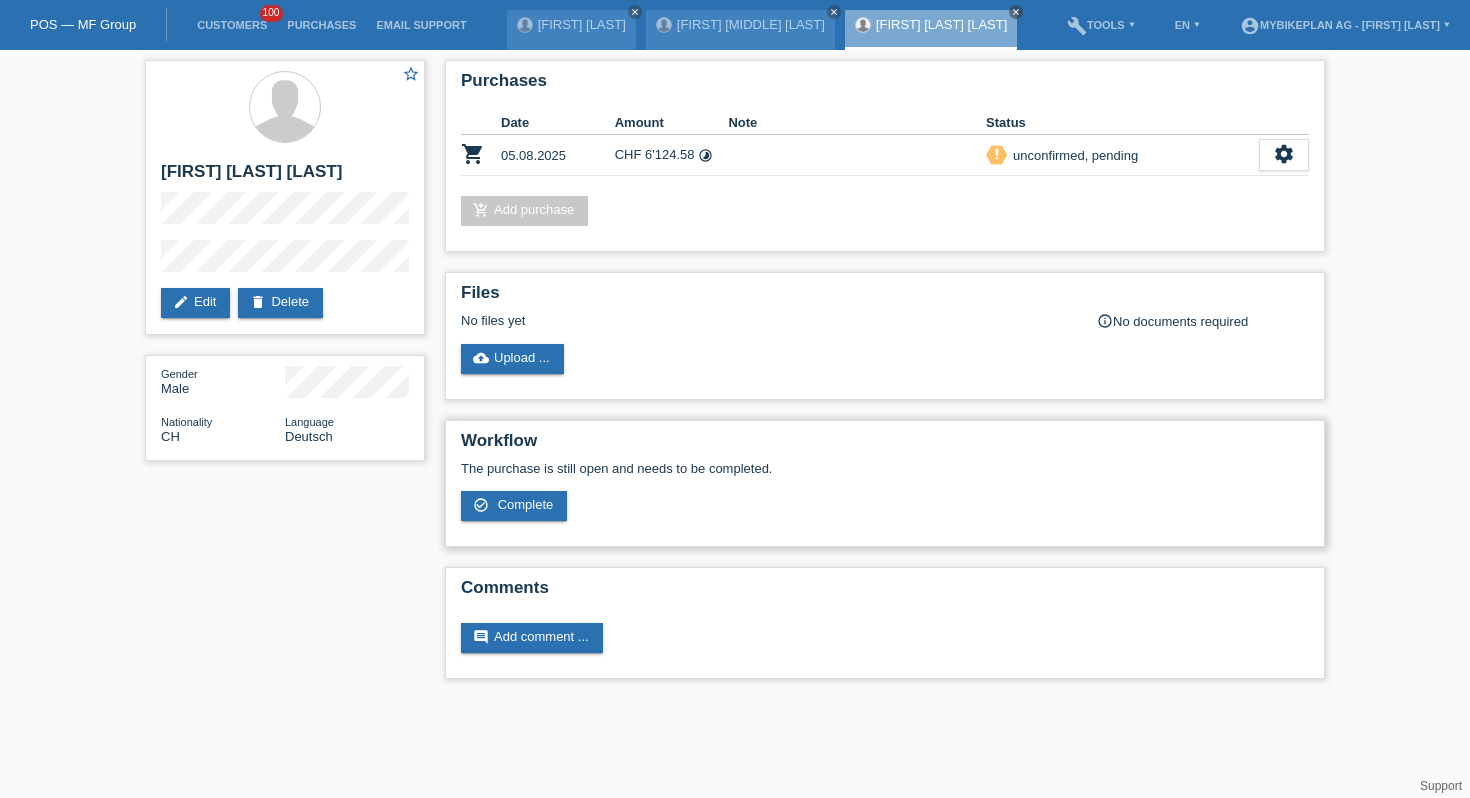 scroll, scrollTop: 0, scrollLeft: 0, axis: both 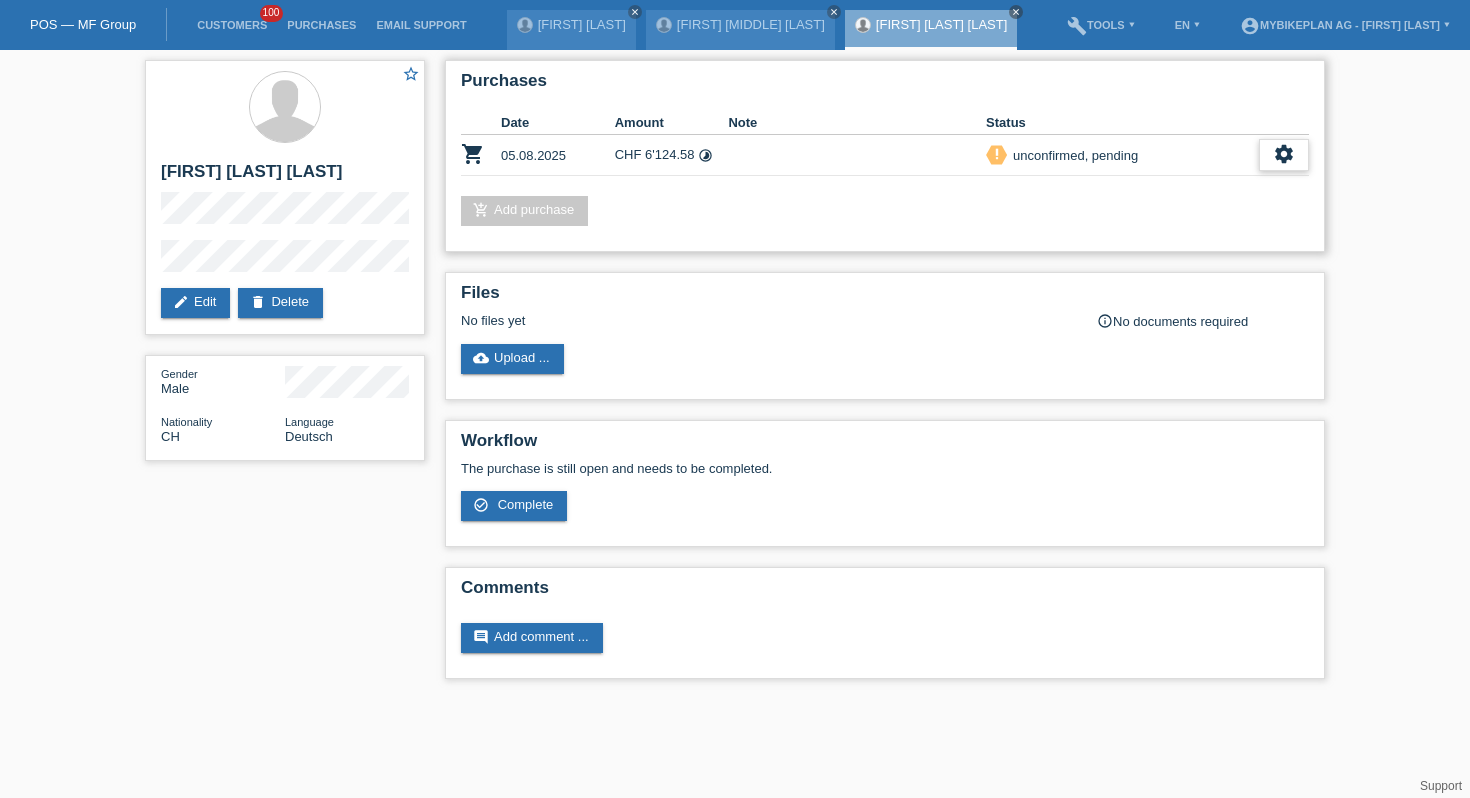 click on "settings" at bounding box center (1284, 155) 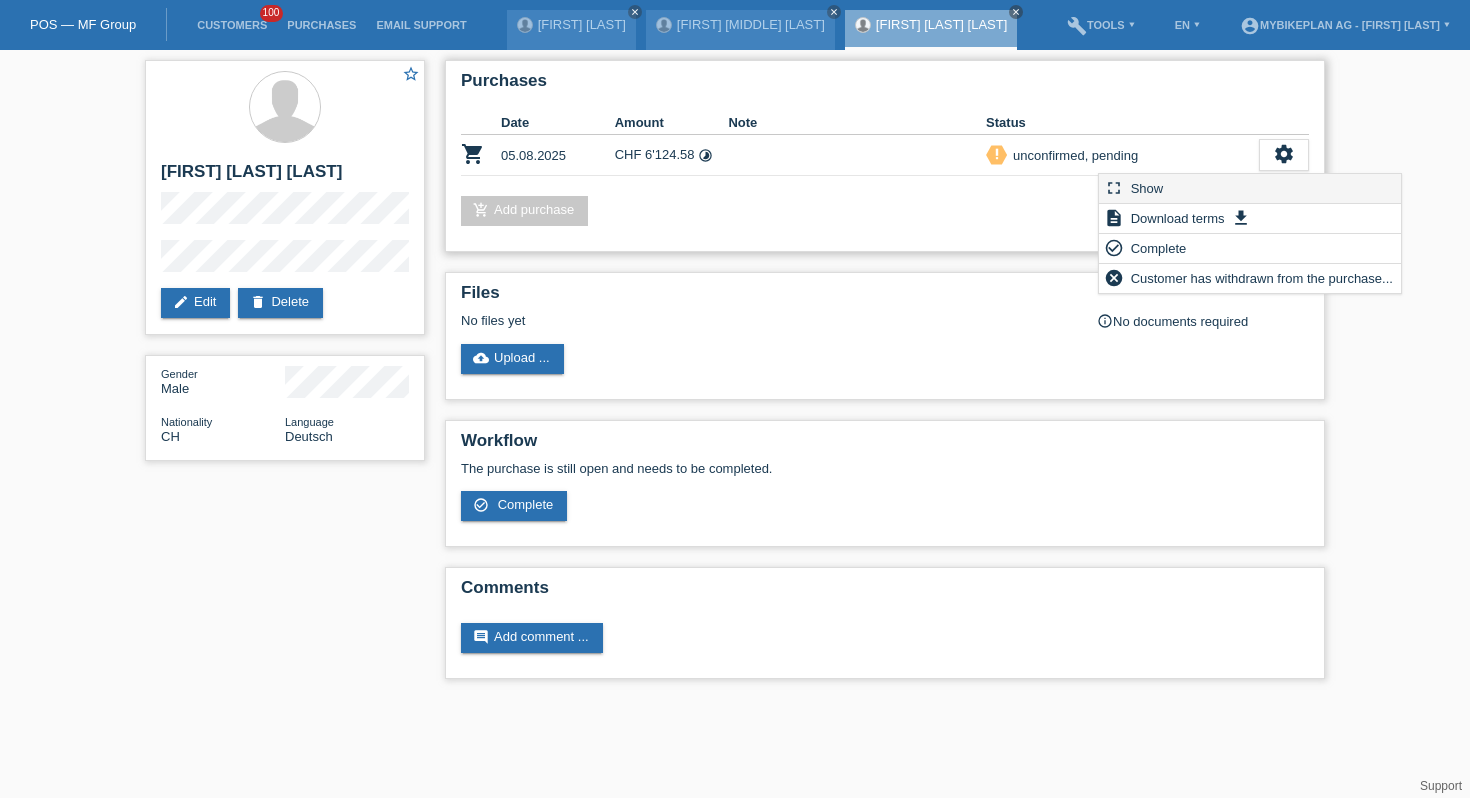 click on "fullscreen   Show" at bounding box center [1250, 189] 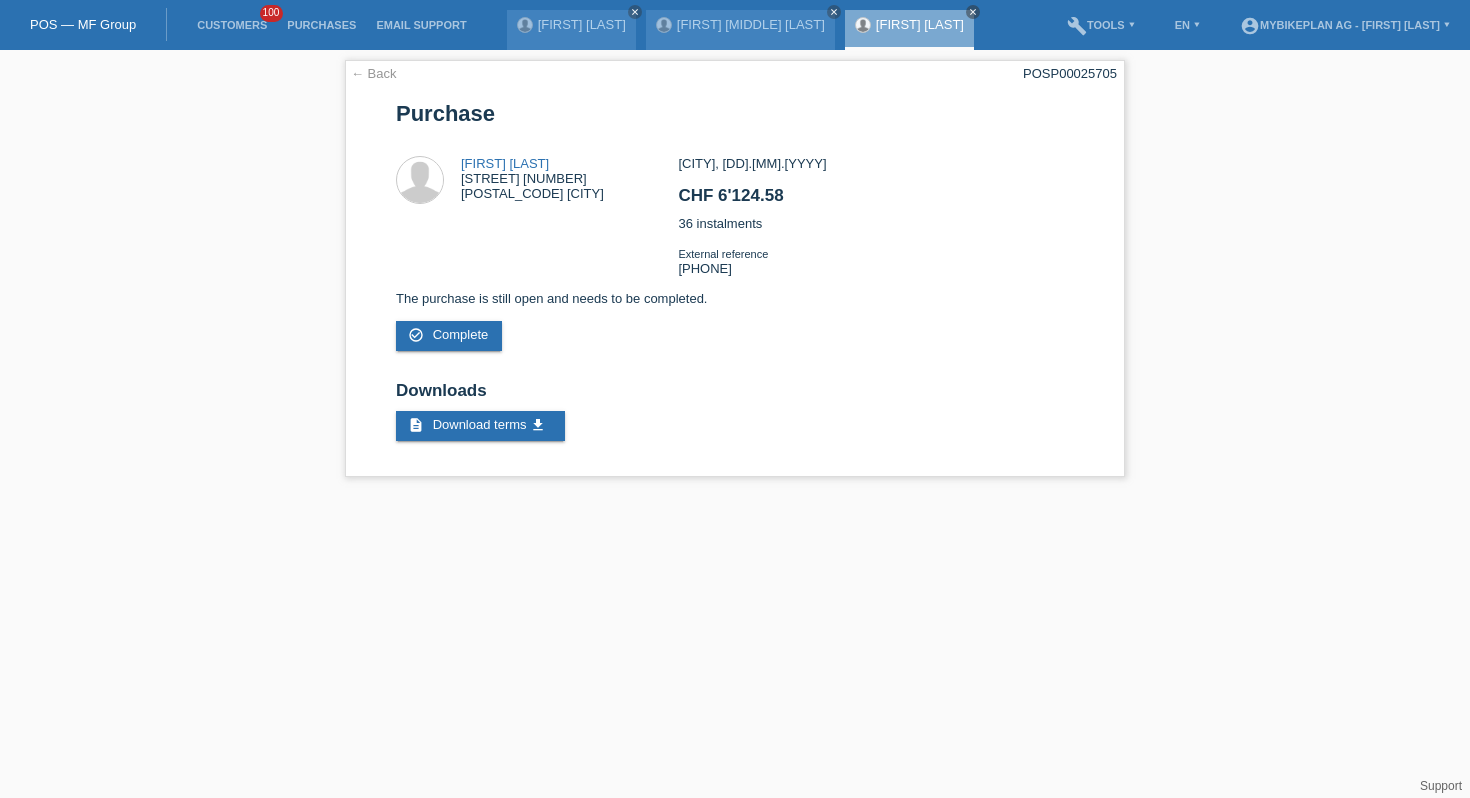 scroll, scrollTop: 0, scrollLeft: 0, axis: both 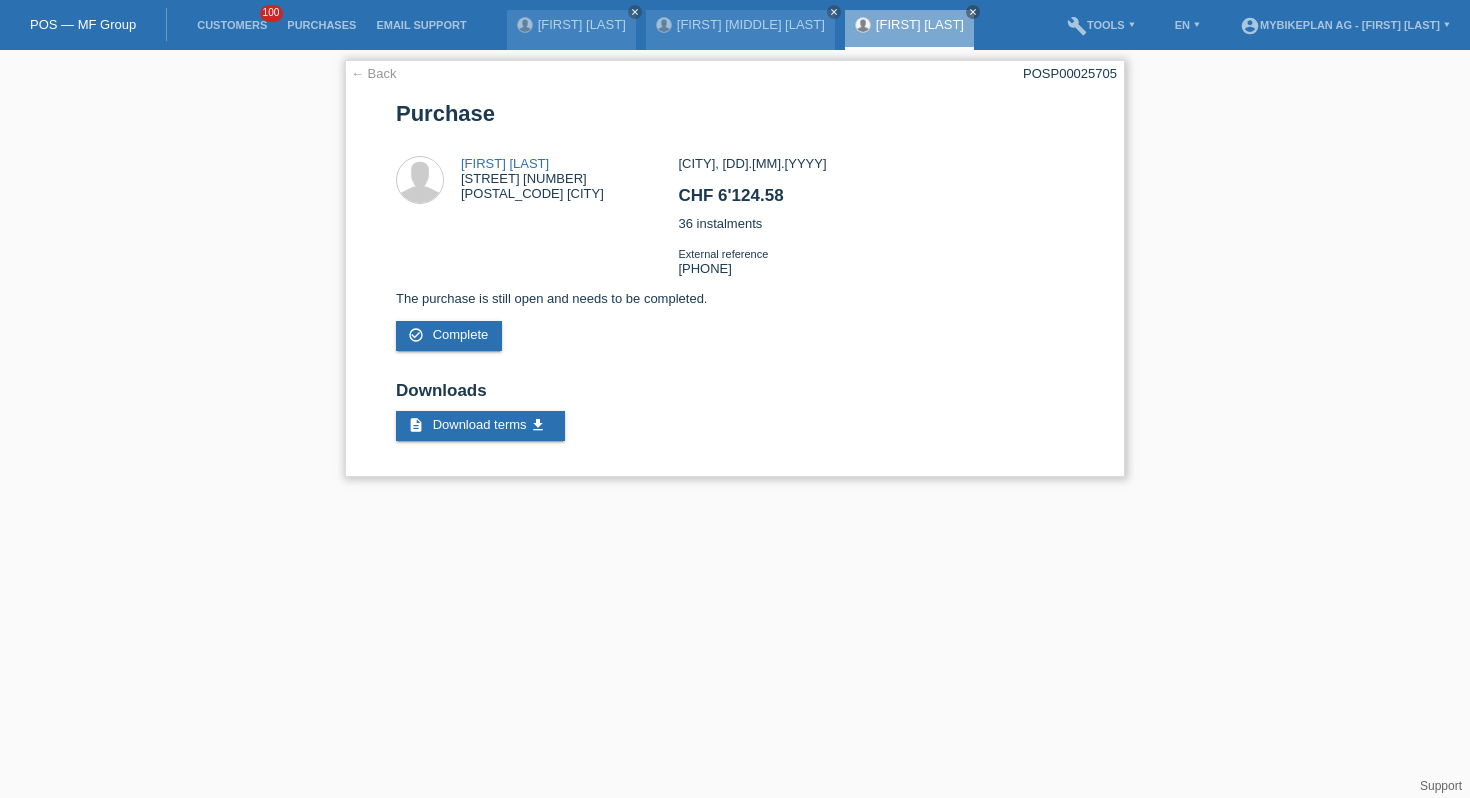 click on "← Back
POSP00025705
Purchase
Jan Arasch Bachschi
Müllheimerstrasse  163
4057 Basel" at bounding box center (735, 268) 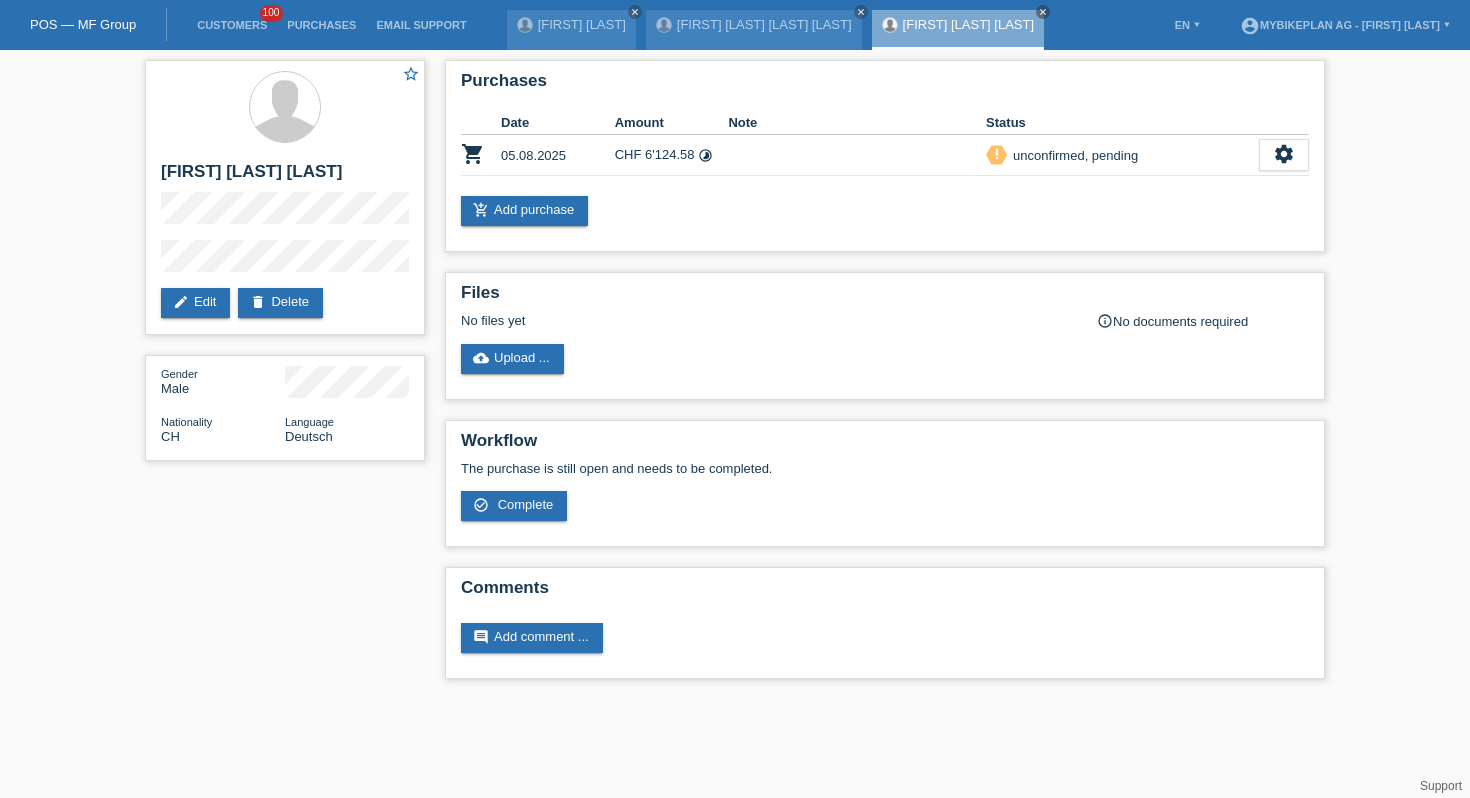 scroll, scrollTop: 0, scrollLeft: 0, axis: both 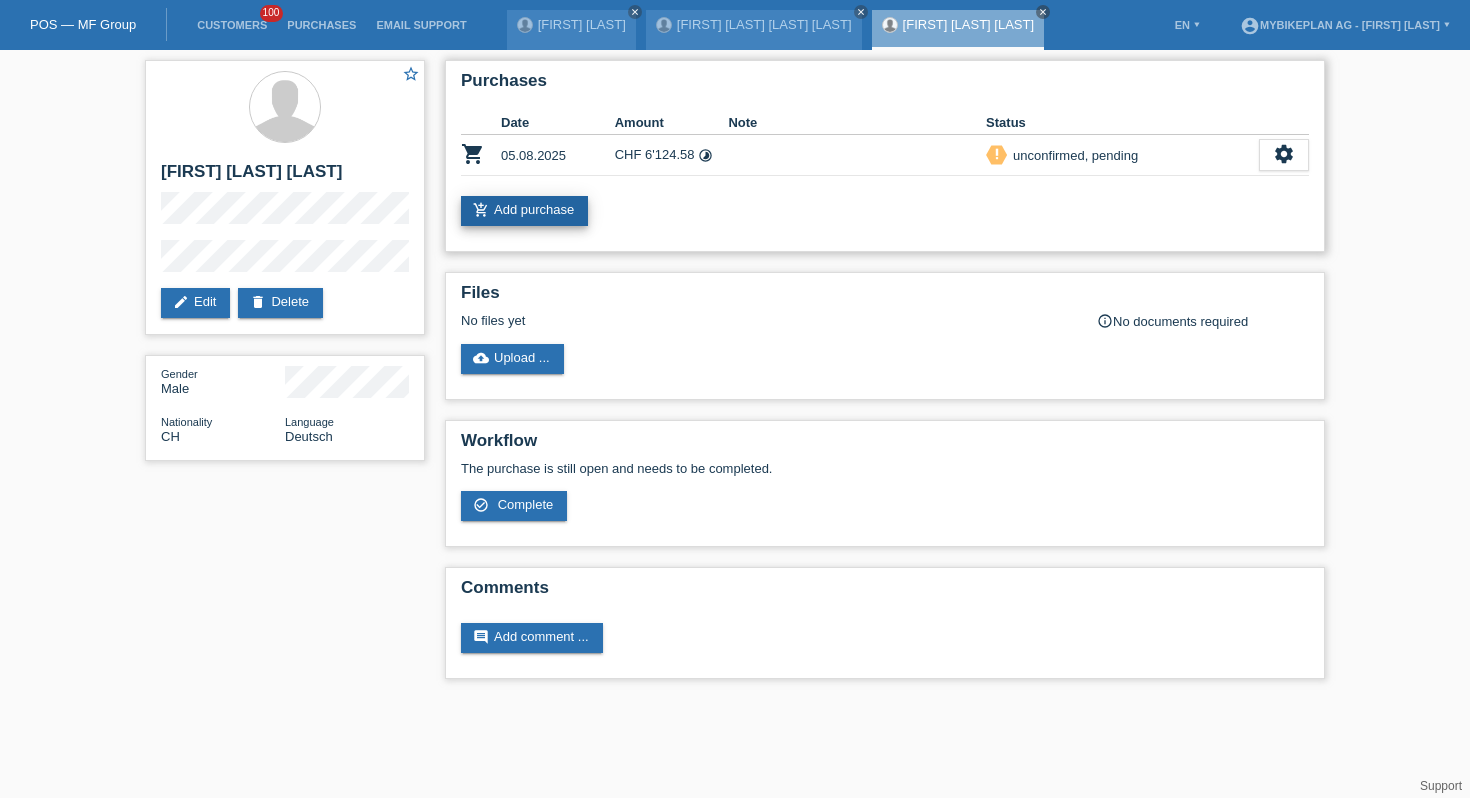 click on "add_shopping_cart  Add purchase" at bounding box center (524, 211) 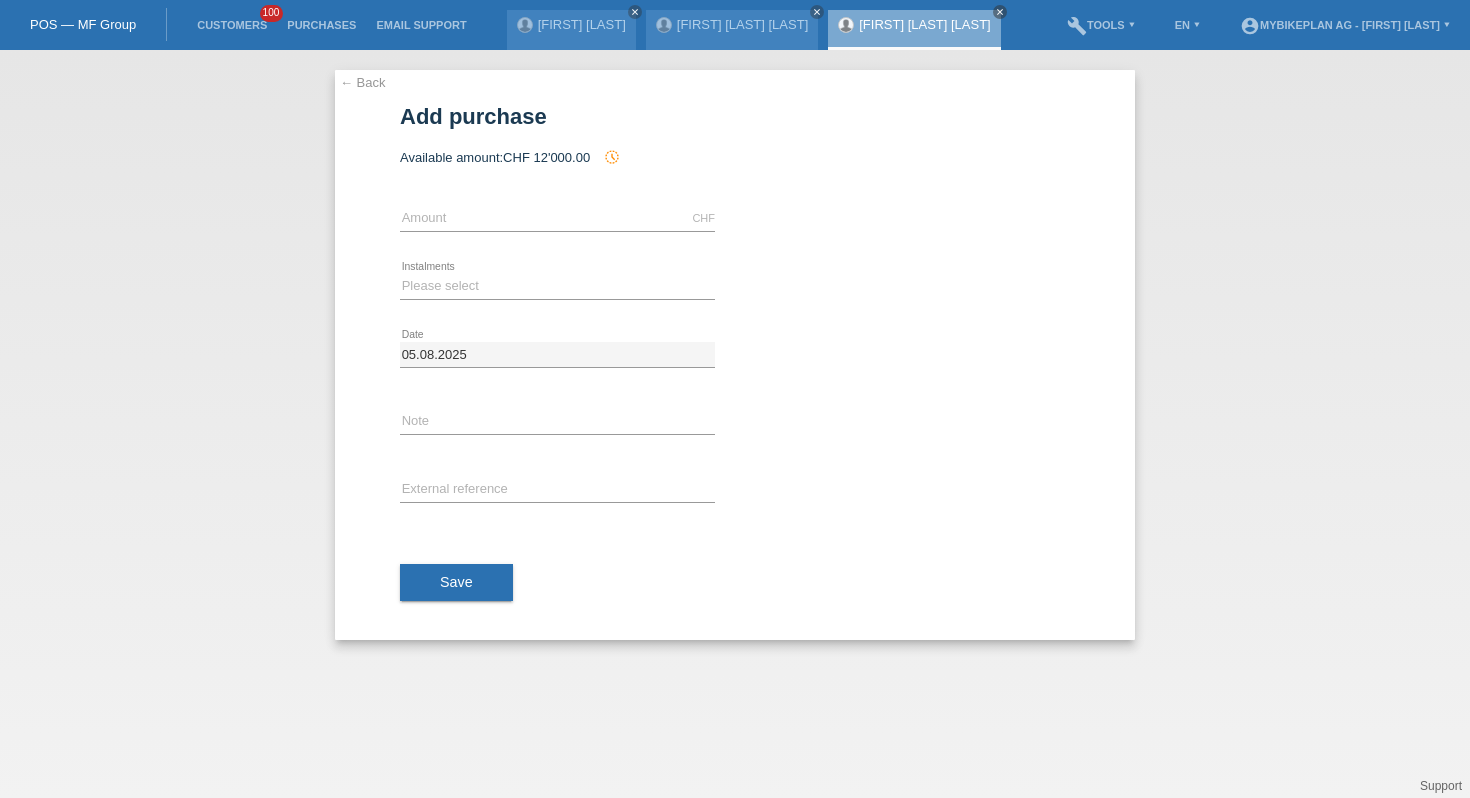 scroll, scrollTop: 0, scrollLeft: 0, axis: both 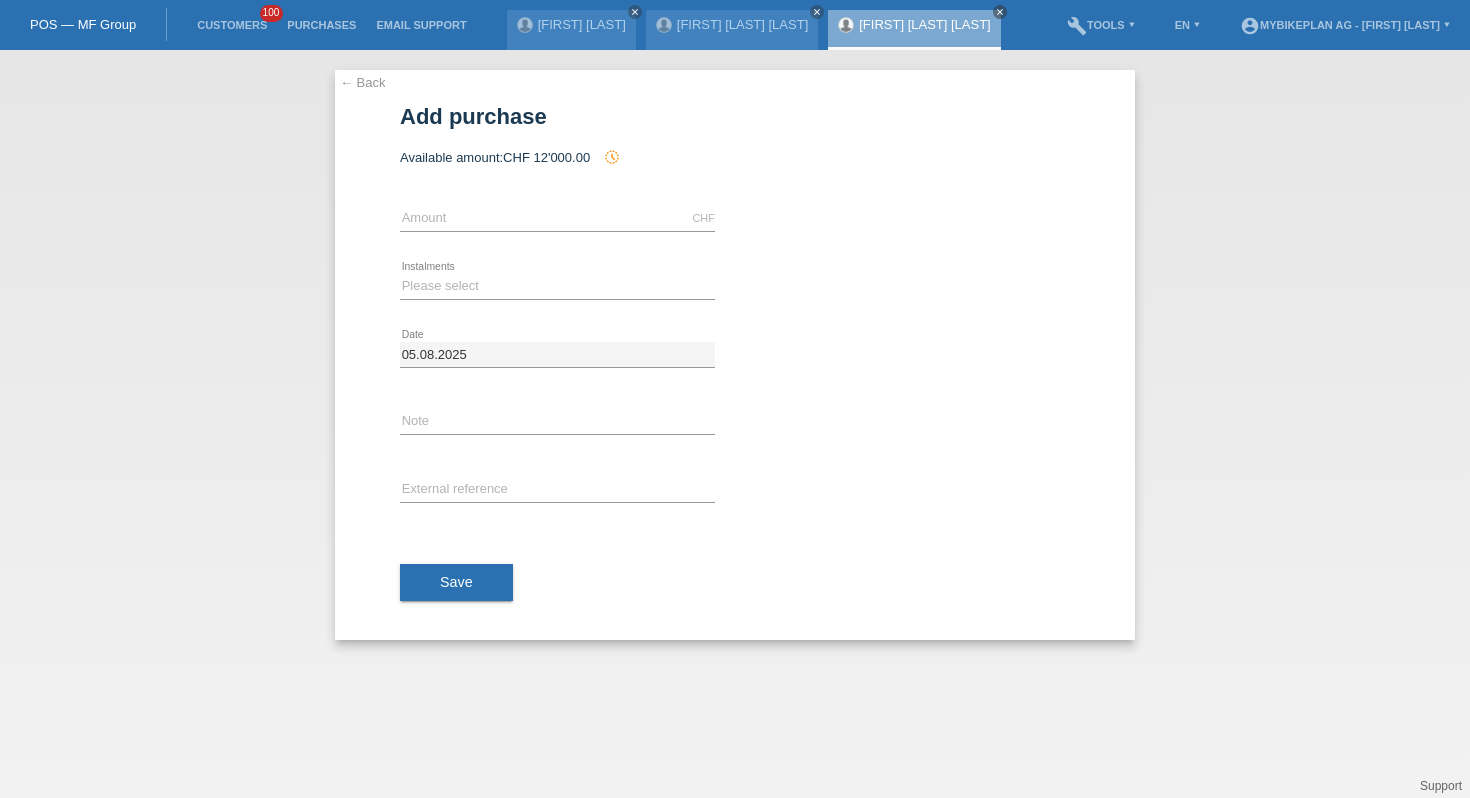 click on "← Back" at bounding box center [363, 82] 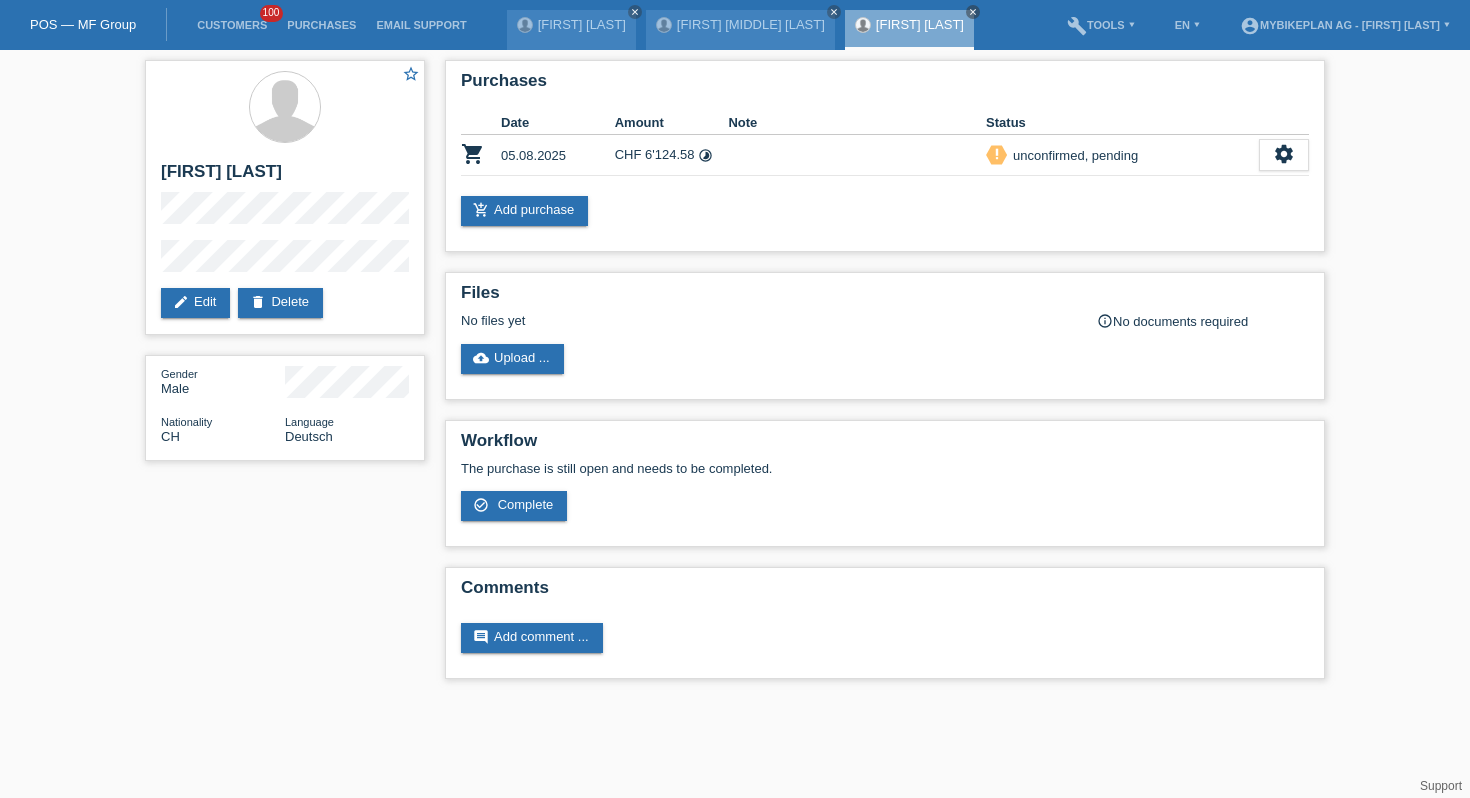 scroll, scrollTop: 0, scrollLeft: 0, axis: both 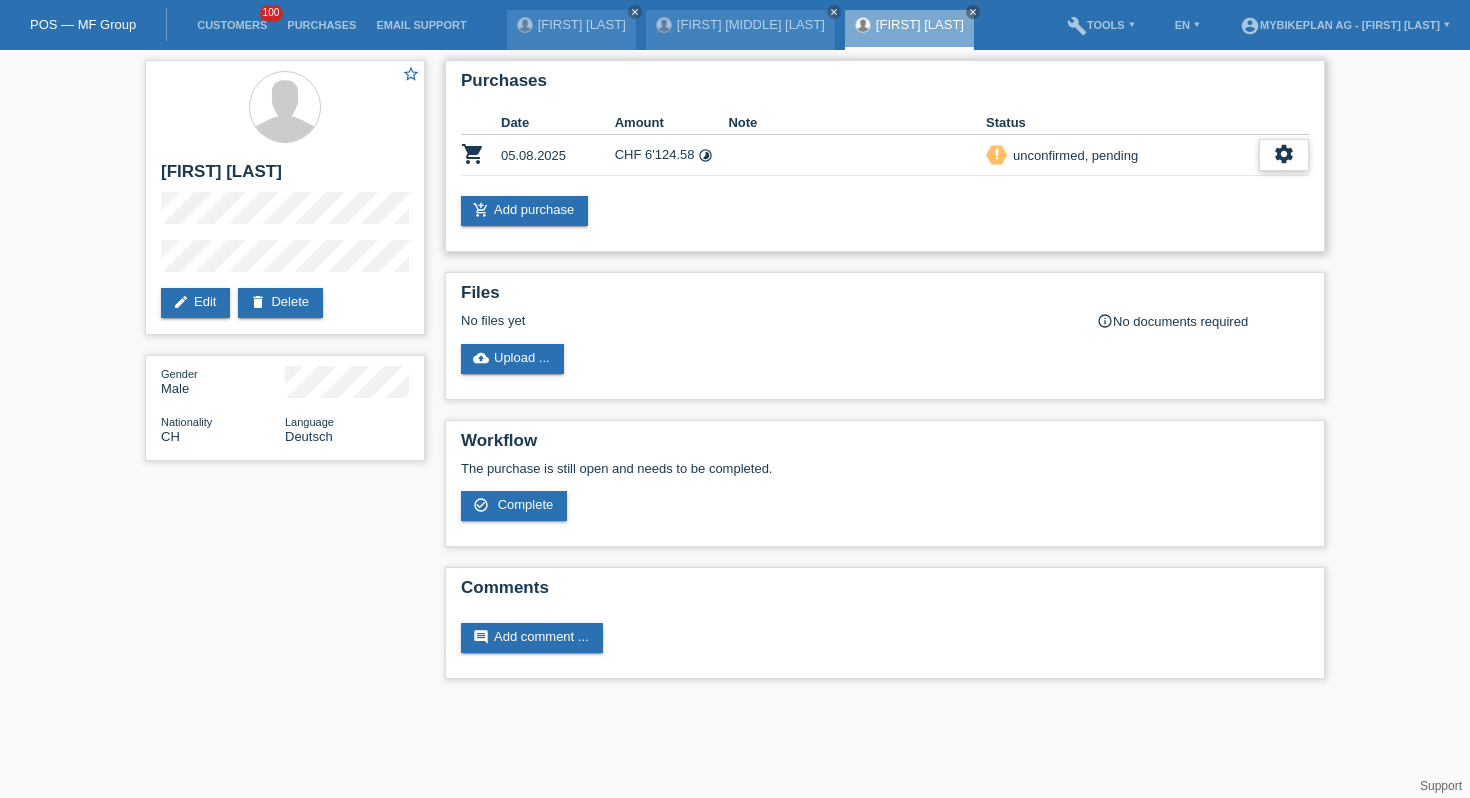 click on "settings" at bounding box center (1284, 155) 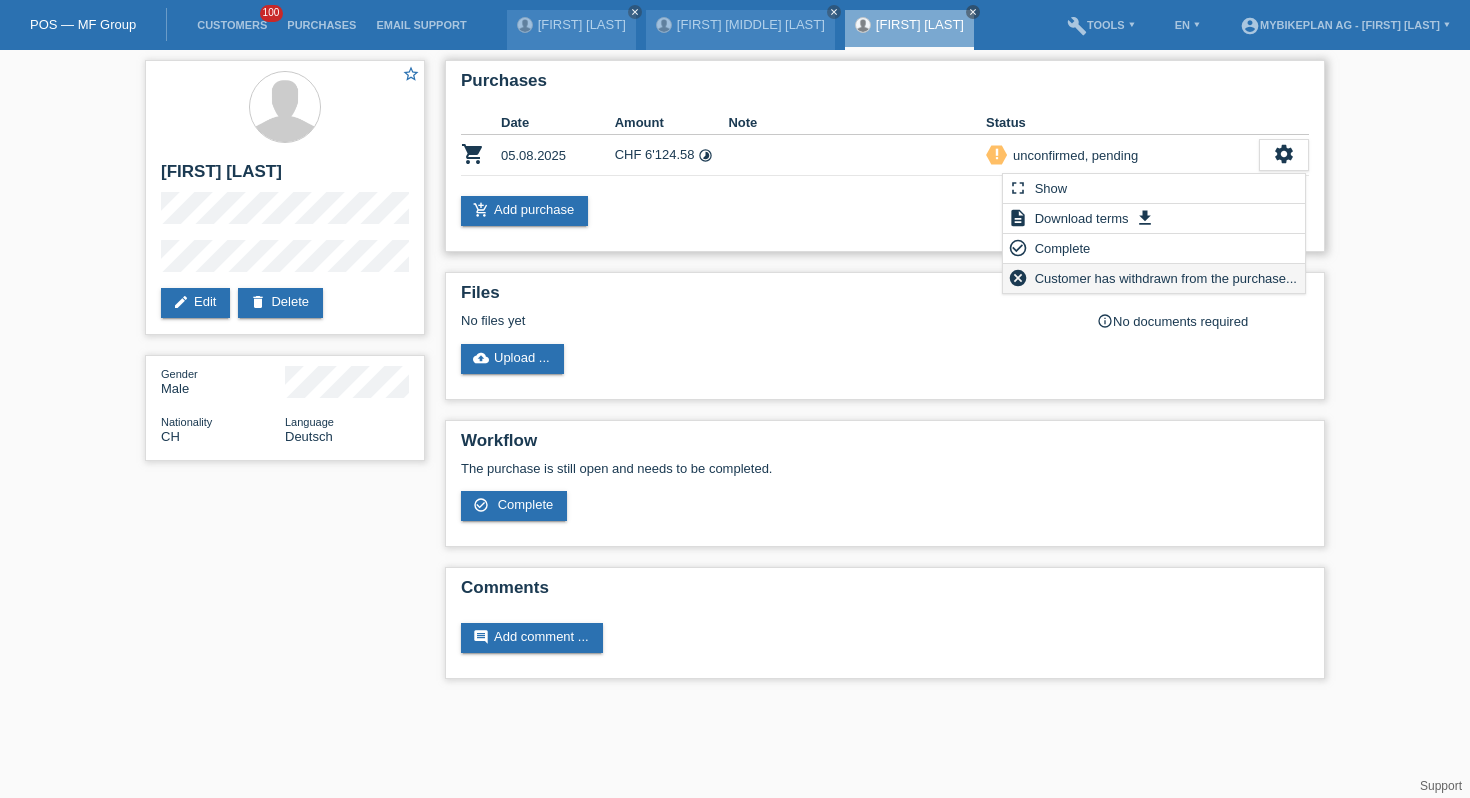 click on "Customer has withdrawn from the purchase..." at bounding box center (1166, 278) 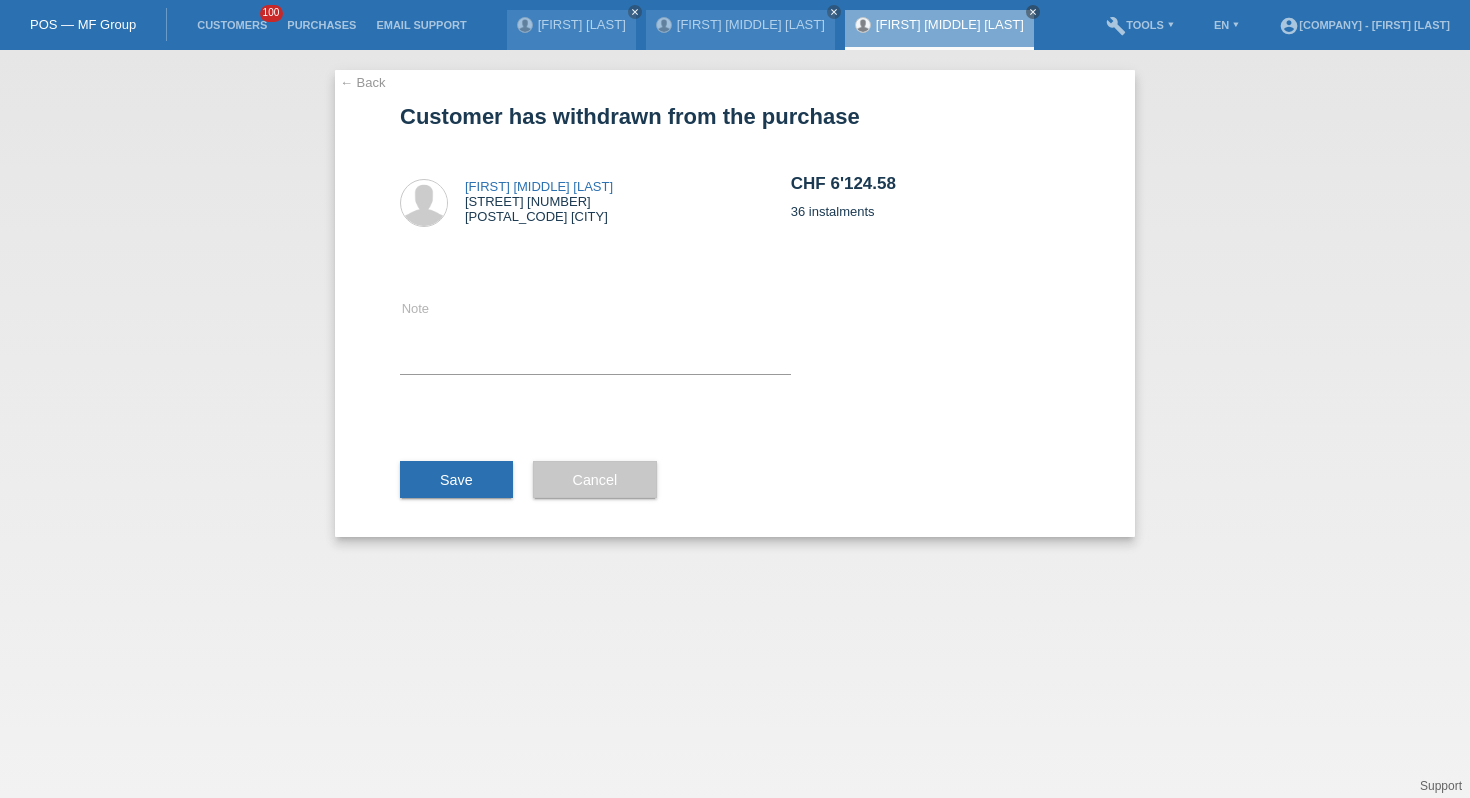scroll, scrollTop: 0, scrollLeft: 0, axis: both 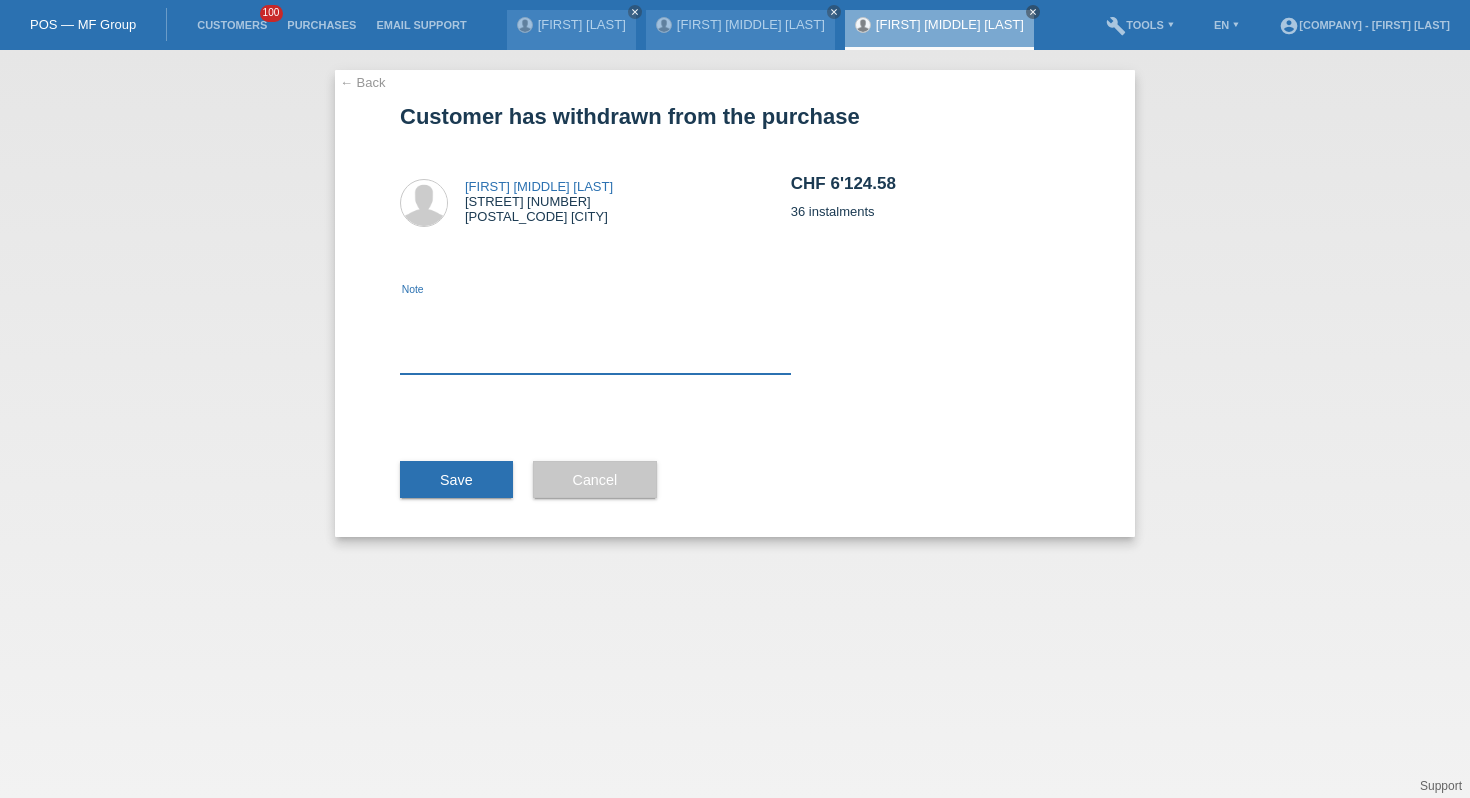 click at bounding box center [595, 335] 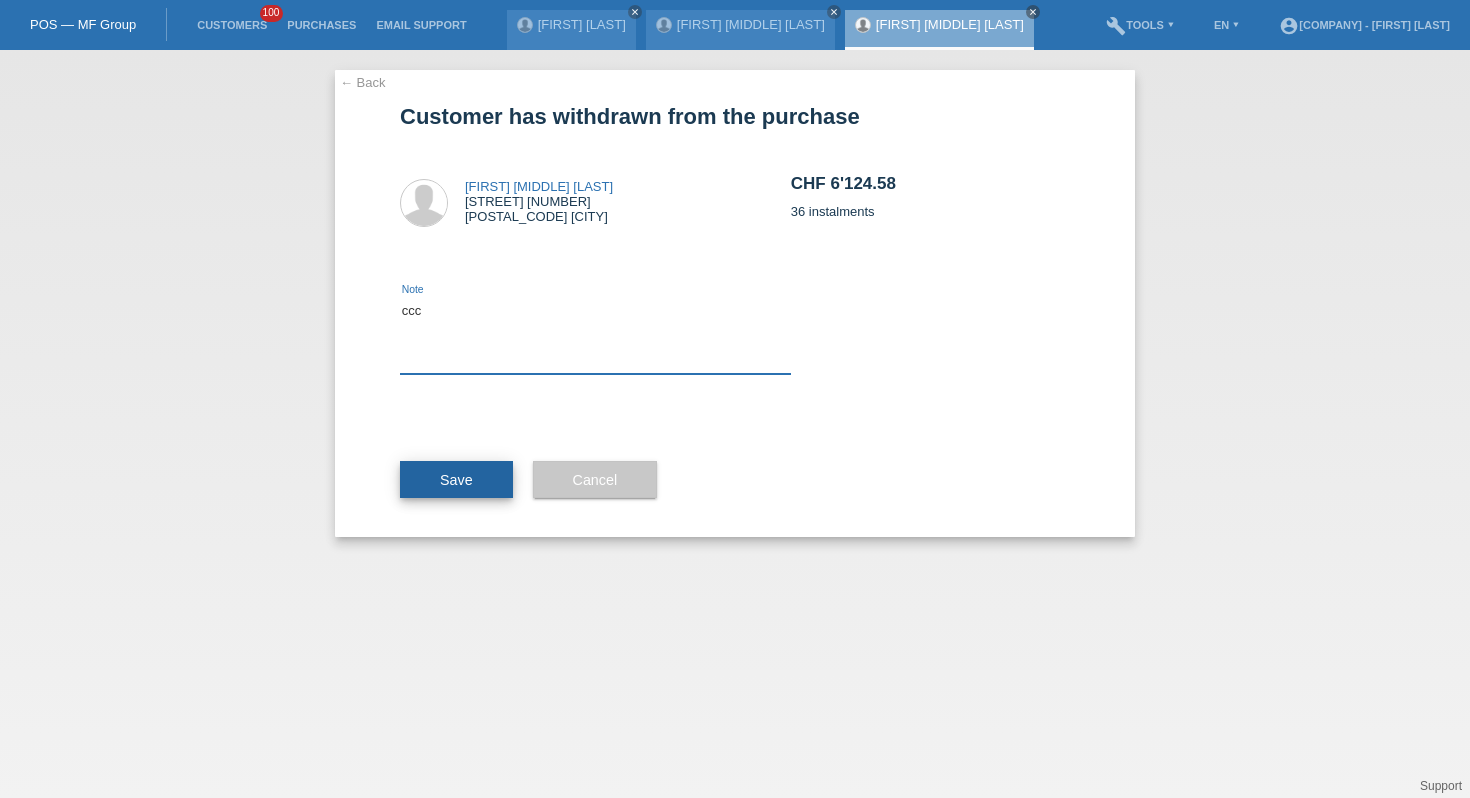 type on "ccc" 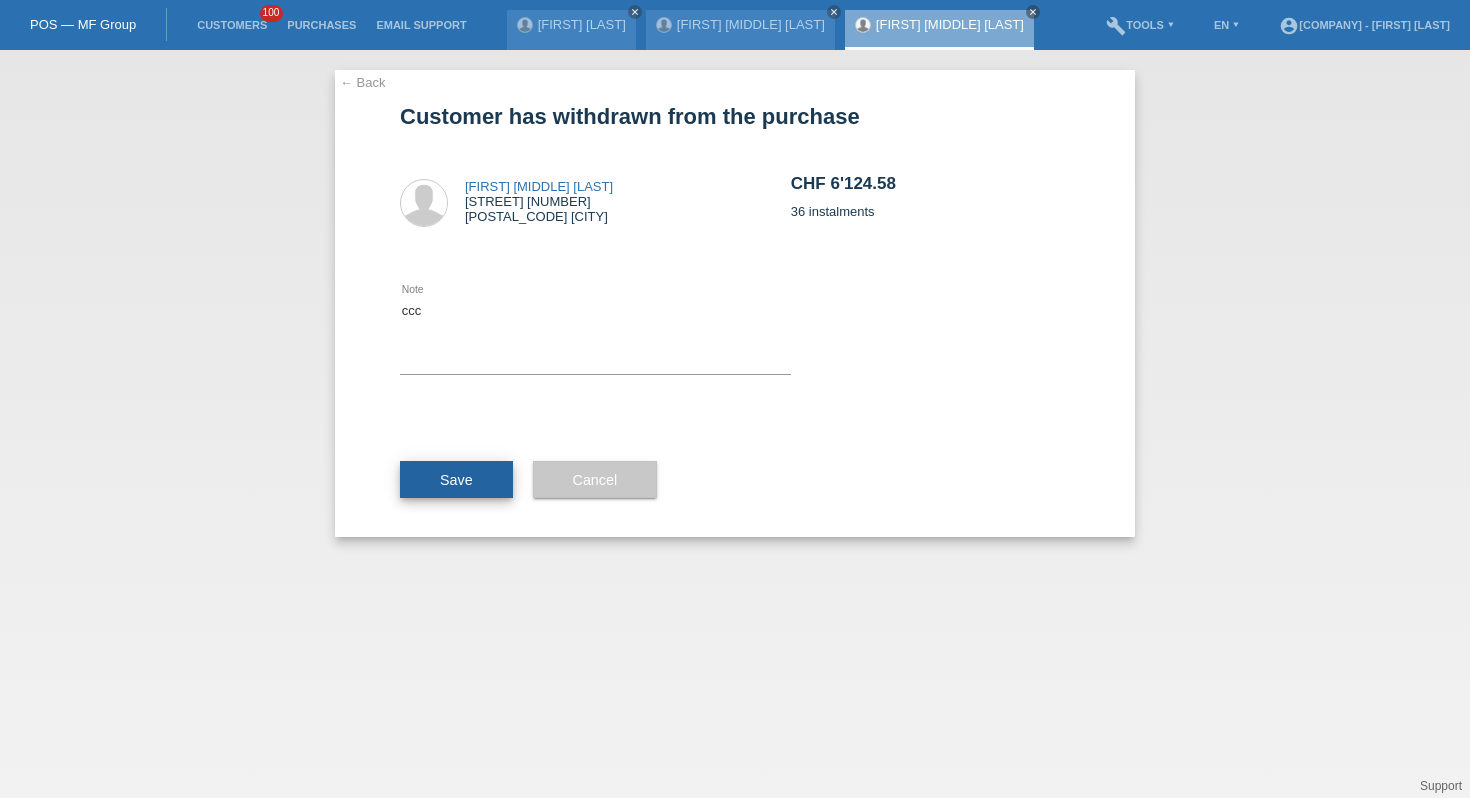click on "Save" at bounding box center (456, 480) 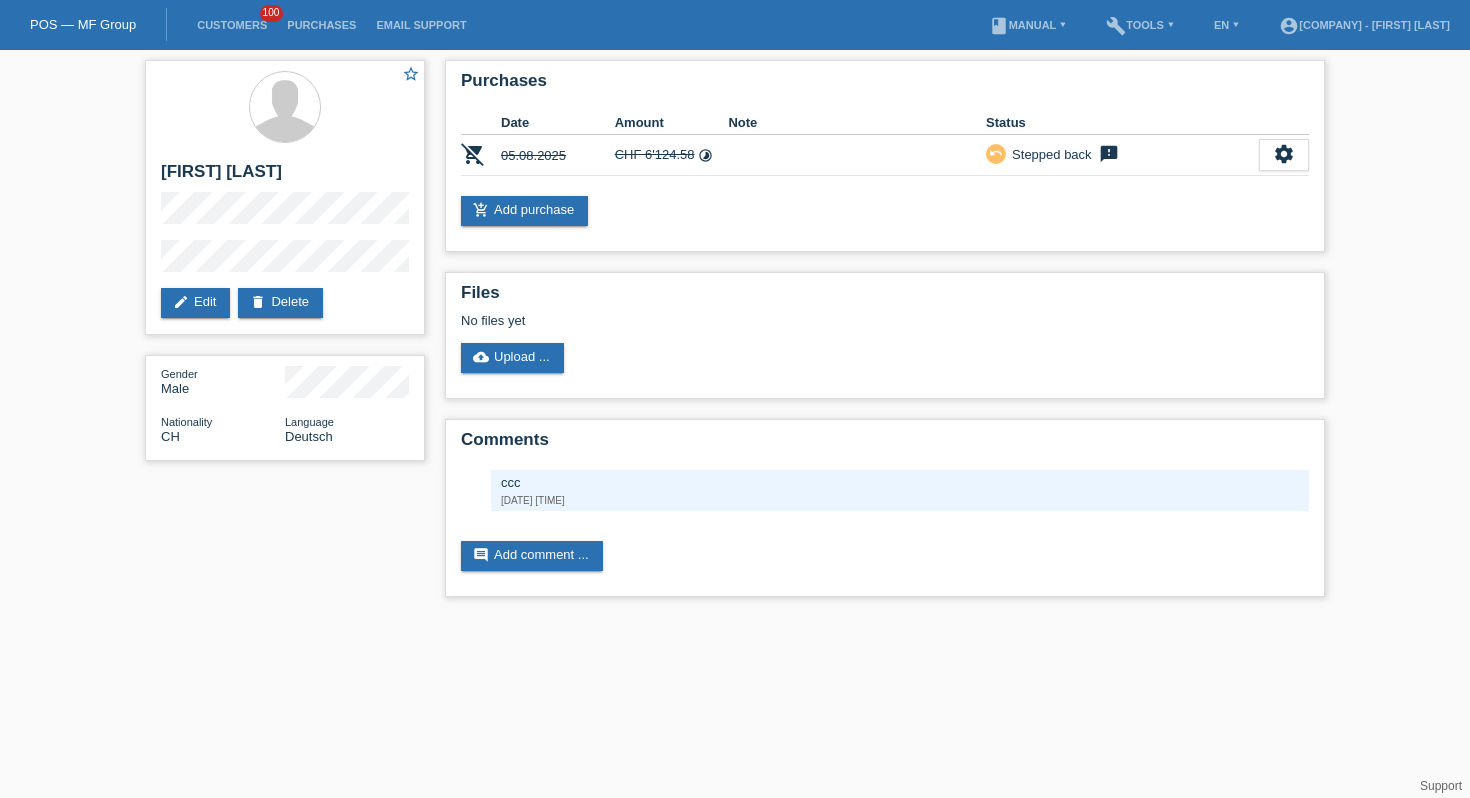 scroll, scrollTop: 0, scrollLeft: 0, axis: both 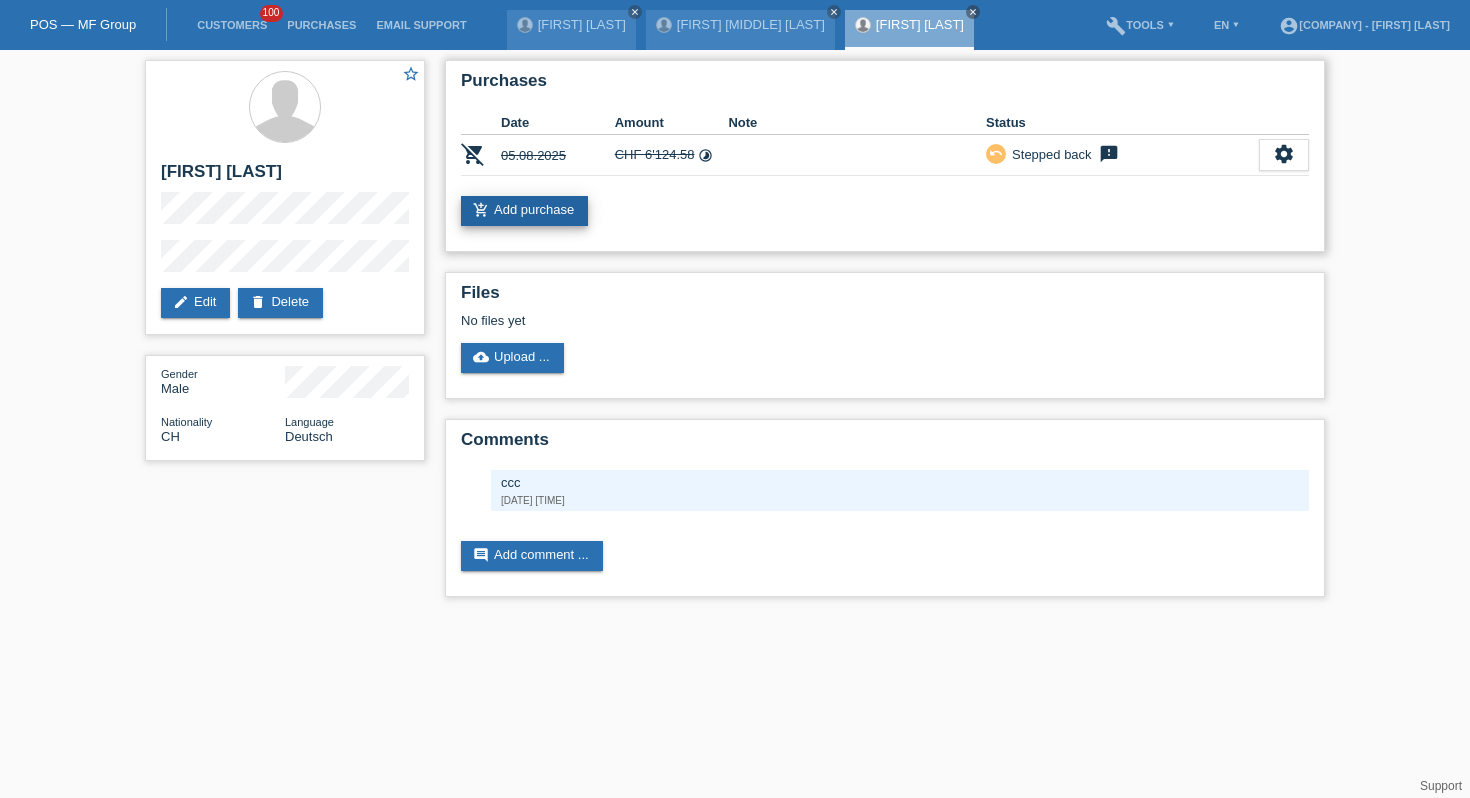 click on "add_shopping_cart  Add purchase" at bounding box center (524, 211) 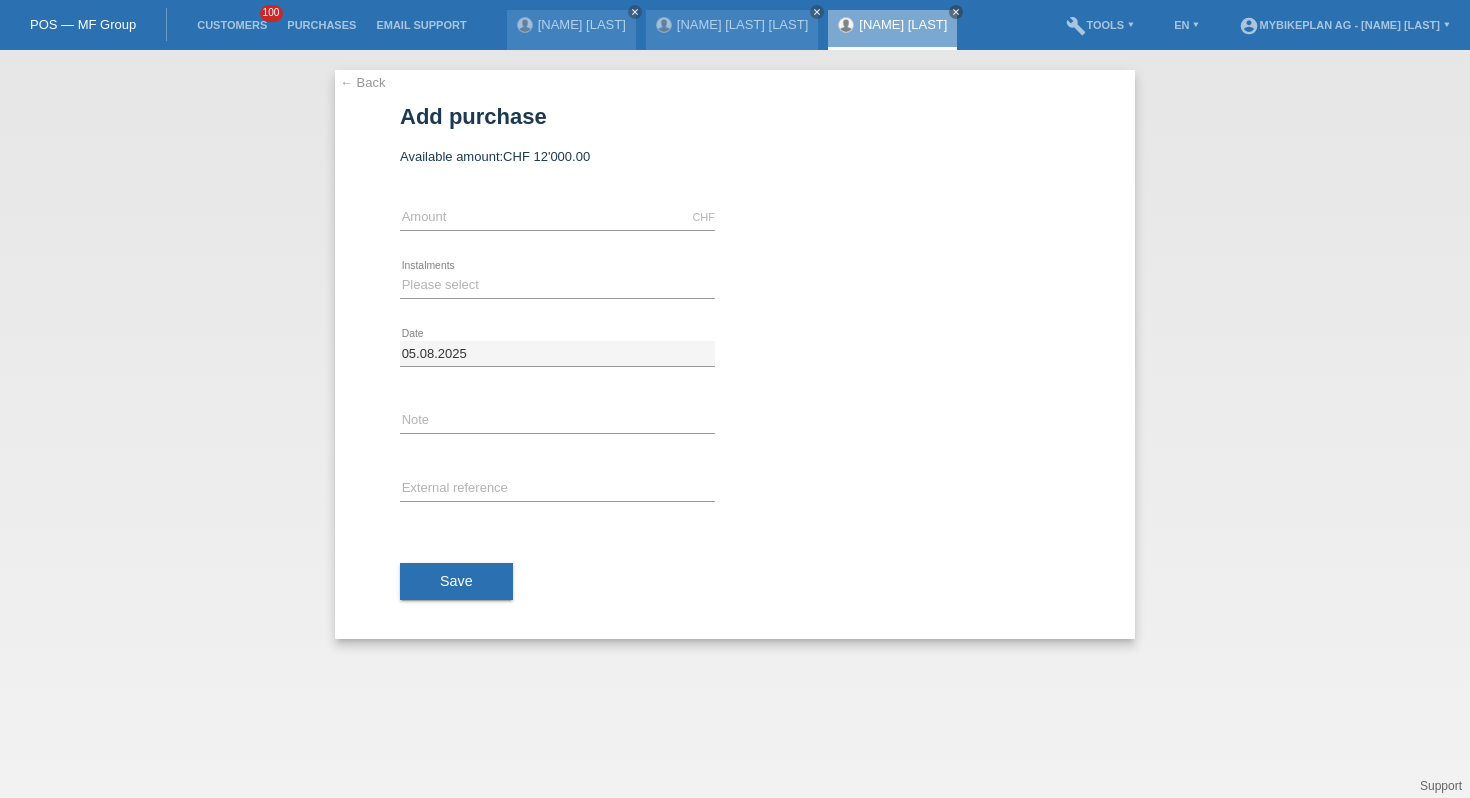 scroll, scrollTop: 0, scrollLeft: 0, axis: both 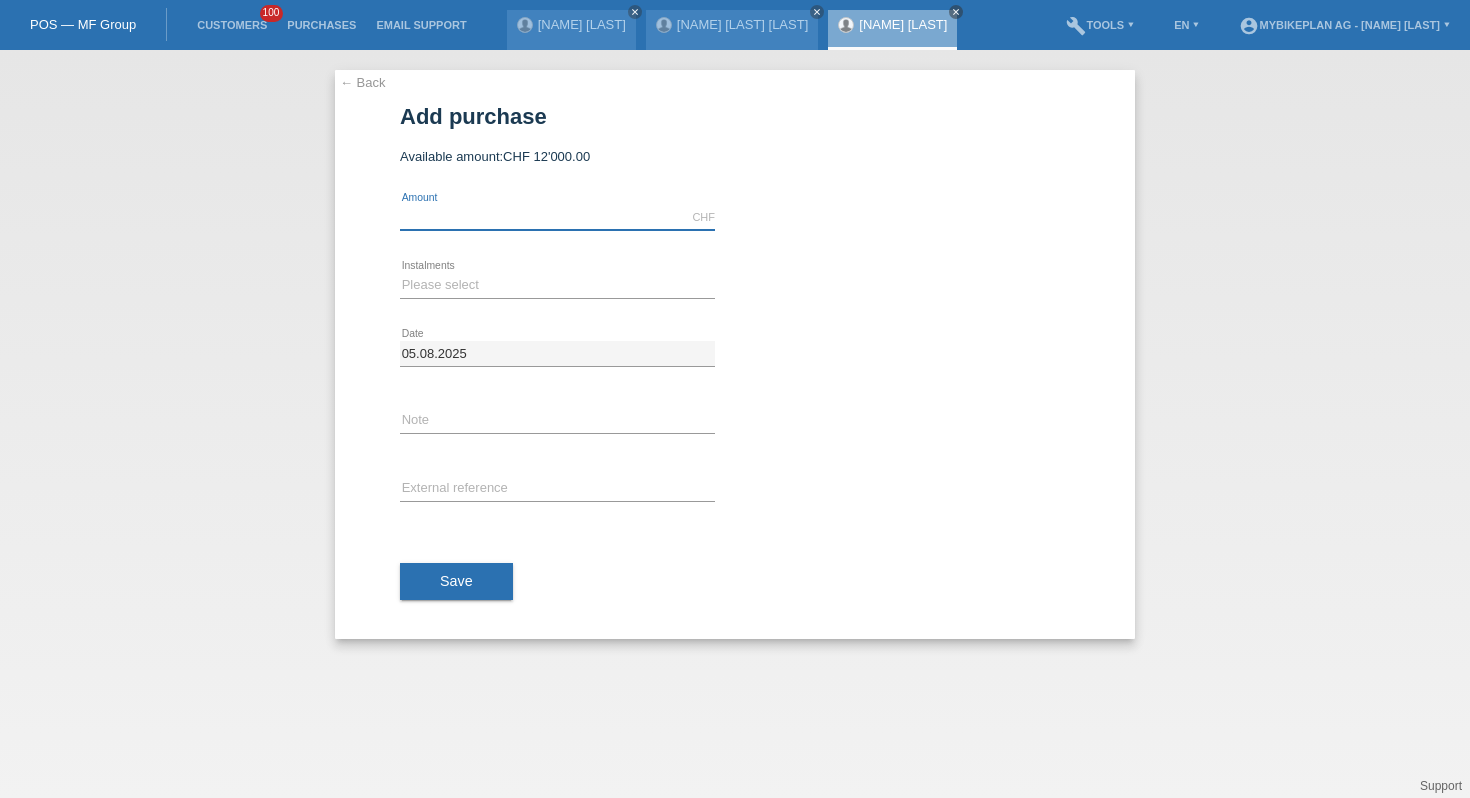 click at bounding box center [557, 217] 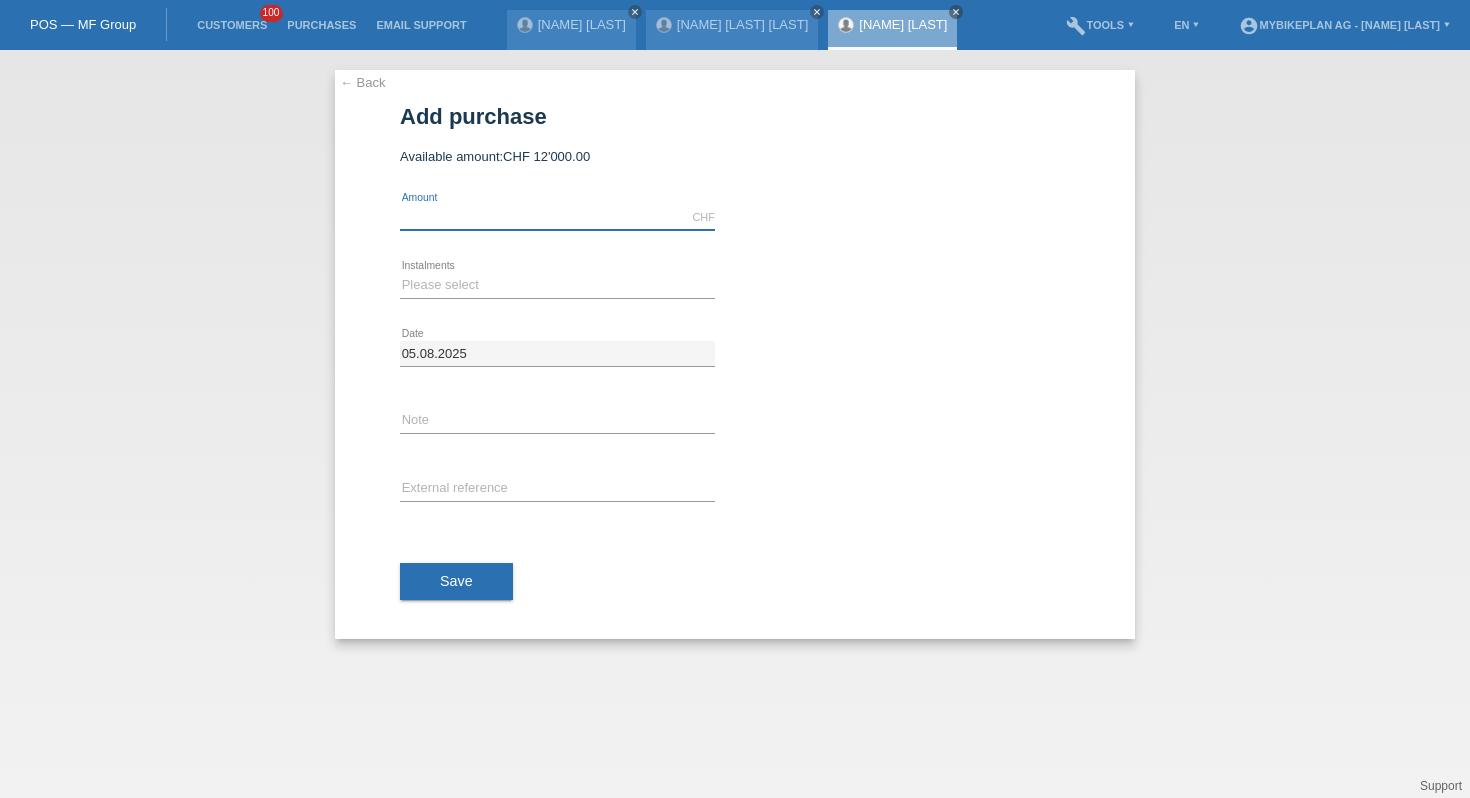 type on "C" 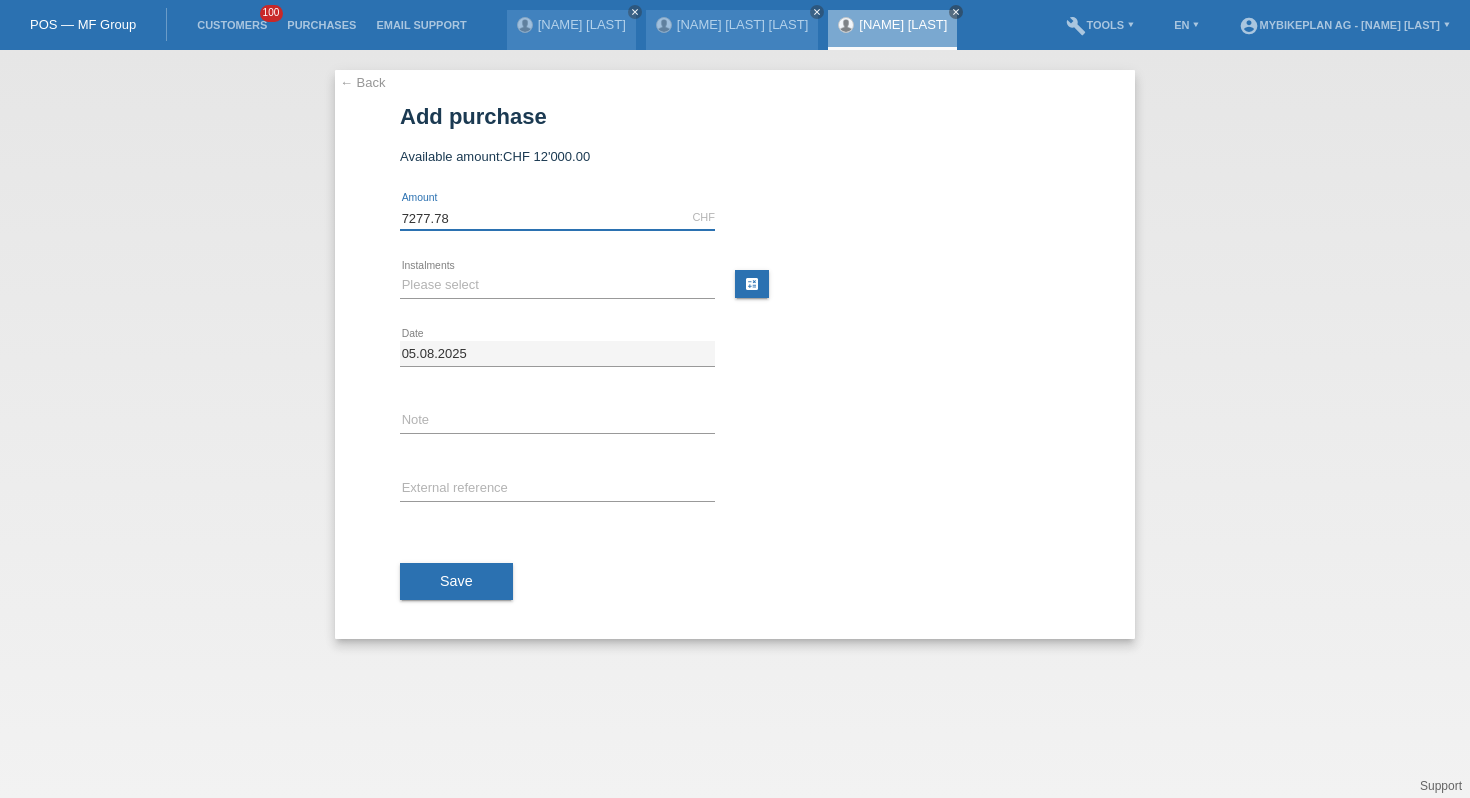 type on "7277.78" 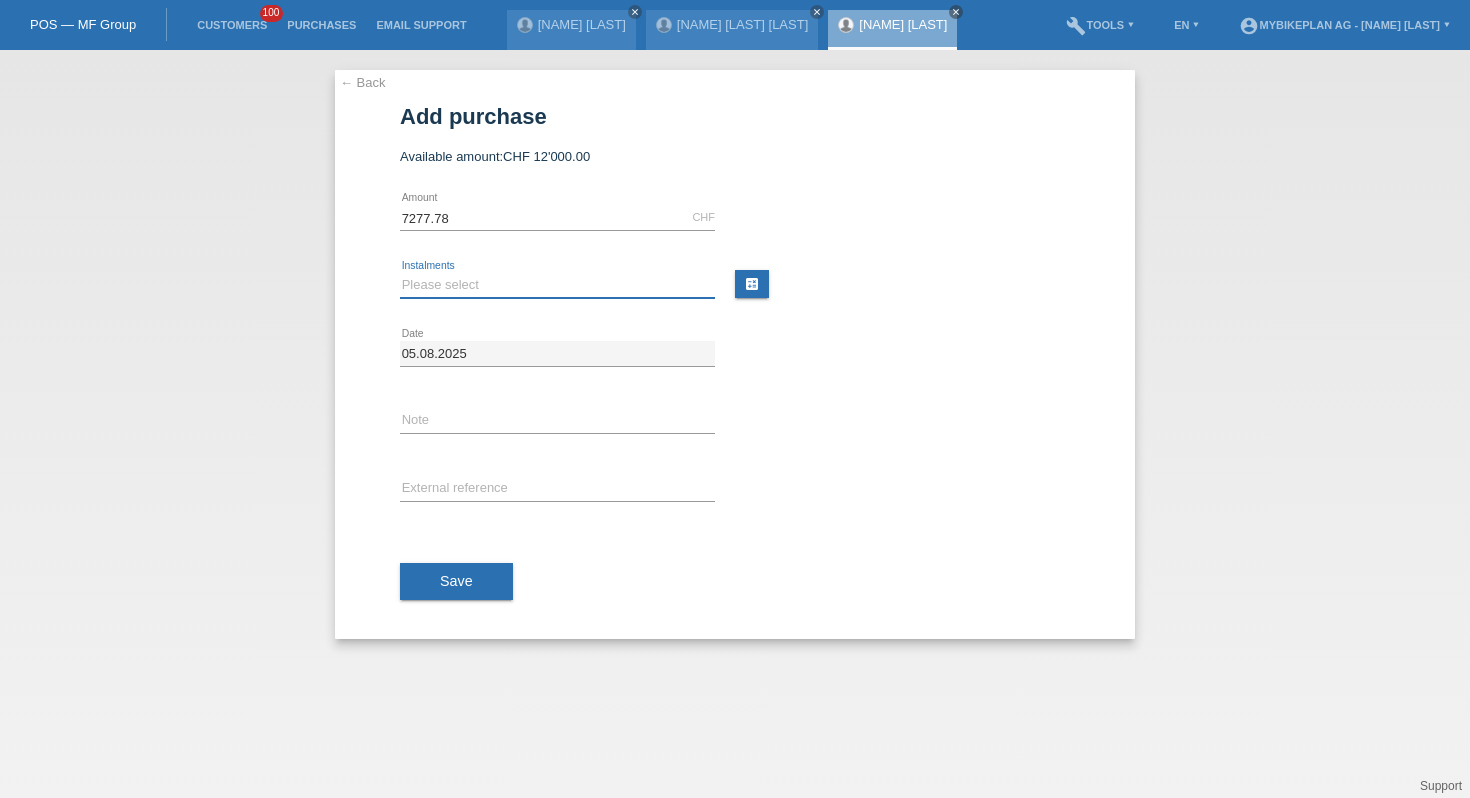 click on "Please select
6 instalments
12 instalments
18 instalments
24 instalments
36 instalments
48 instalments" at bounding box center (557, 285) 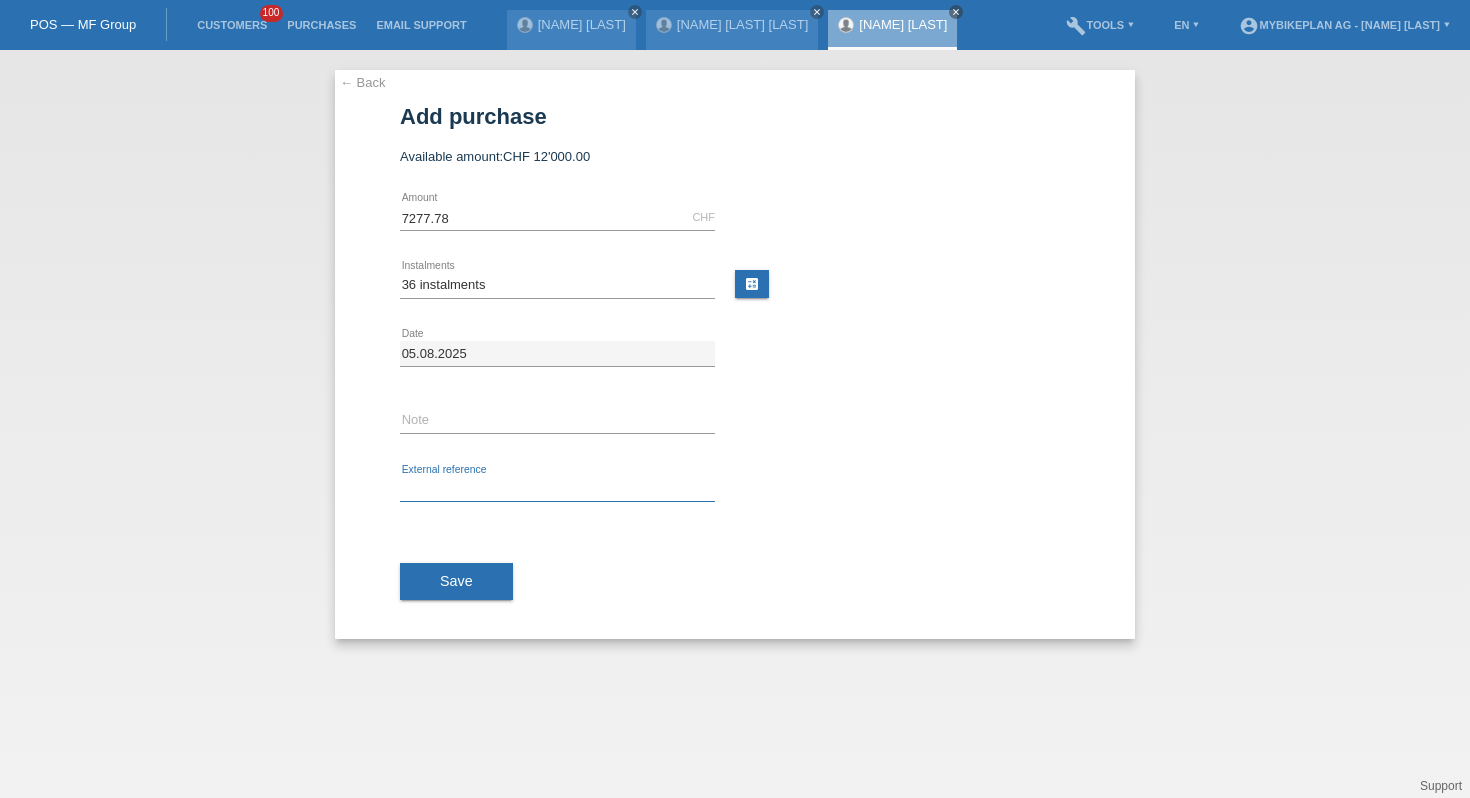click at bounding box center (557, 489) 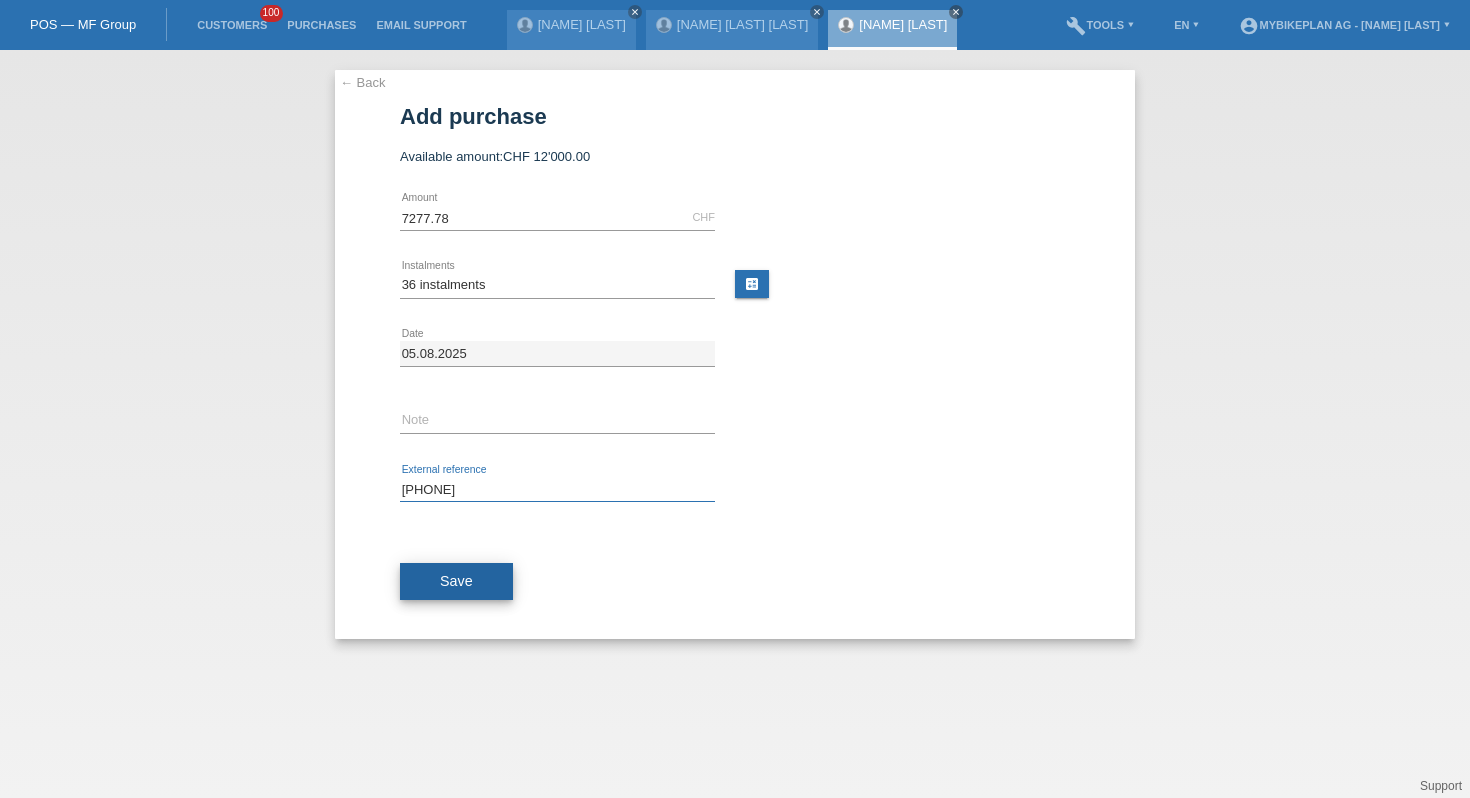 type on "41413104198" 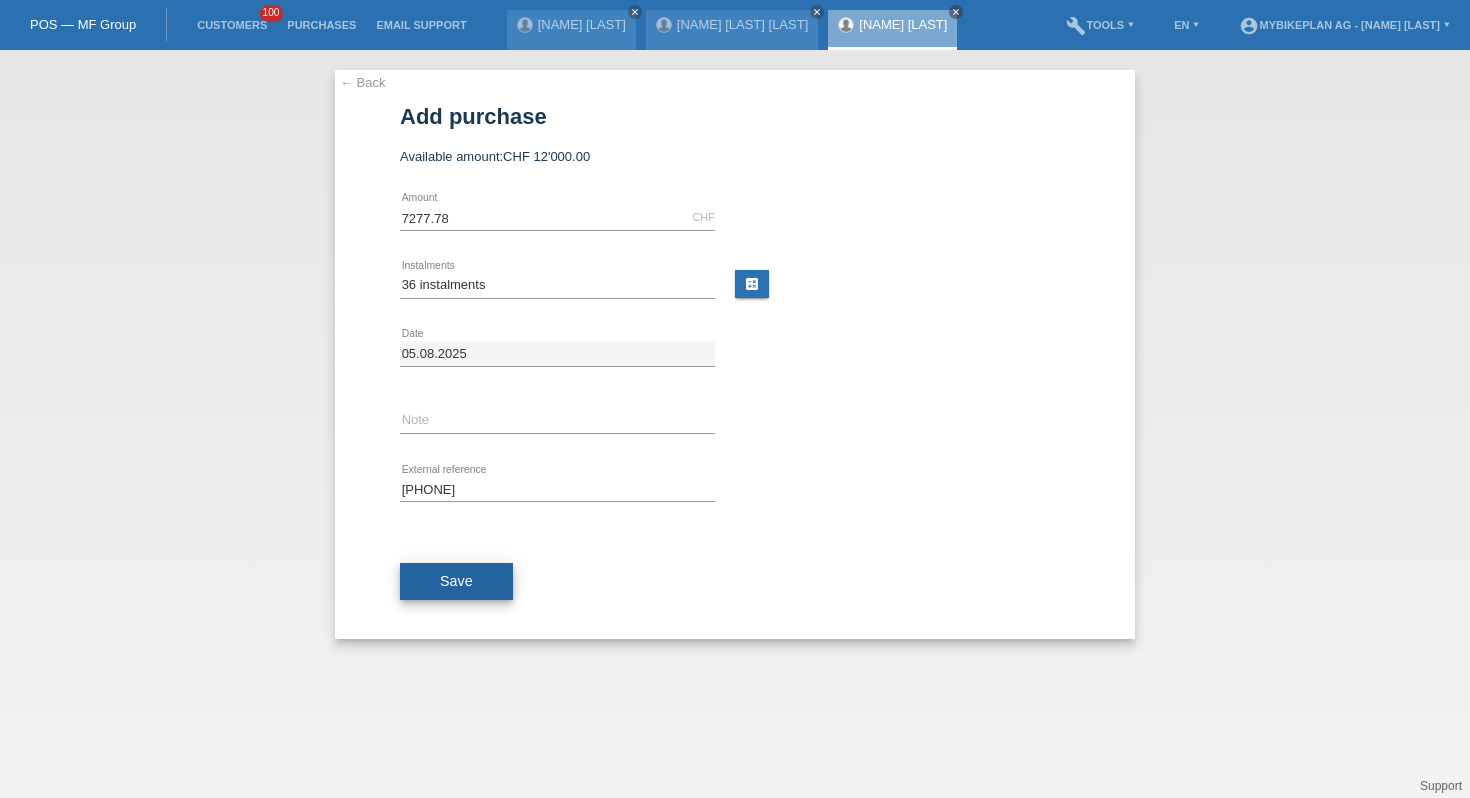 click on "Save" at bounding box center [456, 582] 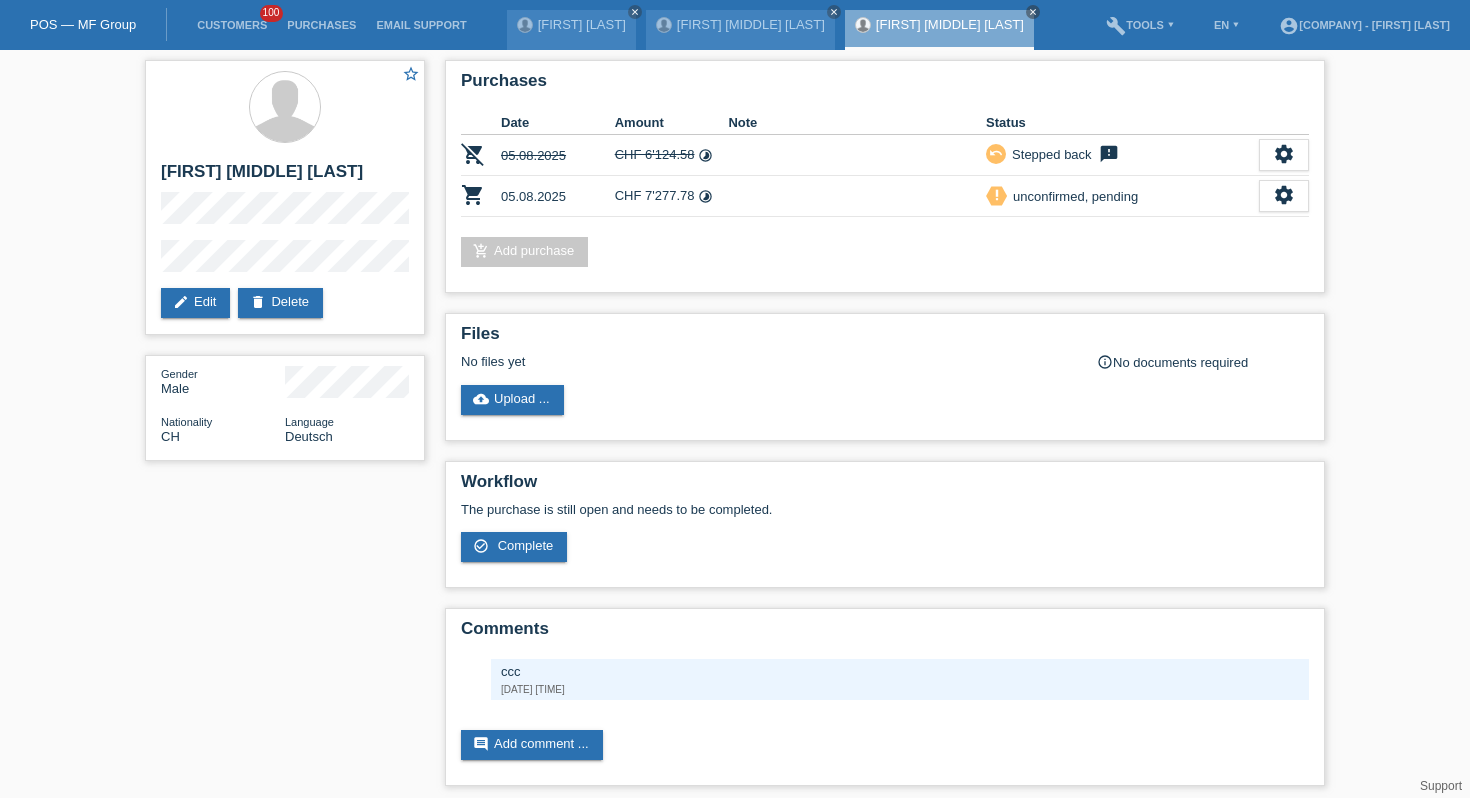 scroll, scrollTop: 0, scrollLeft: 0, axis: both 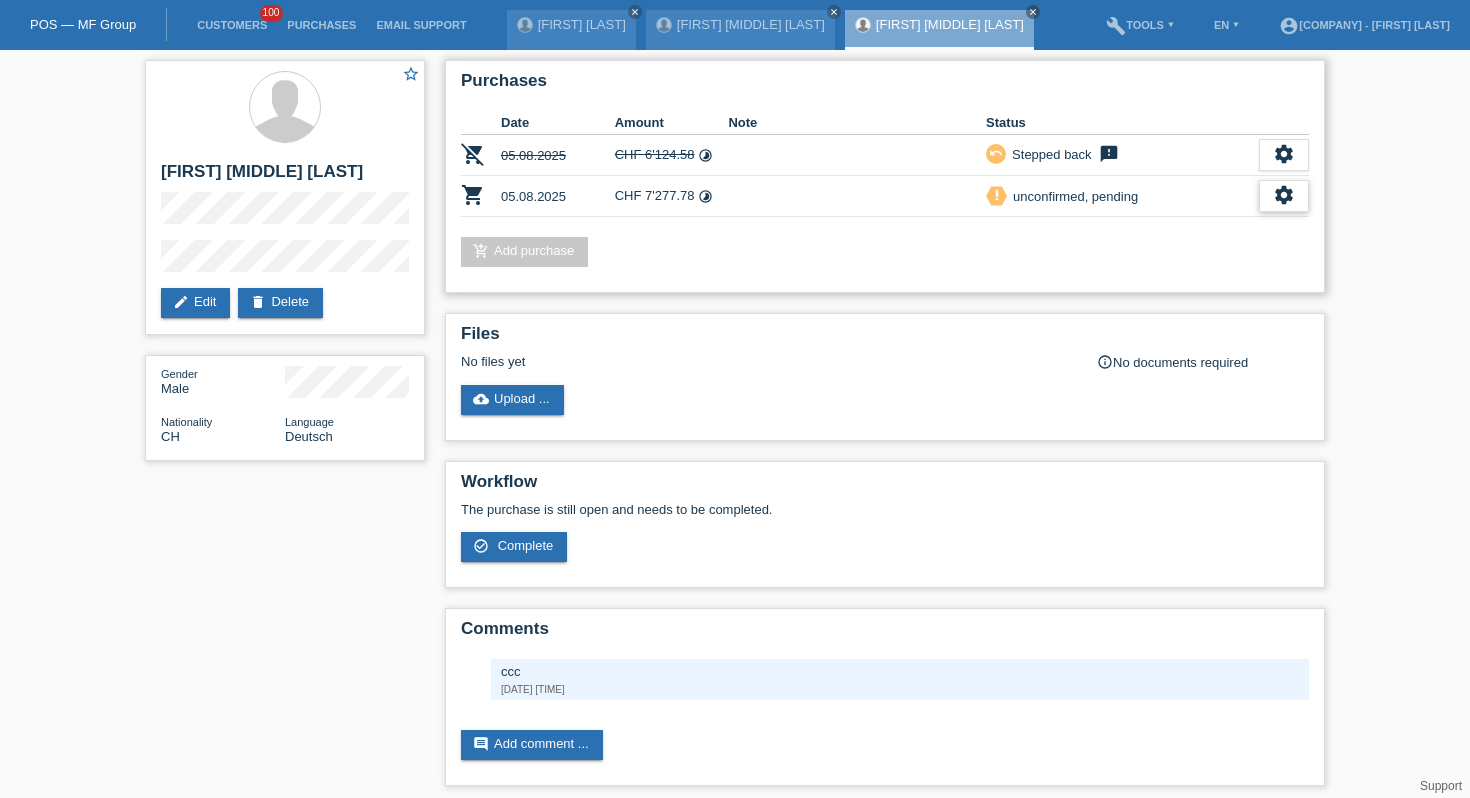 click on "settings" at bounding box center (1284, 195) 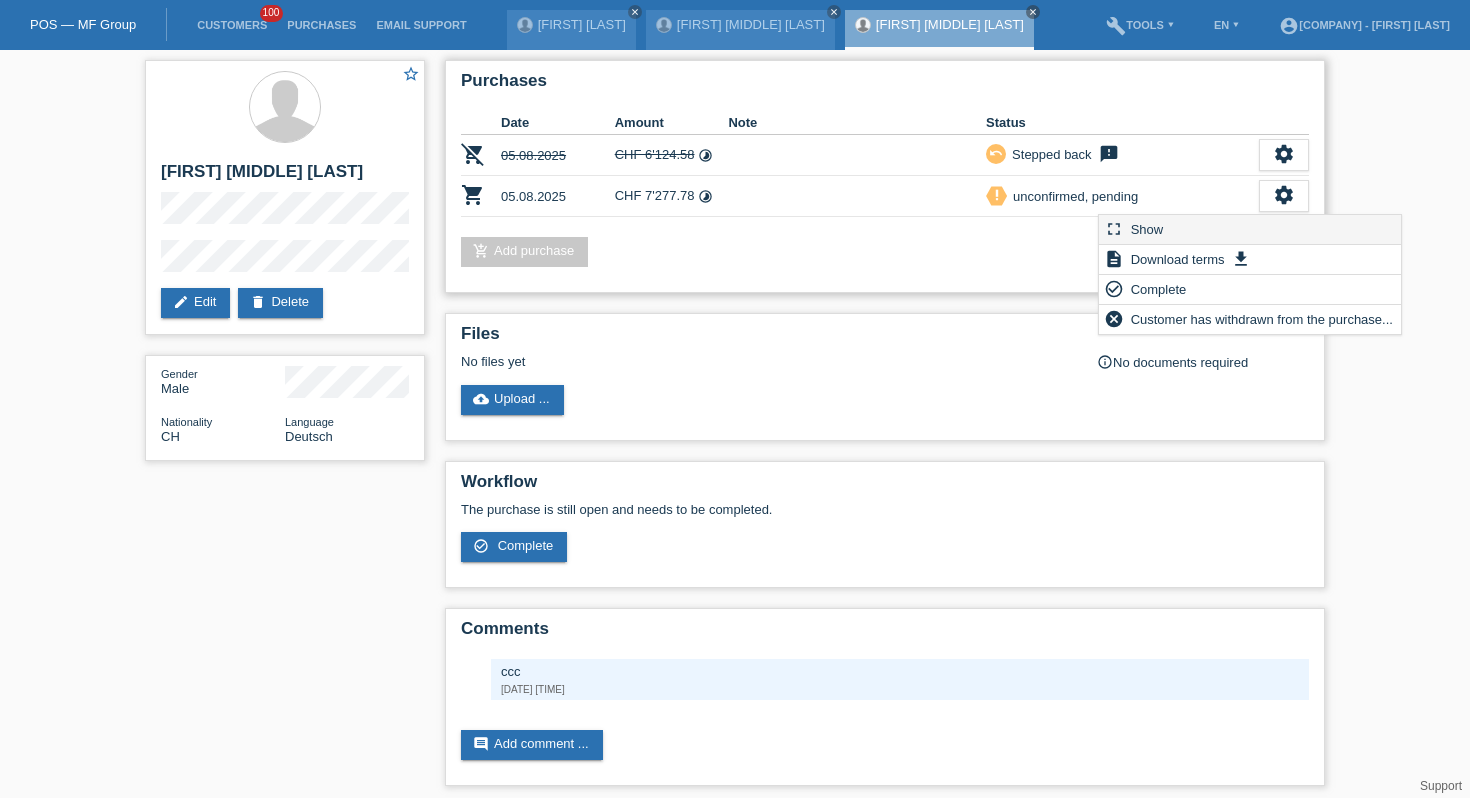click on "fullscreen   Show" at bounding box center [1250, 230] 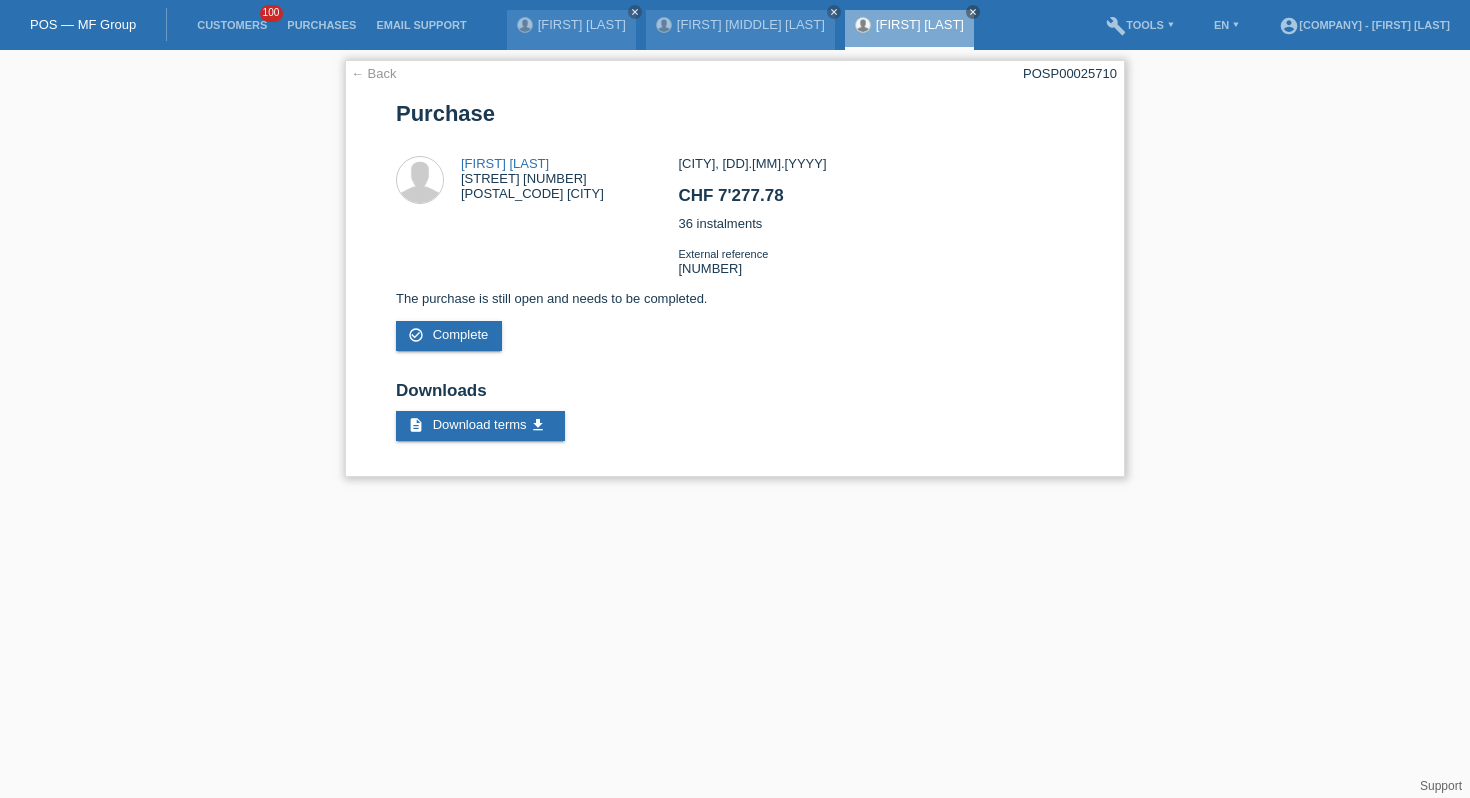 scroll, scrollTop: 0, scrollLeft: 0, axis: both 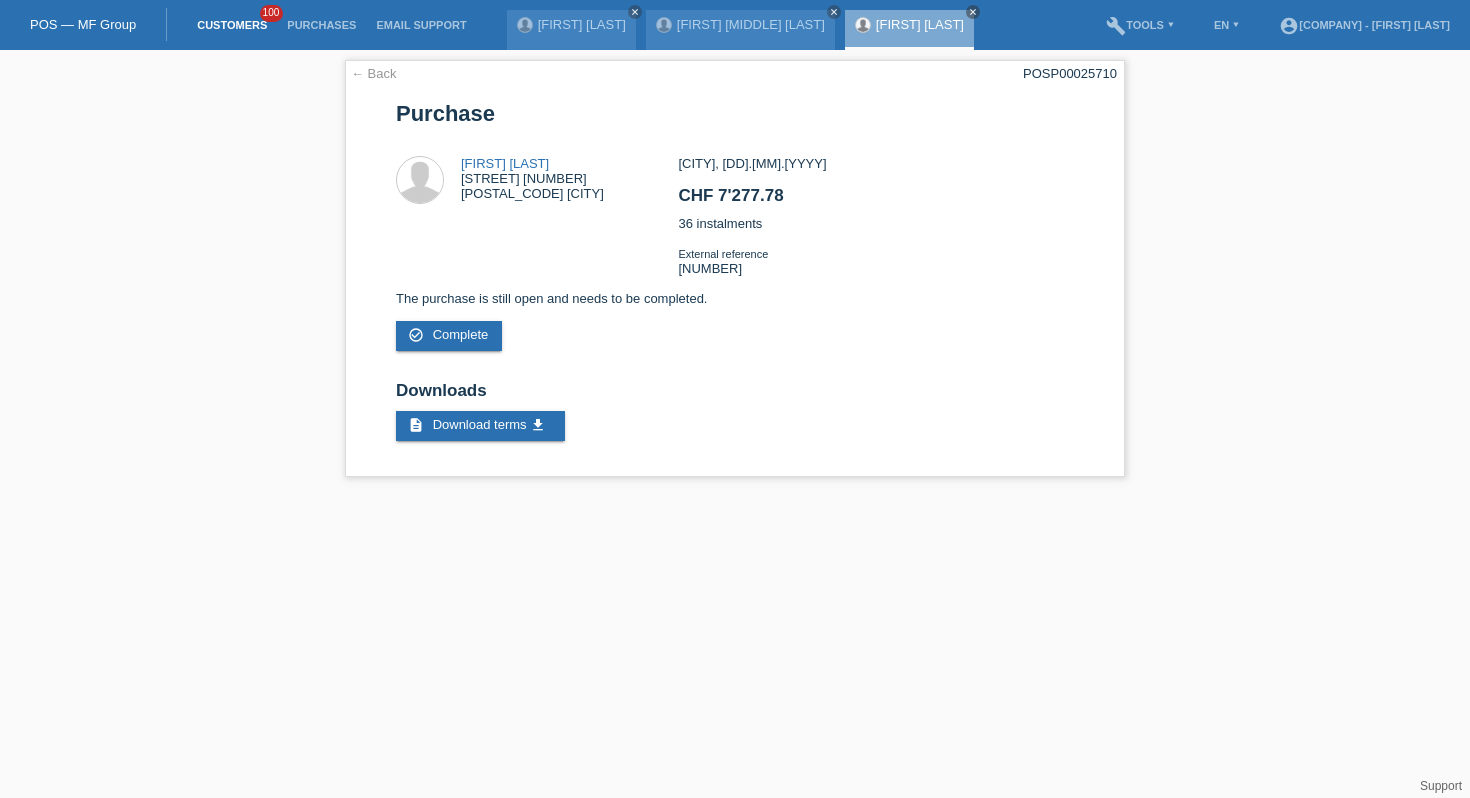 click on "Customers" at bounding box center [232, 25] 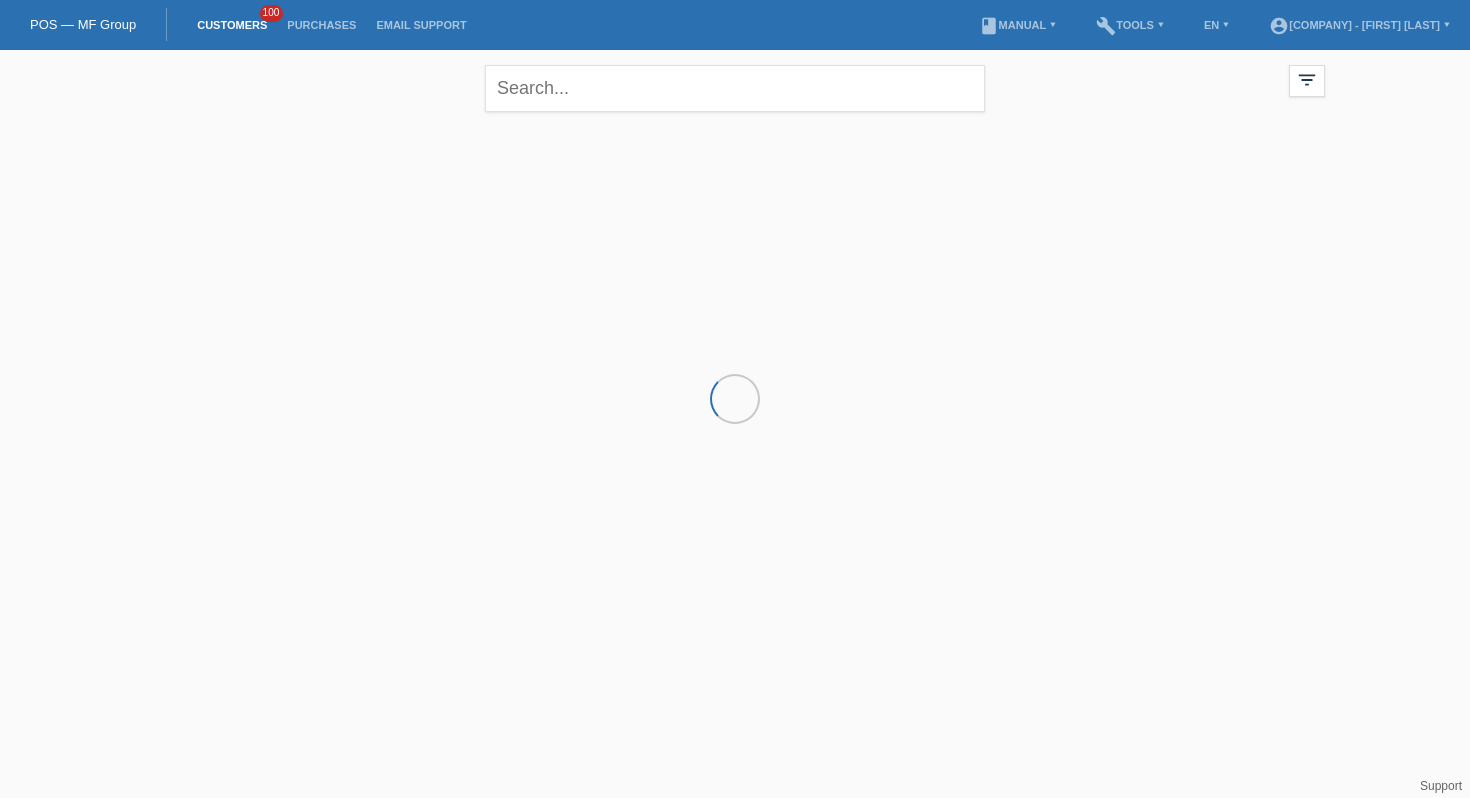 scroll, scrollTop: 0, scrollLeft: 0, axis: both 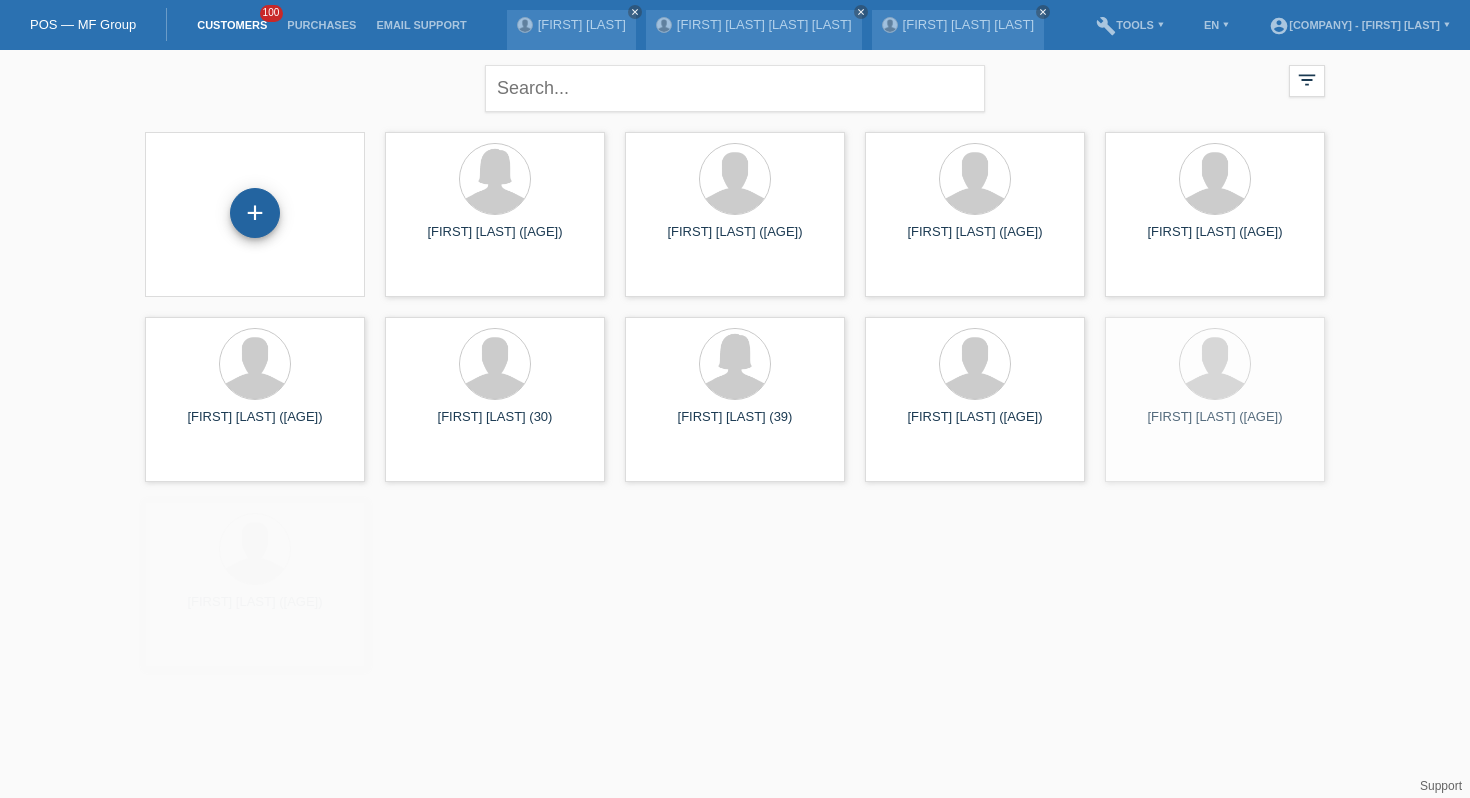 click on "+" at bounding box center [255, 213] 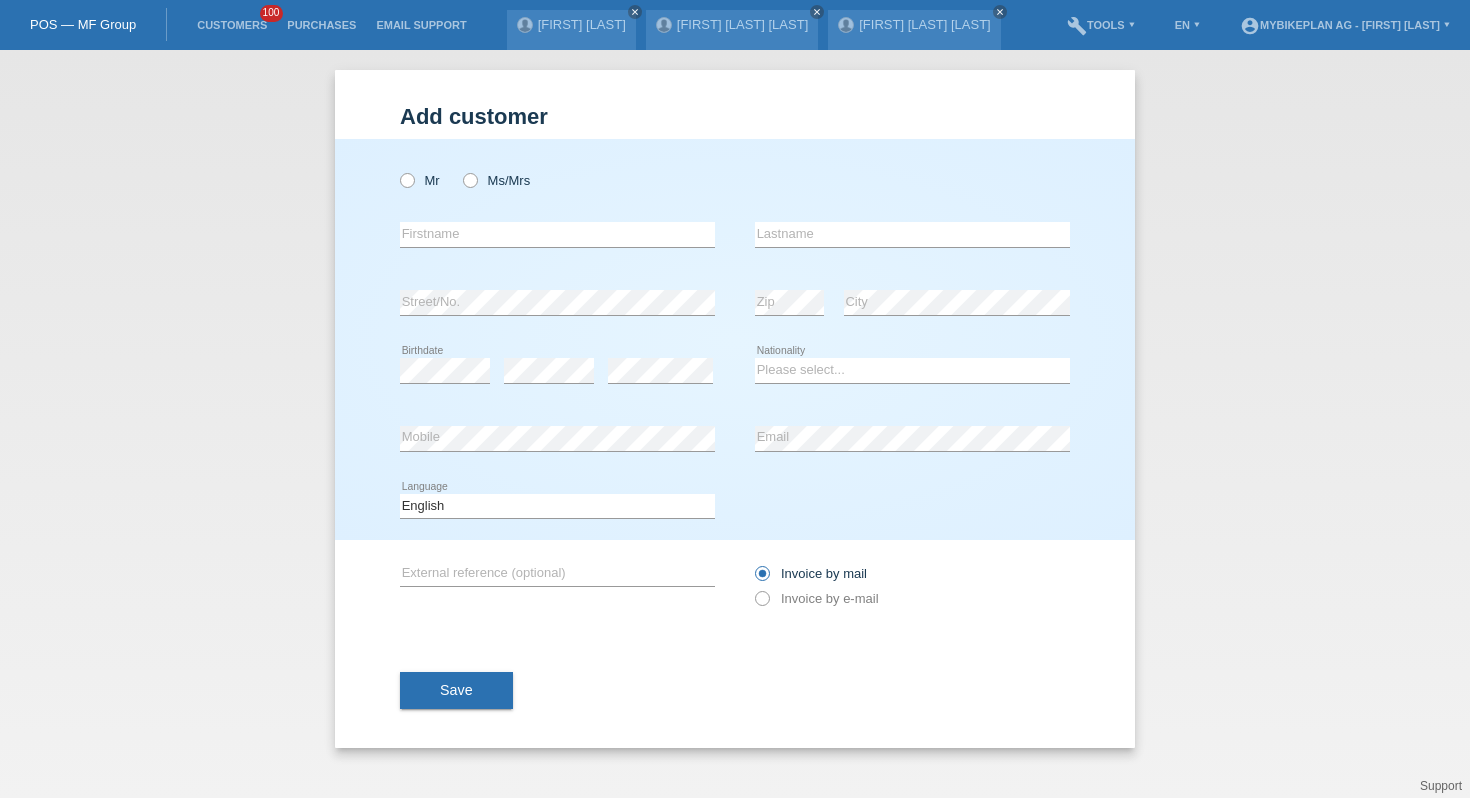 scroll, scrollTop: 0, scrollLeft: 0, axis: both 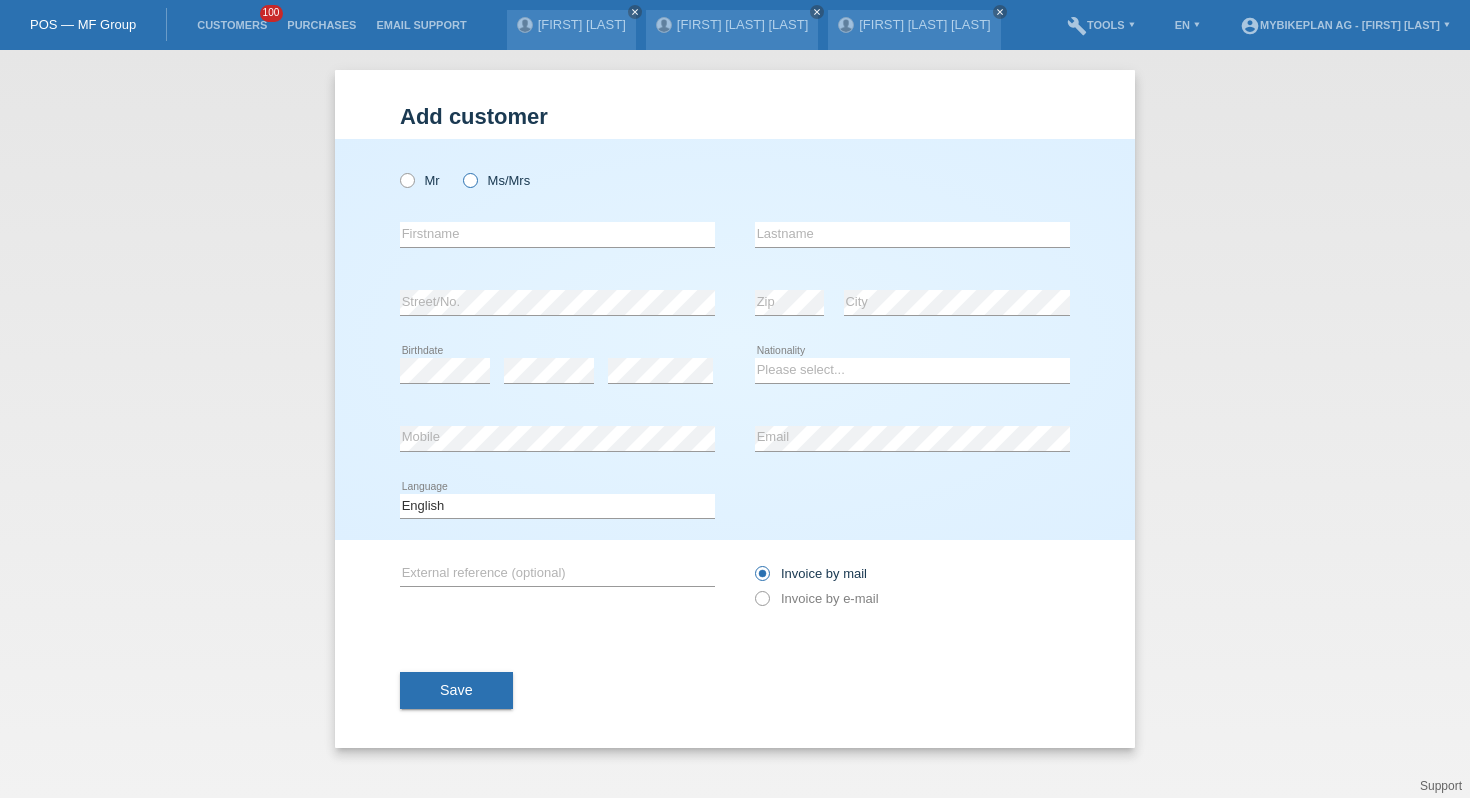 click on "Ms/Mrs" at bounding box center [496, 180] 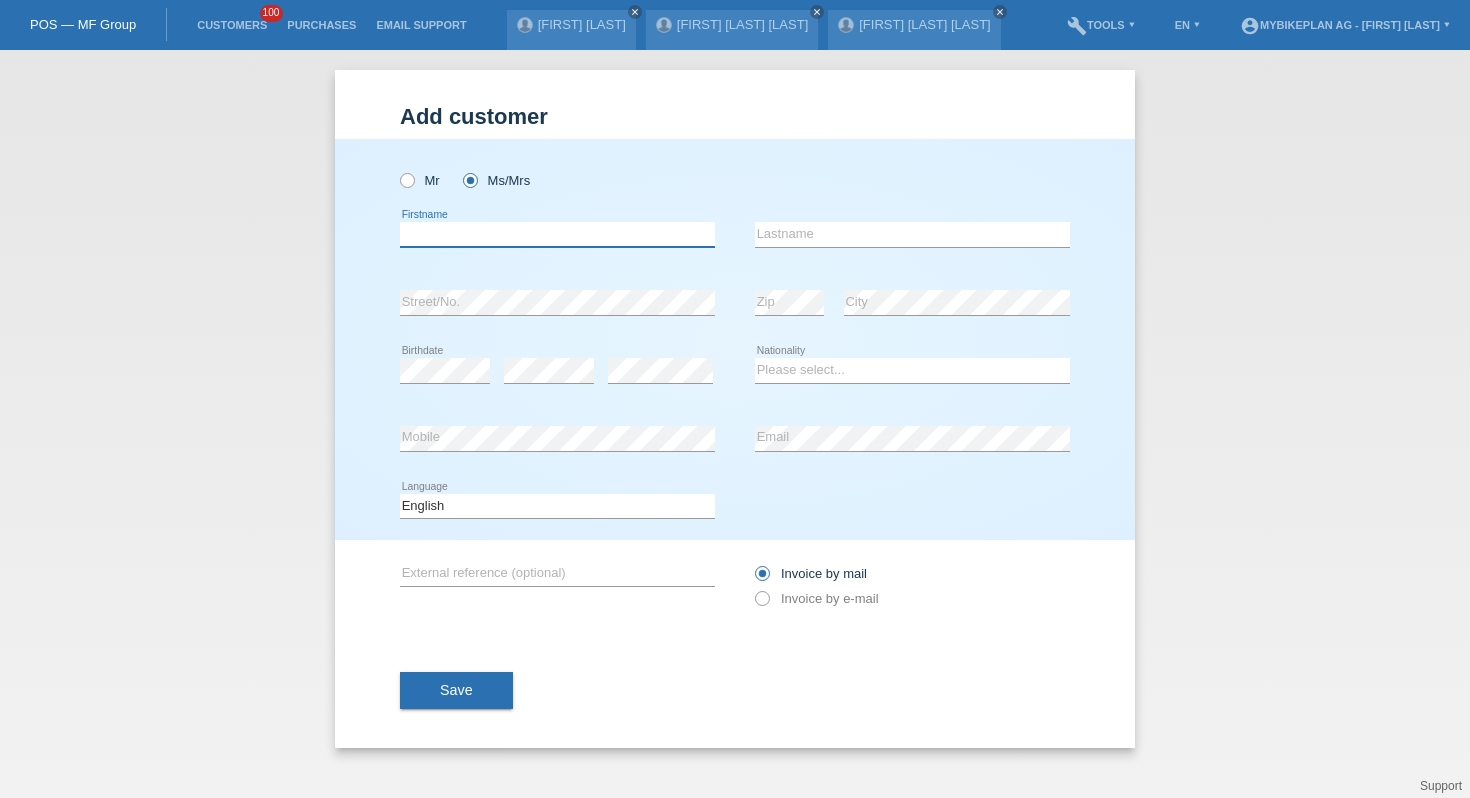 click at bounding box center [557, 234] 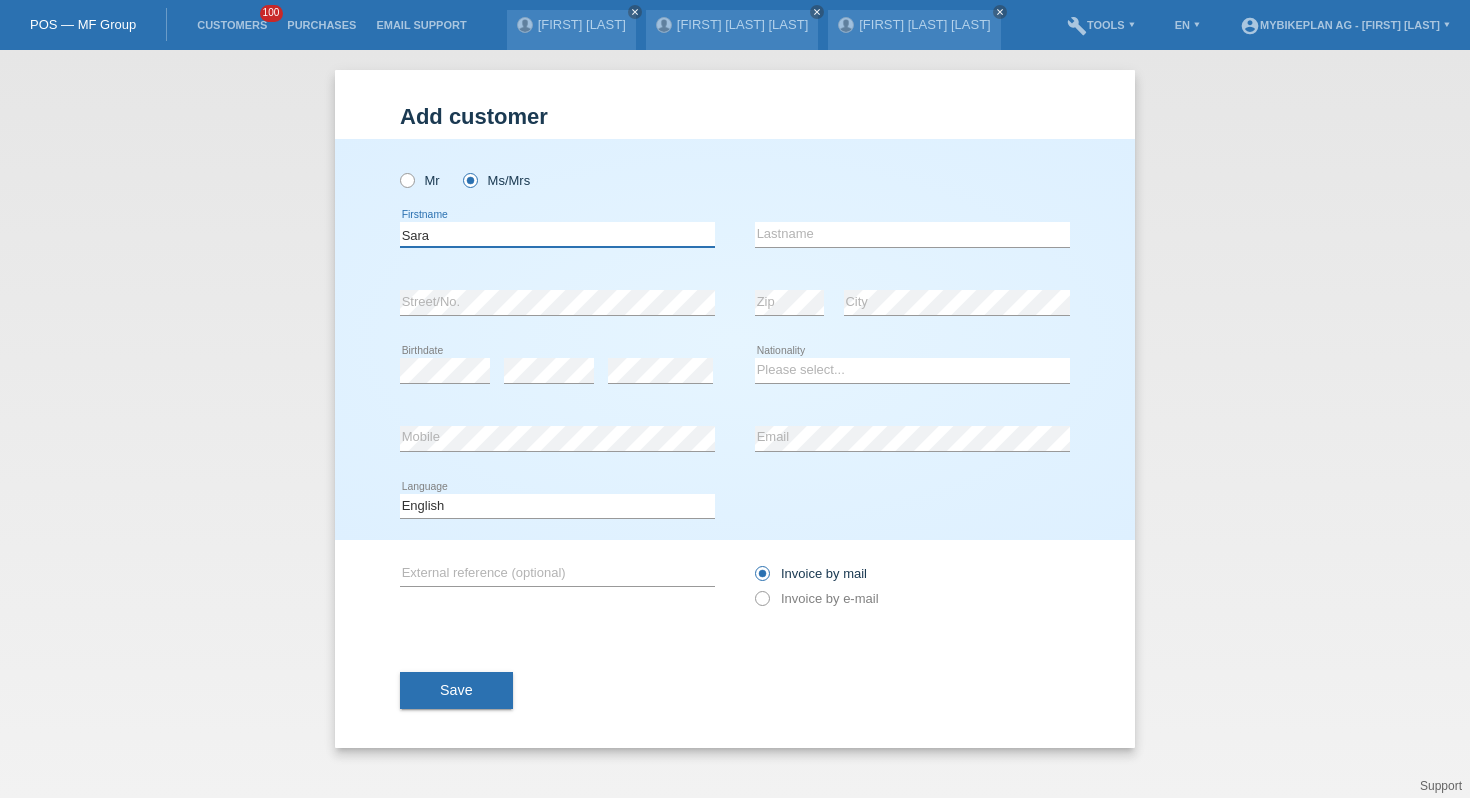 type on "Sara" 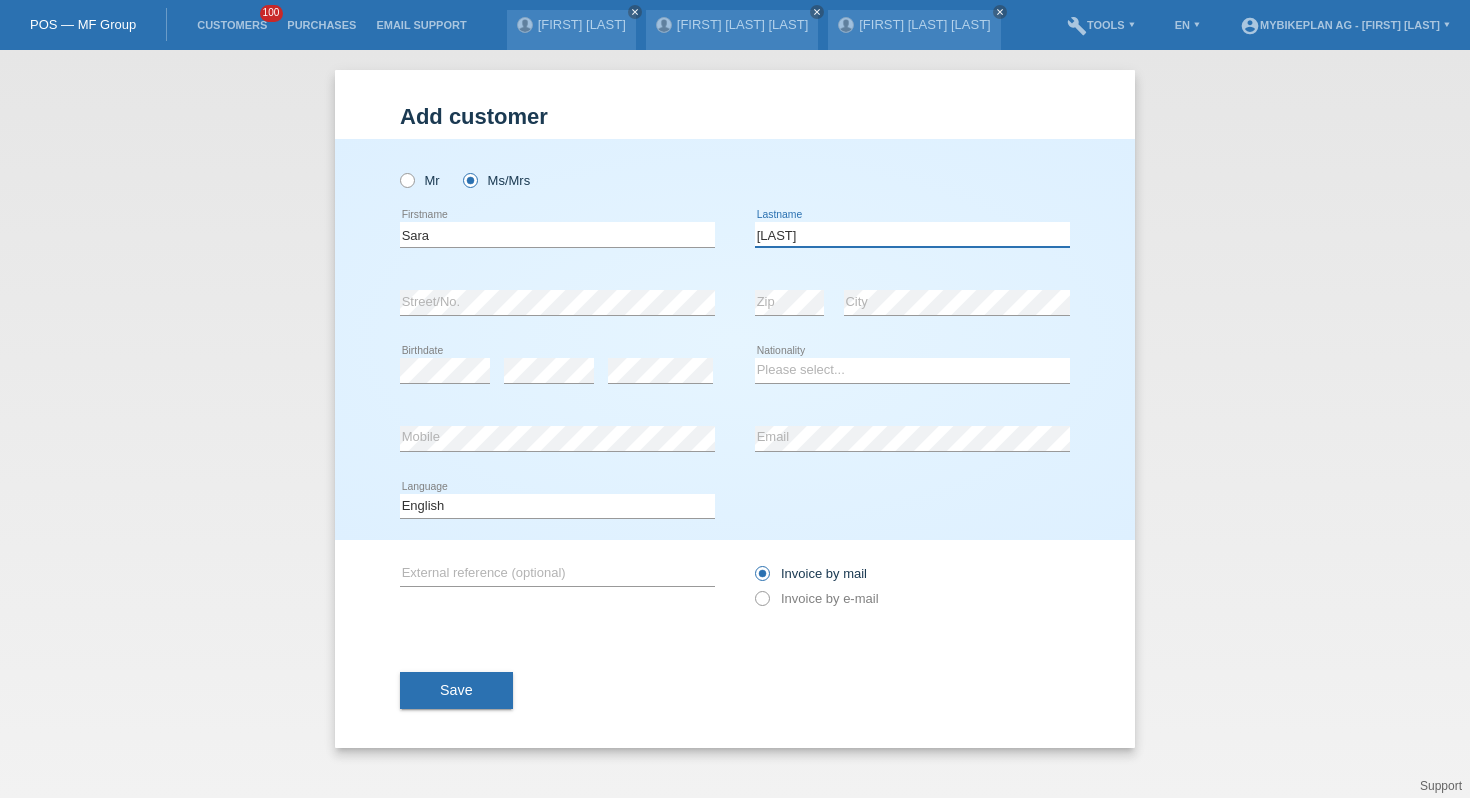 type on "[LAST]" 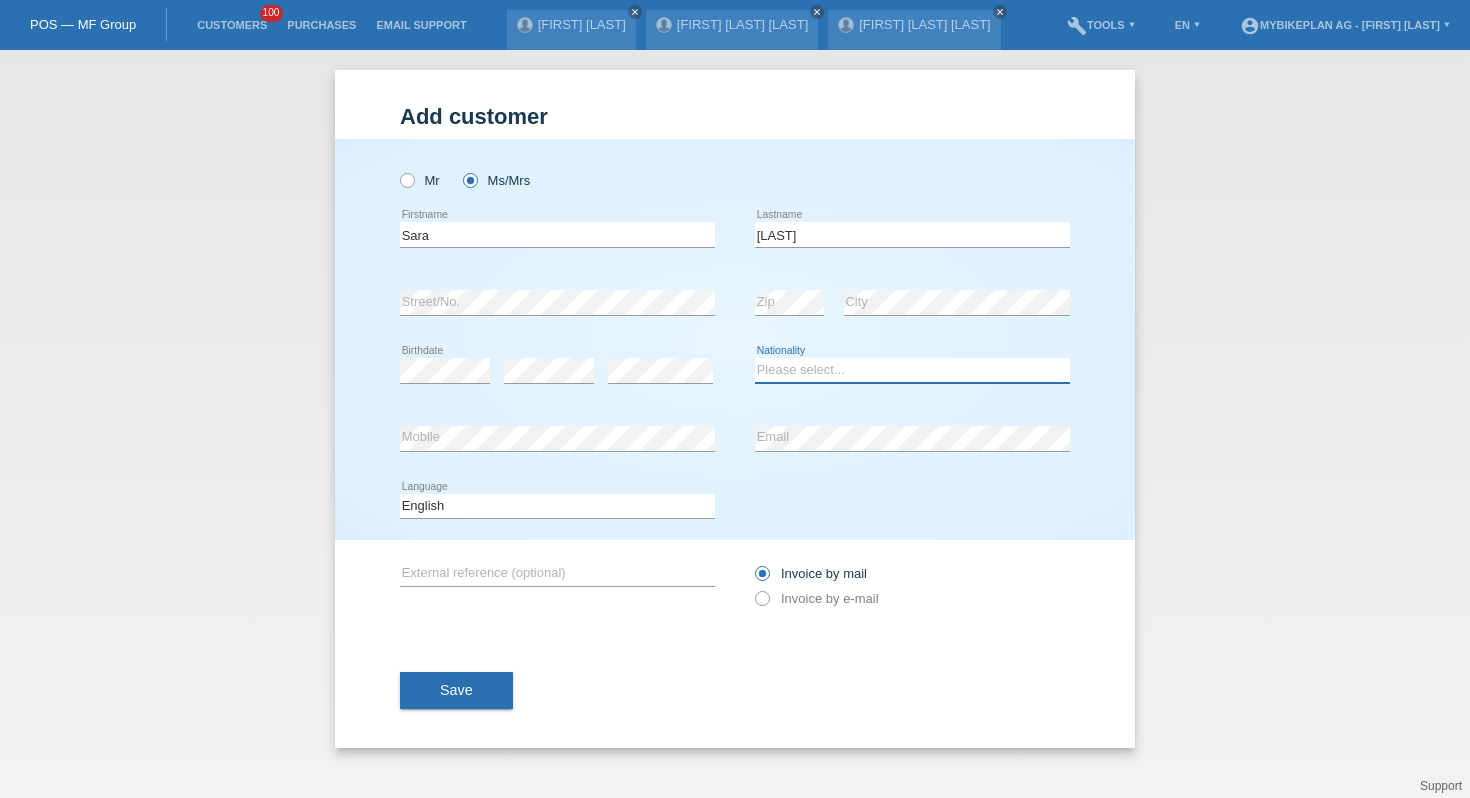 select on "CH" 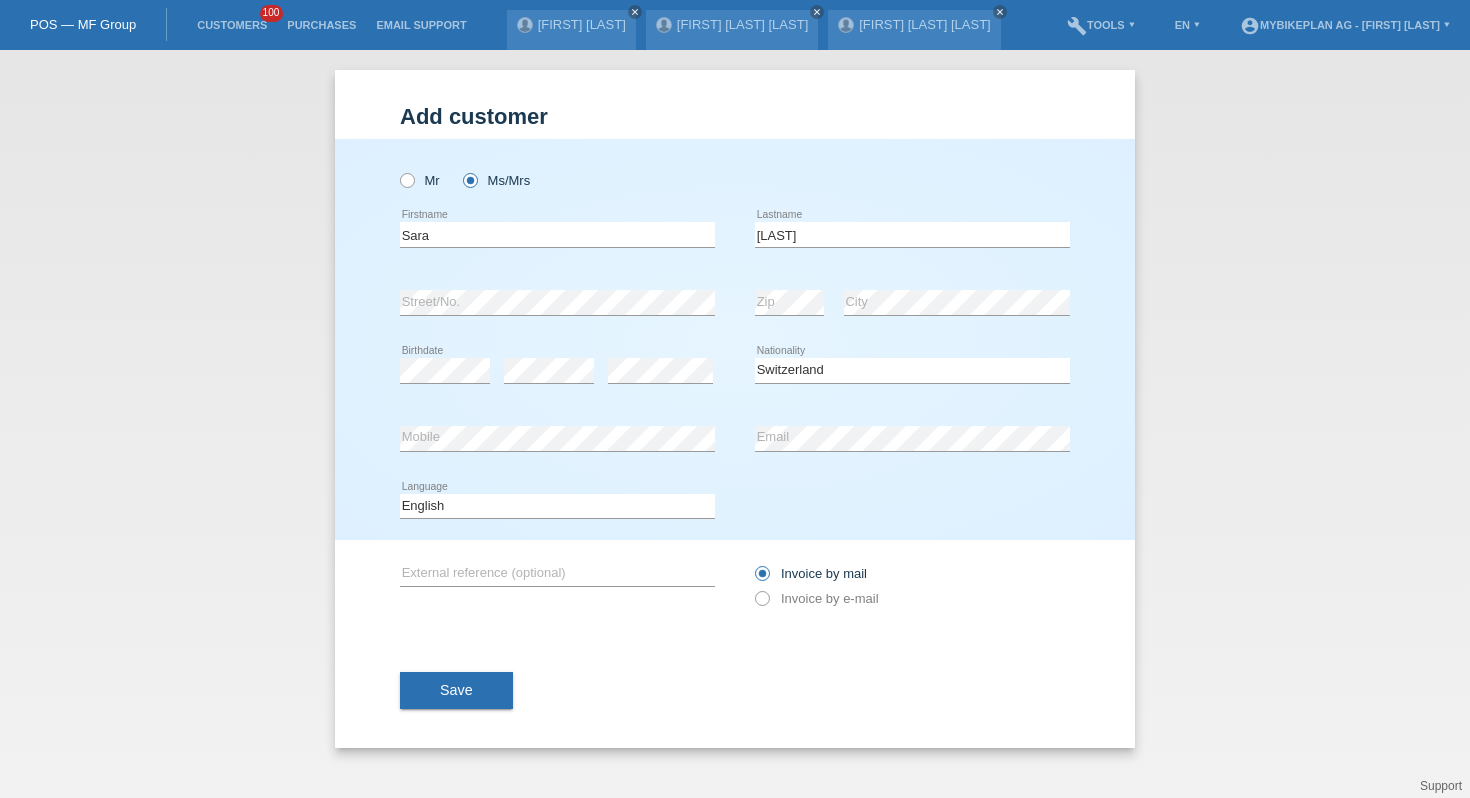 click on "Customers
100" at bounding box center (232, 25) 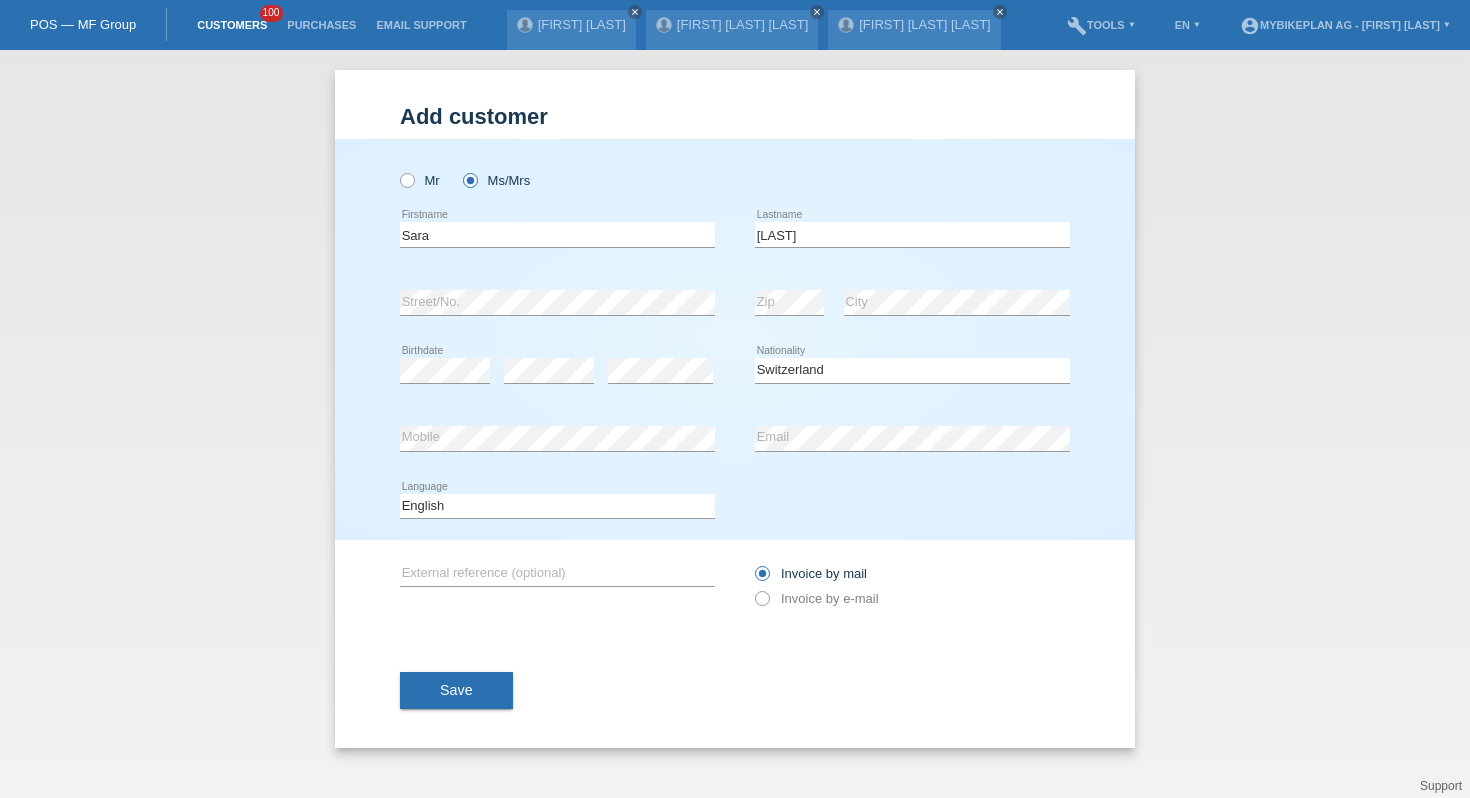 click on "Customers" at bounding box center (232, 25) 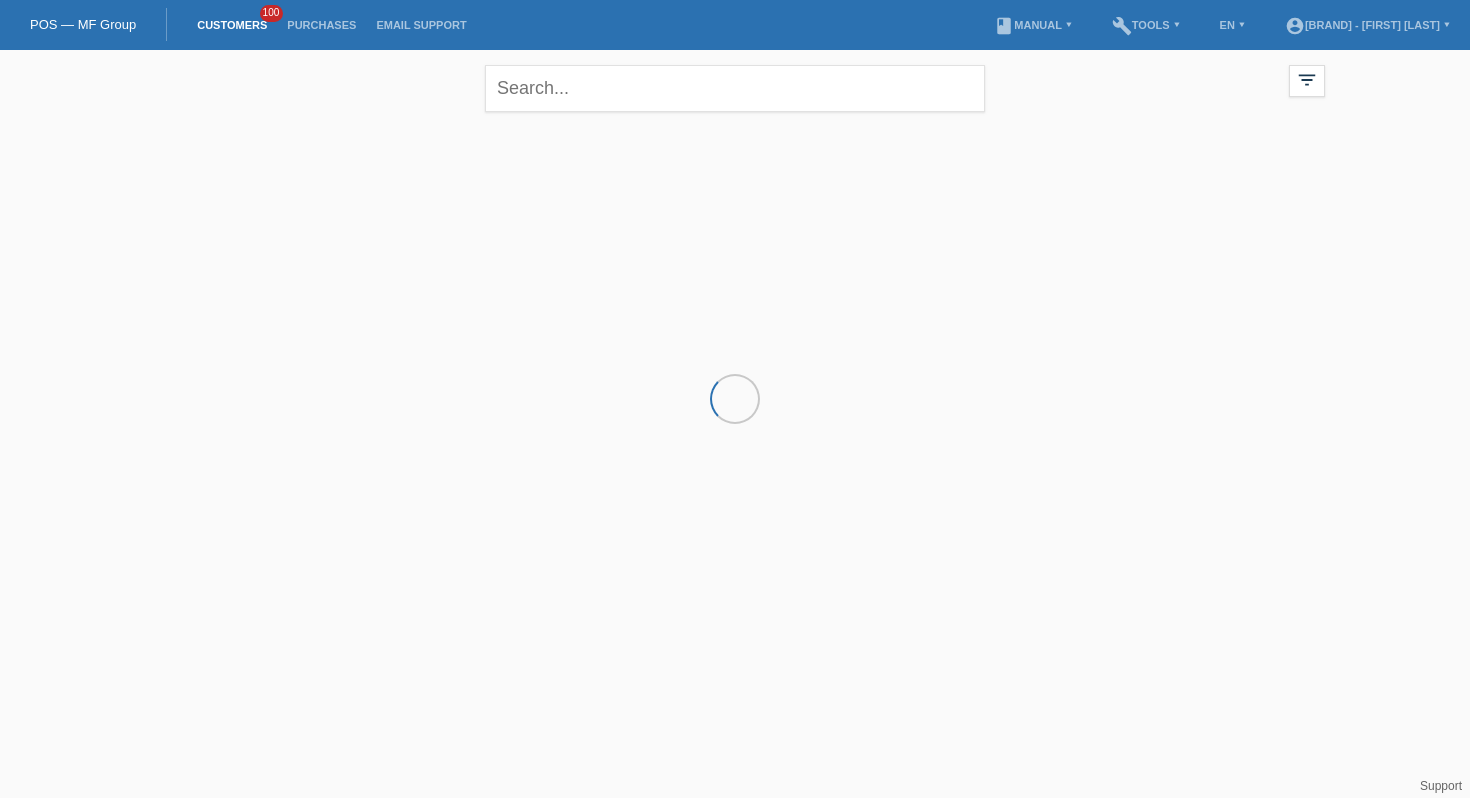 scroll, scrollTop: 0, scrollLeft: 0, axis: both 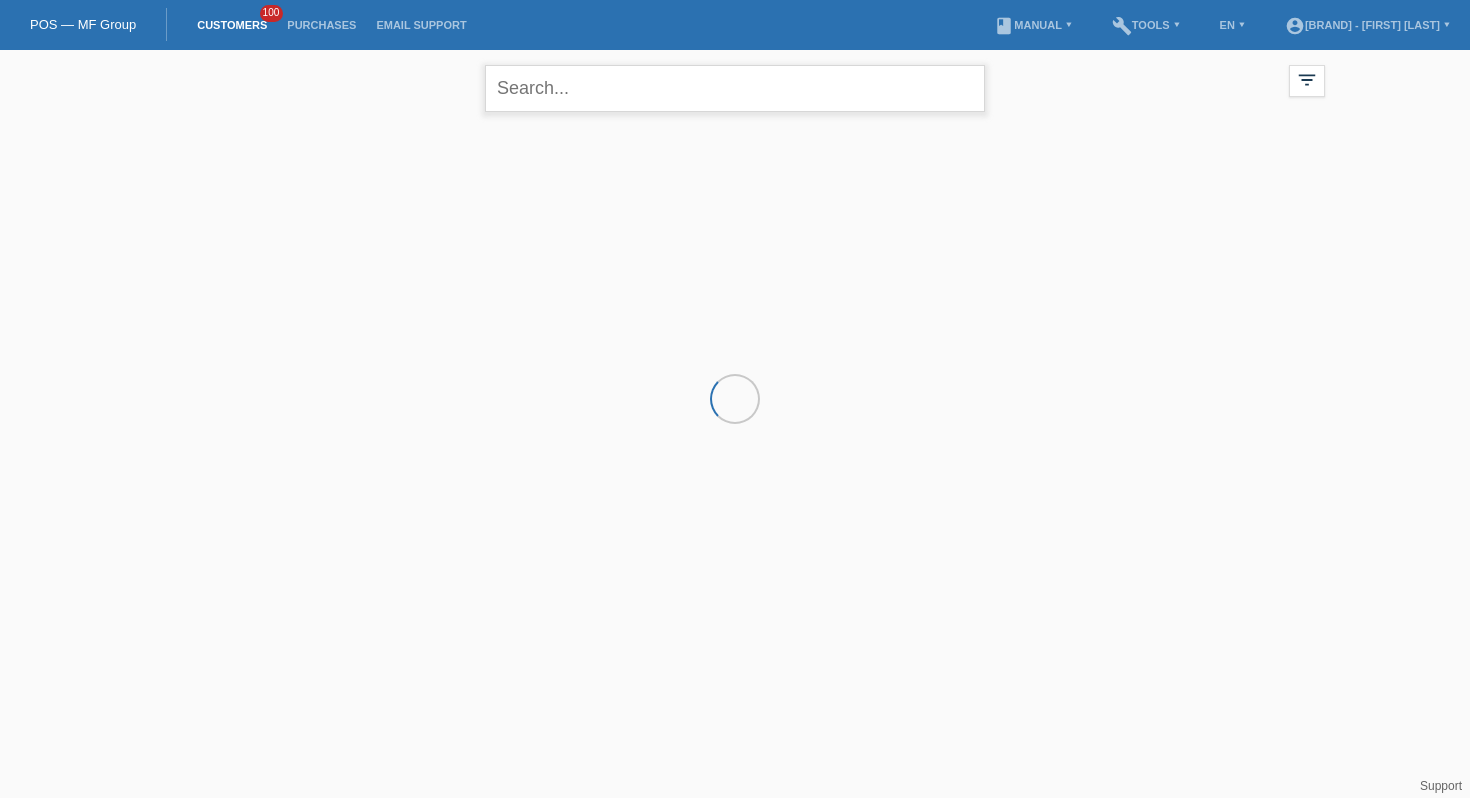 click at bounding box center [735, 88] 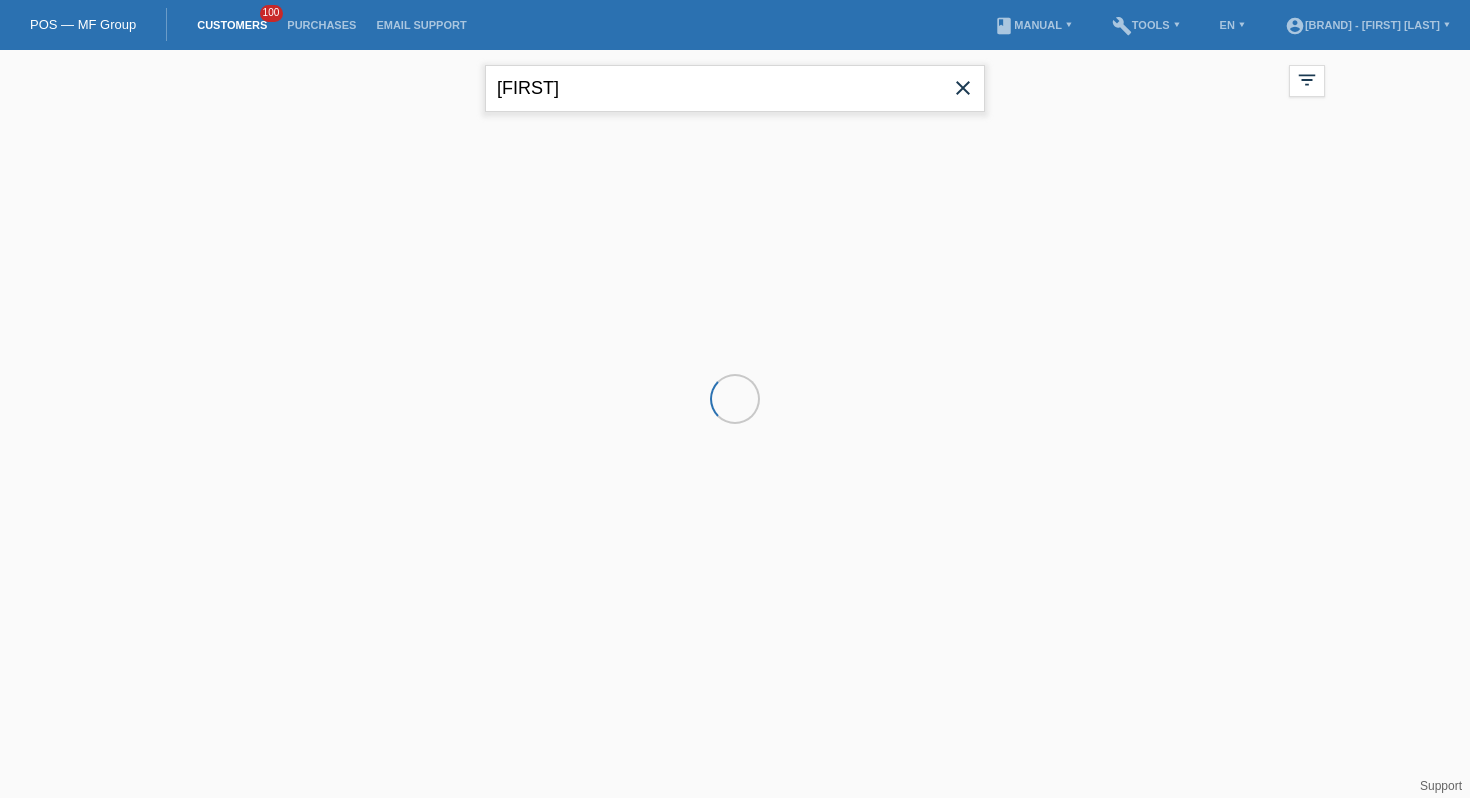 type on "[FIRST]" 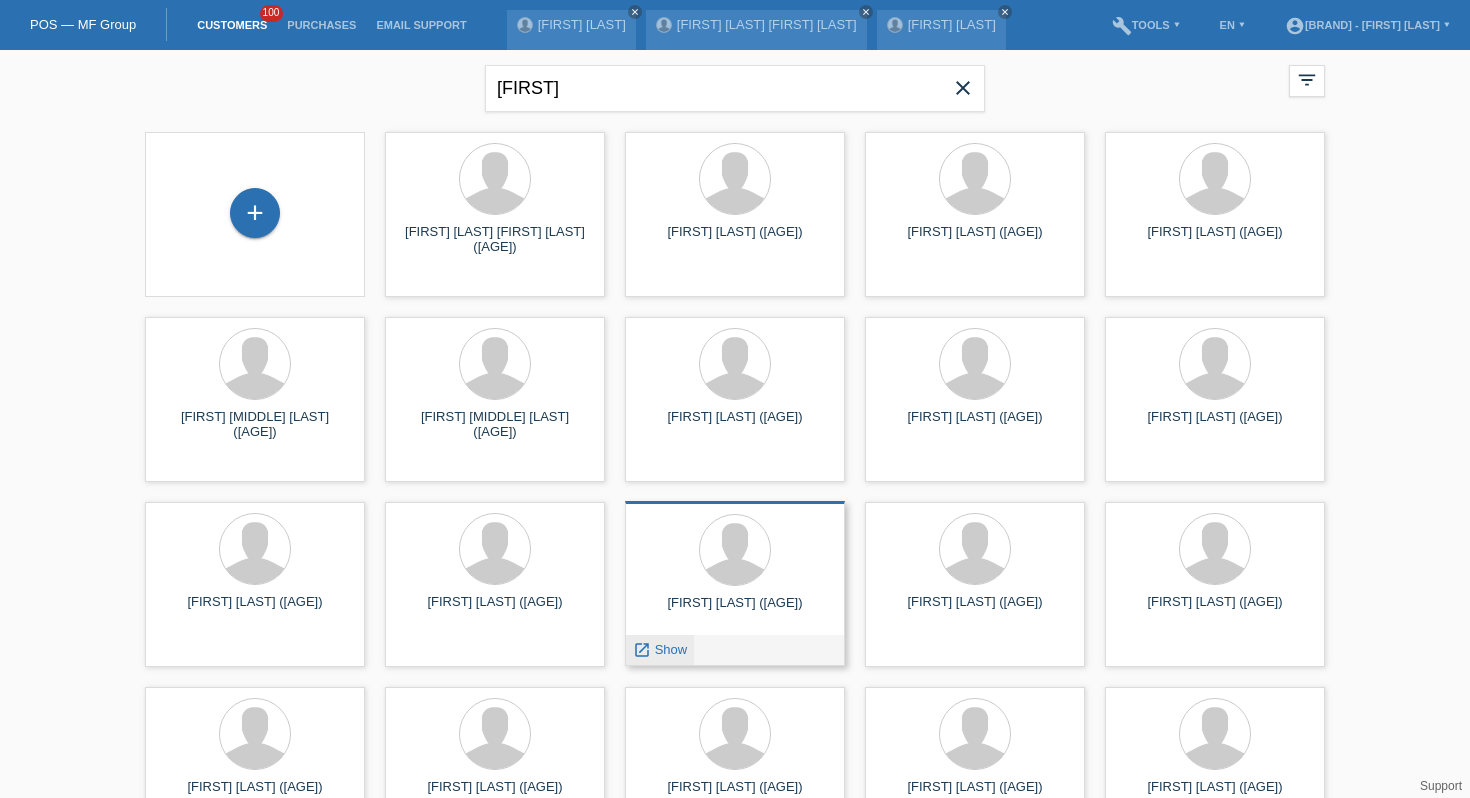click on "Show" at bounding box center (671, 649) 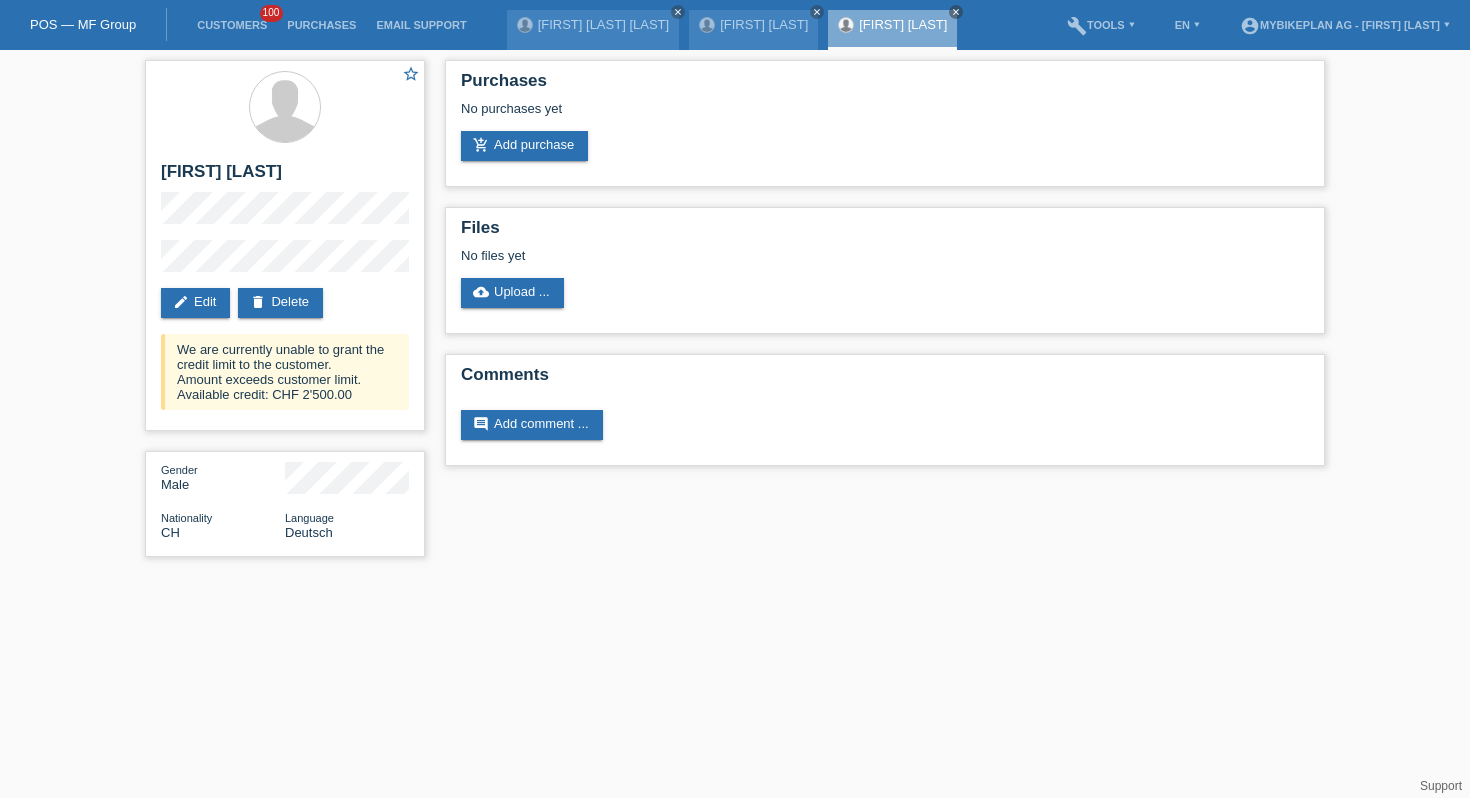 scroll, scrollTop: 0, scrollLeft: 0, axis: both 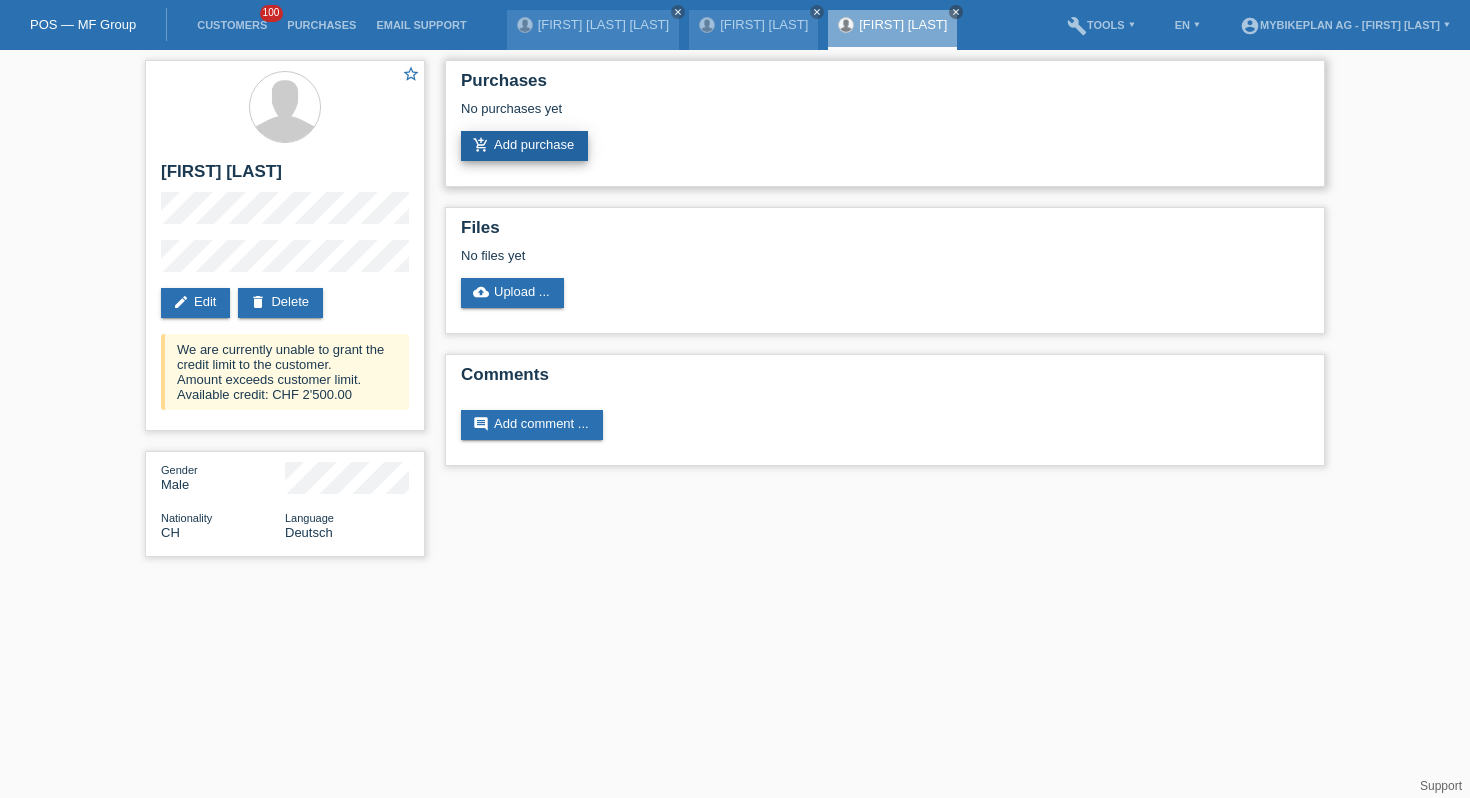 click on "add_shopping_cart  Add purchase" at bounding box center [524, 146] 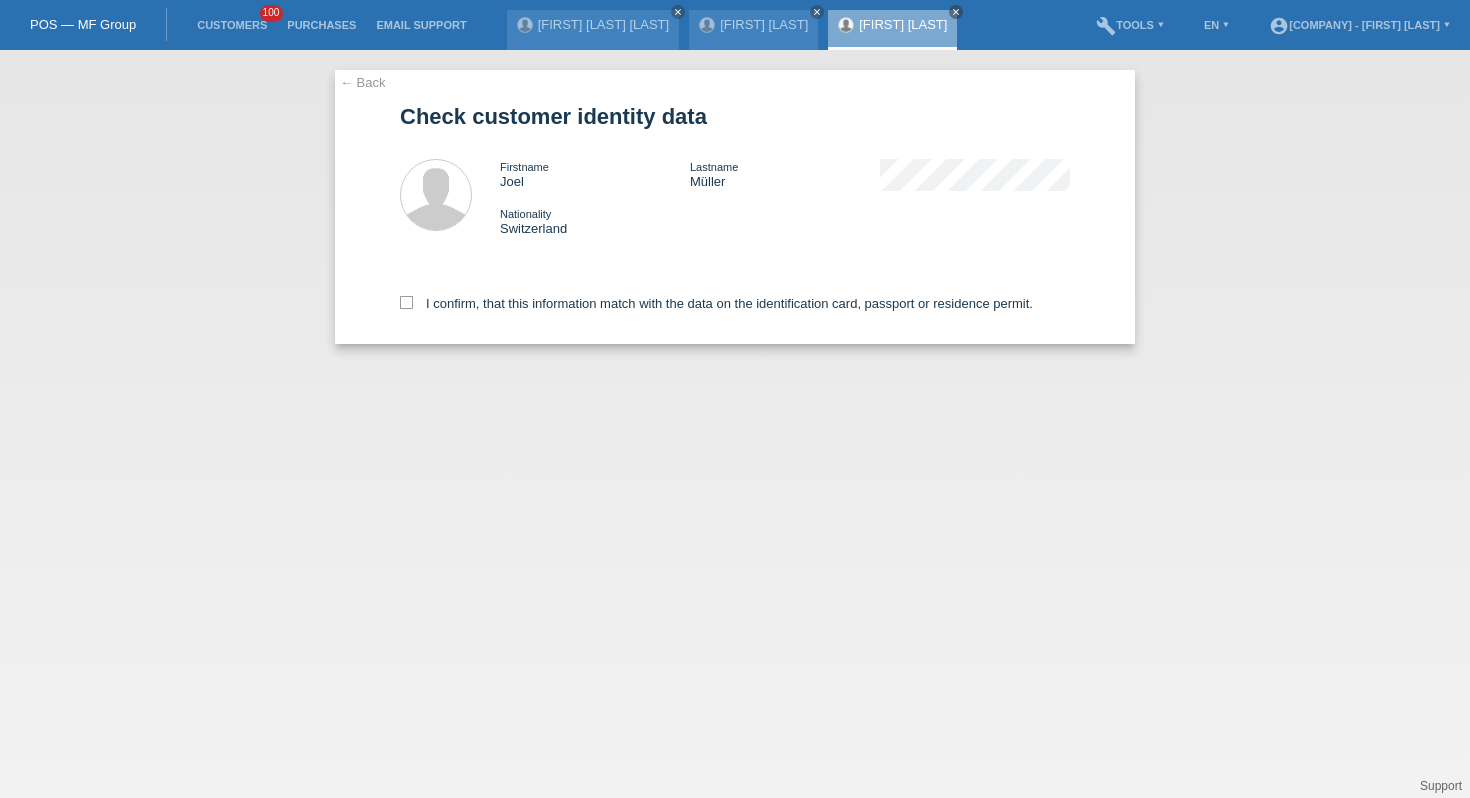 scroll, scrollTop: 0, scrollLeft: 0, axis: both 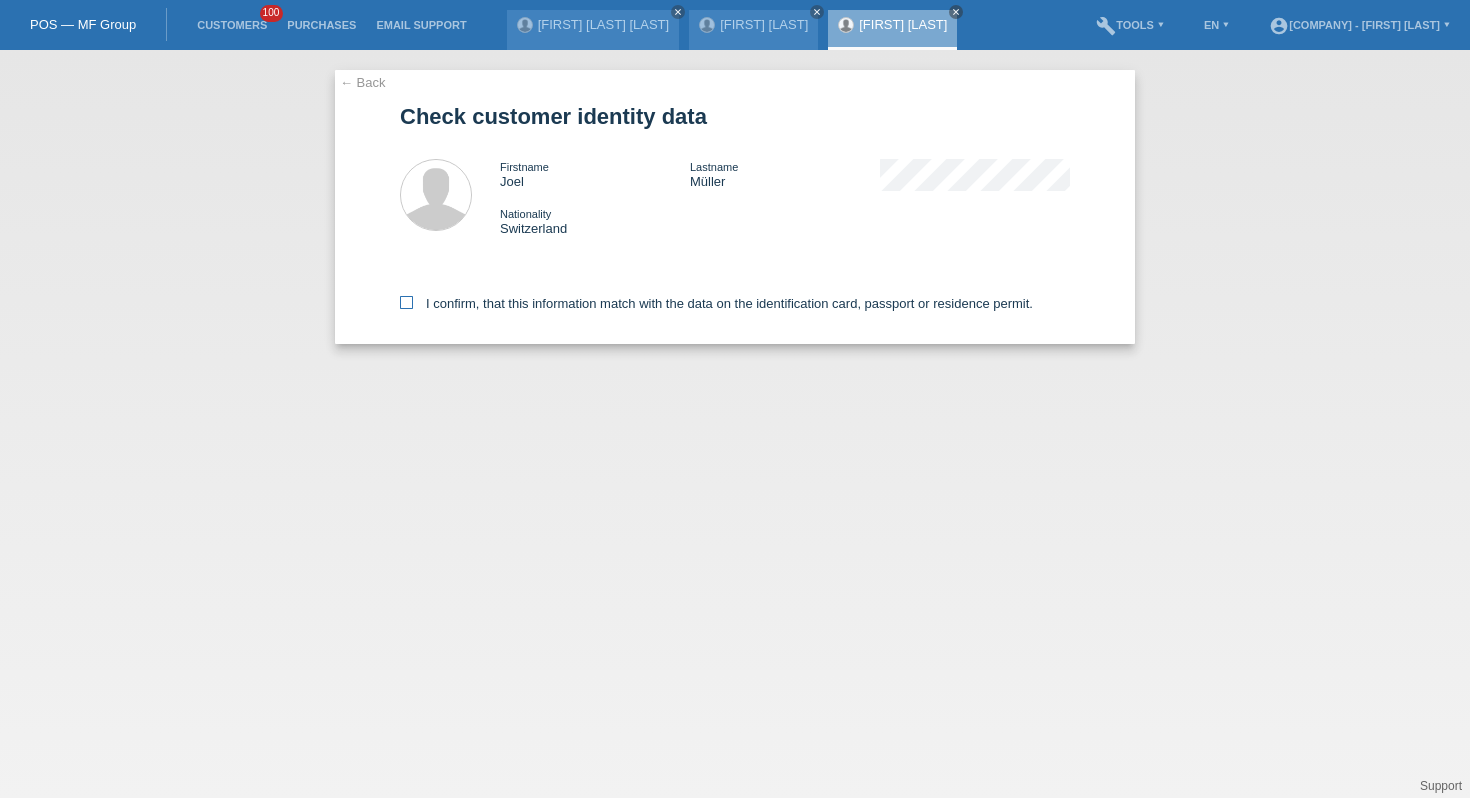 click on "I confirm, that this information match with the data on the identification card, passport or residence permit." at bounding box center (716, 303) 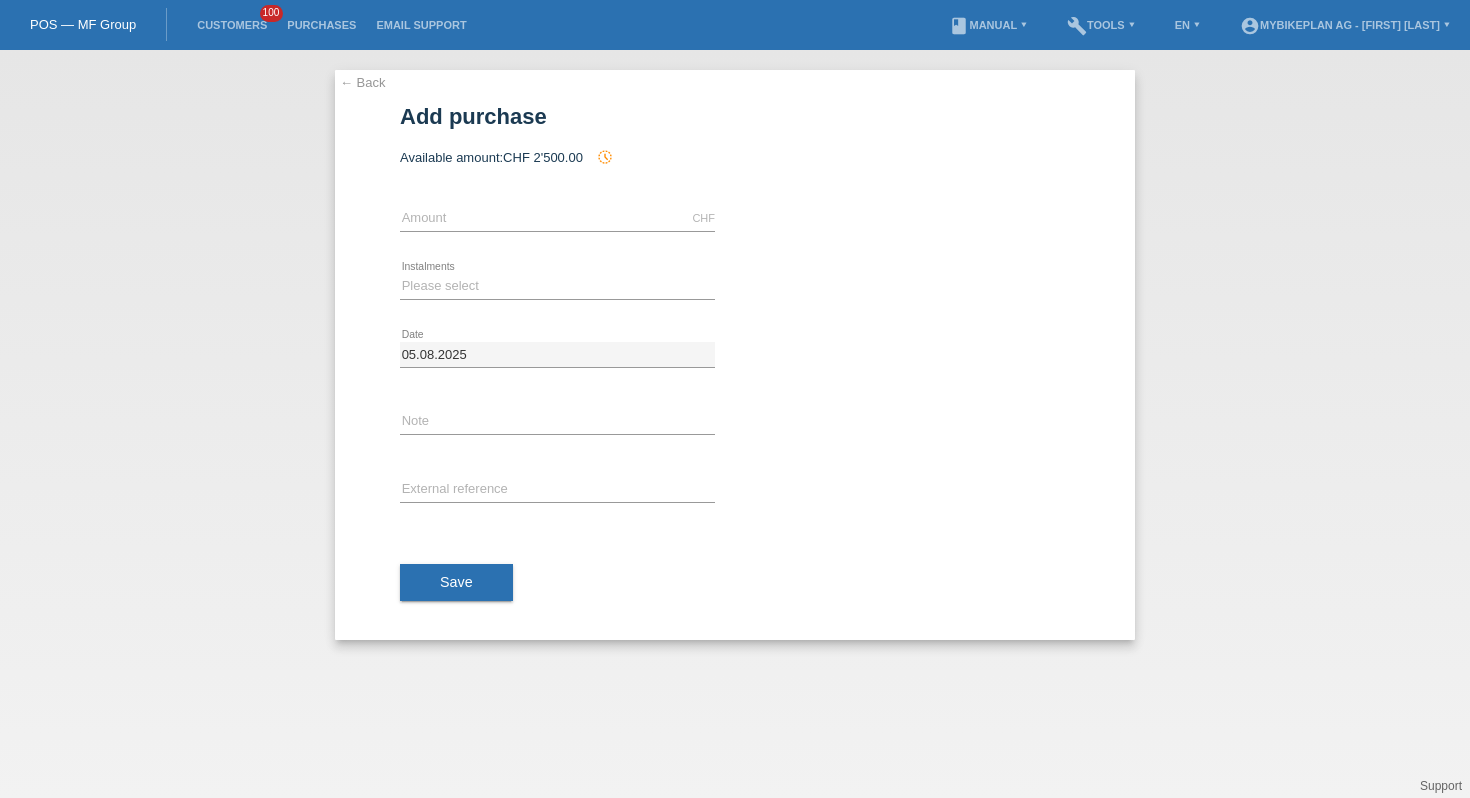 scroll, scrollTop: 0, scrollLeft: 0, axis: both 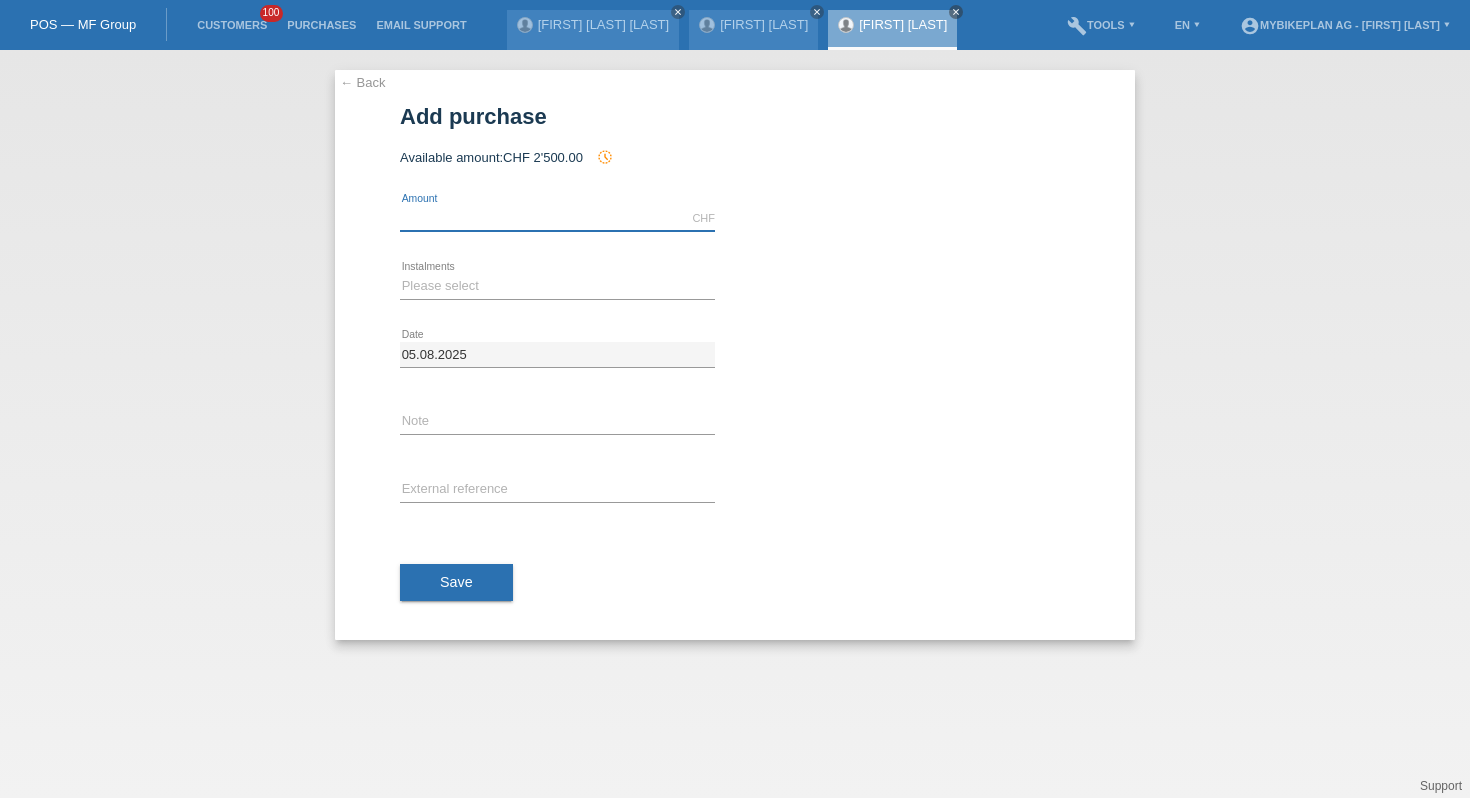 click at bounding box center (557, 218) 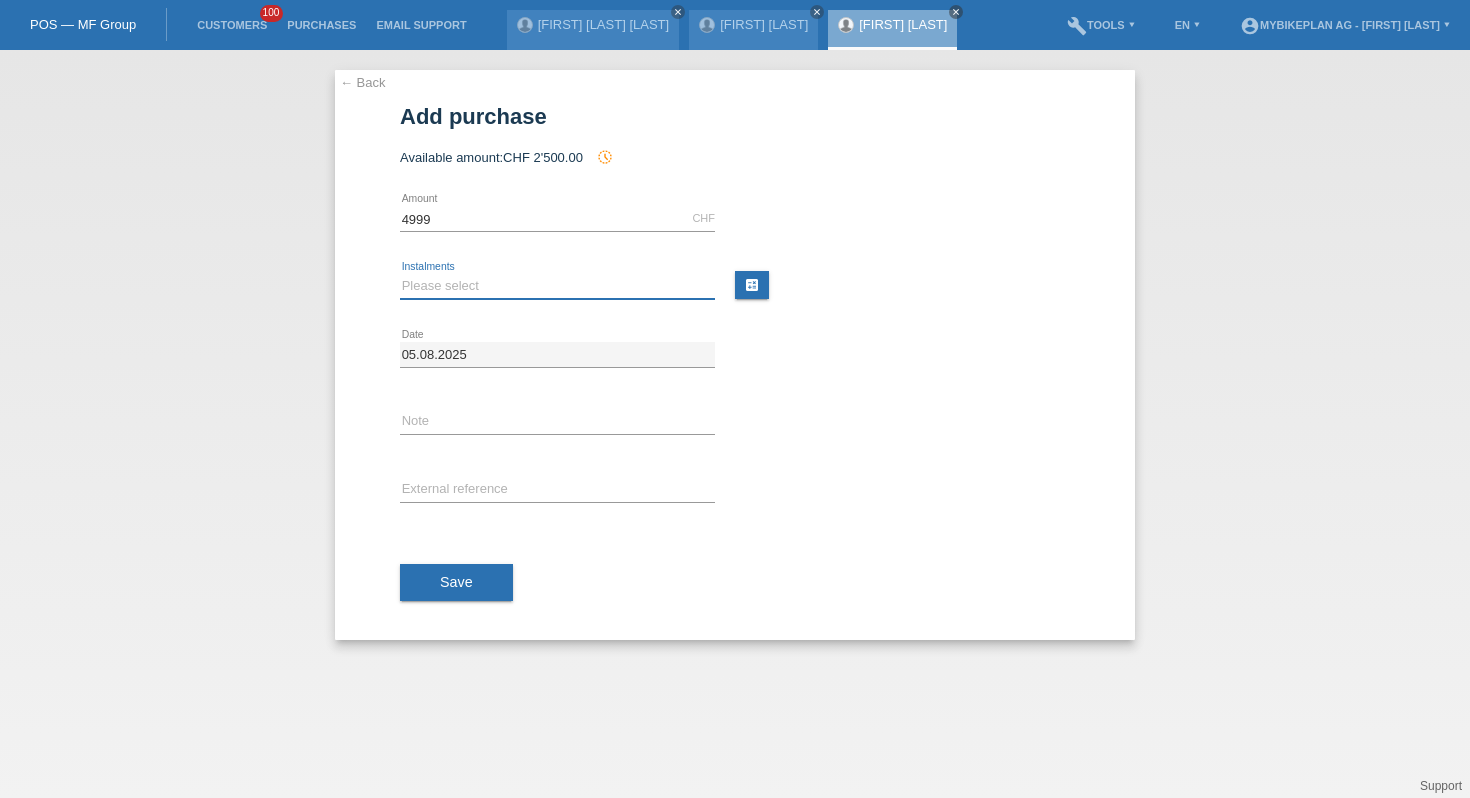 type on "4999.00" 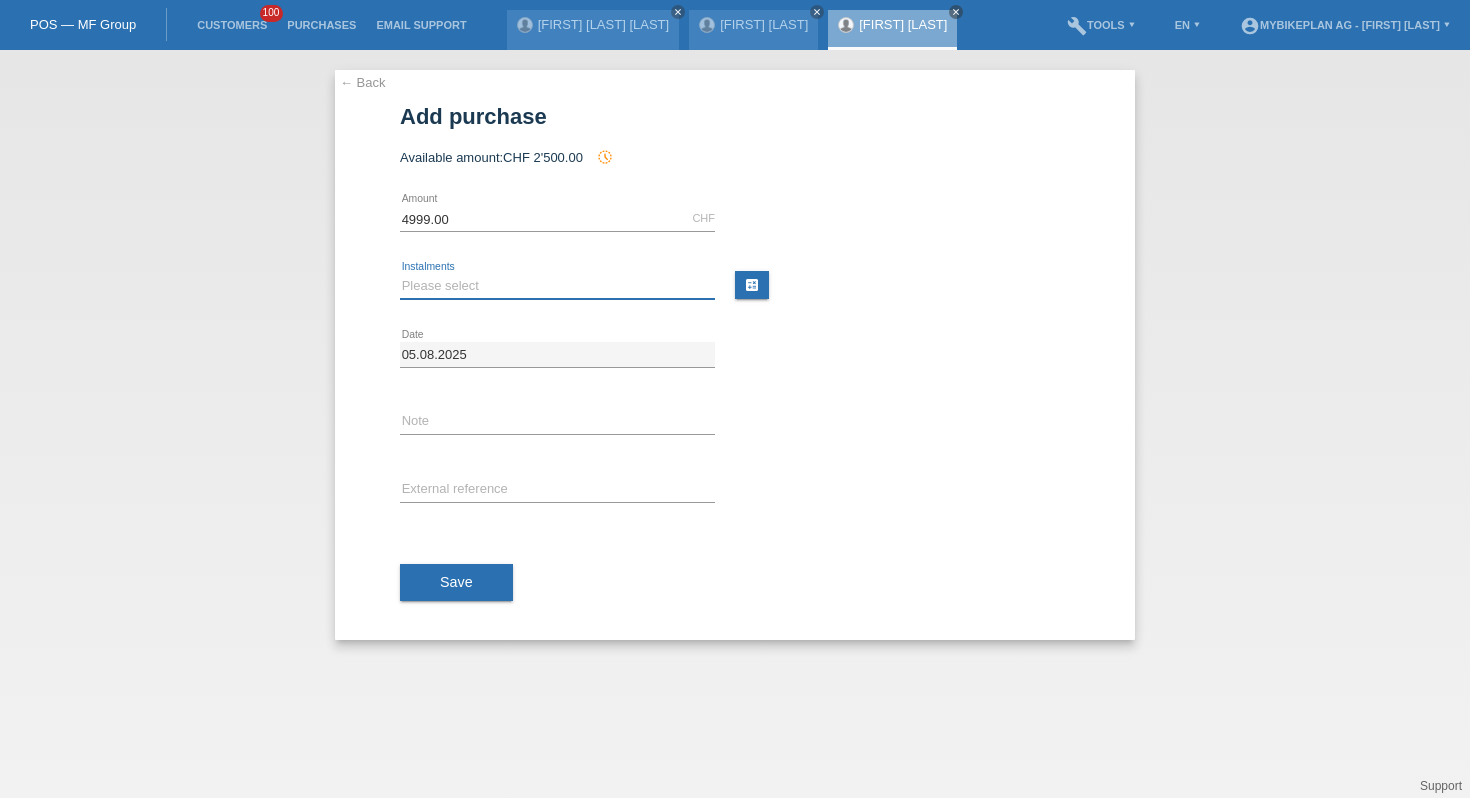 click on "Please select
6 instalments
12 instalments
18 instalments
24 instalments
36 instalments
48 instalments" at bounding box center (557, 286) 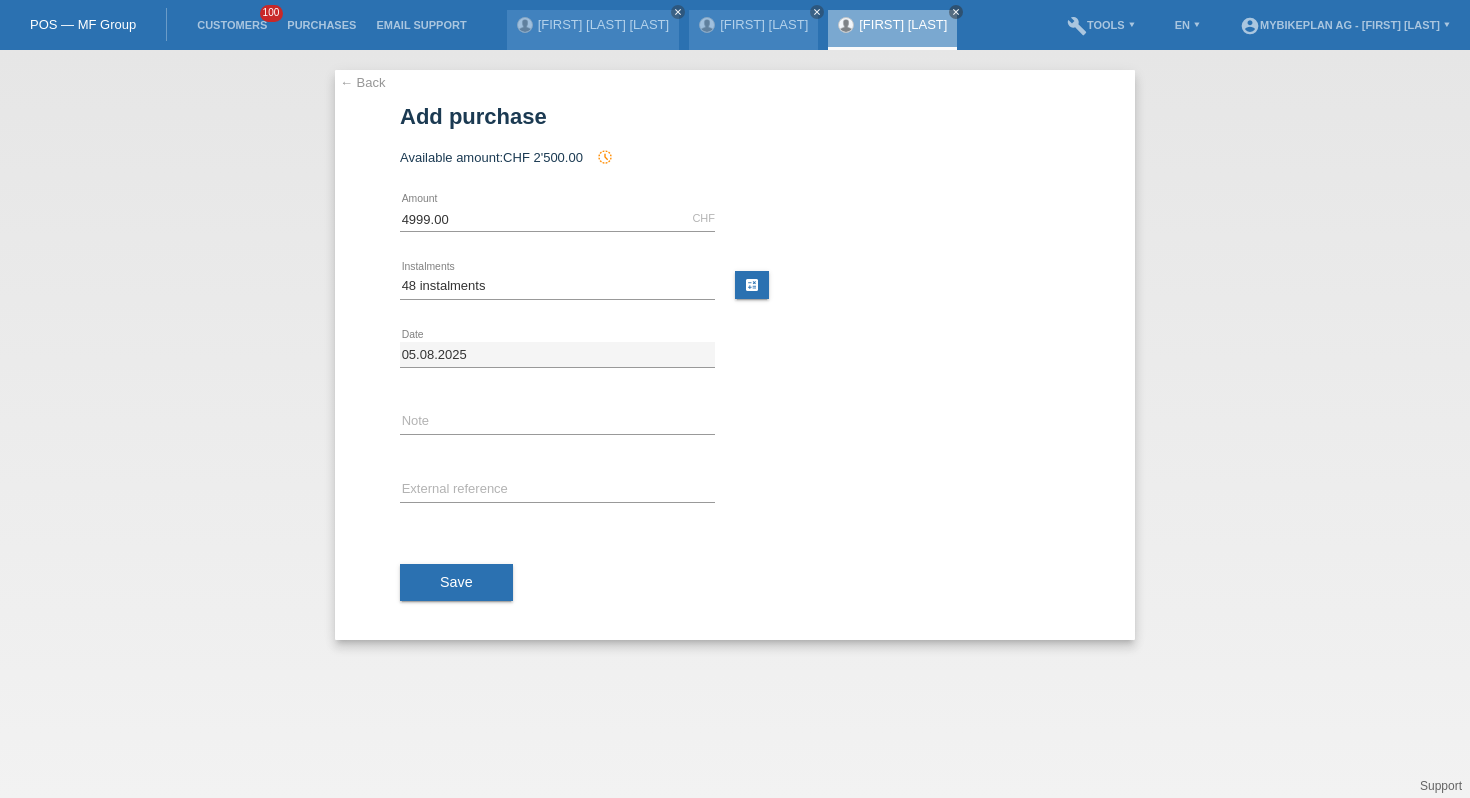 click on "error
External reference" at bounding box center (557, 491) 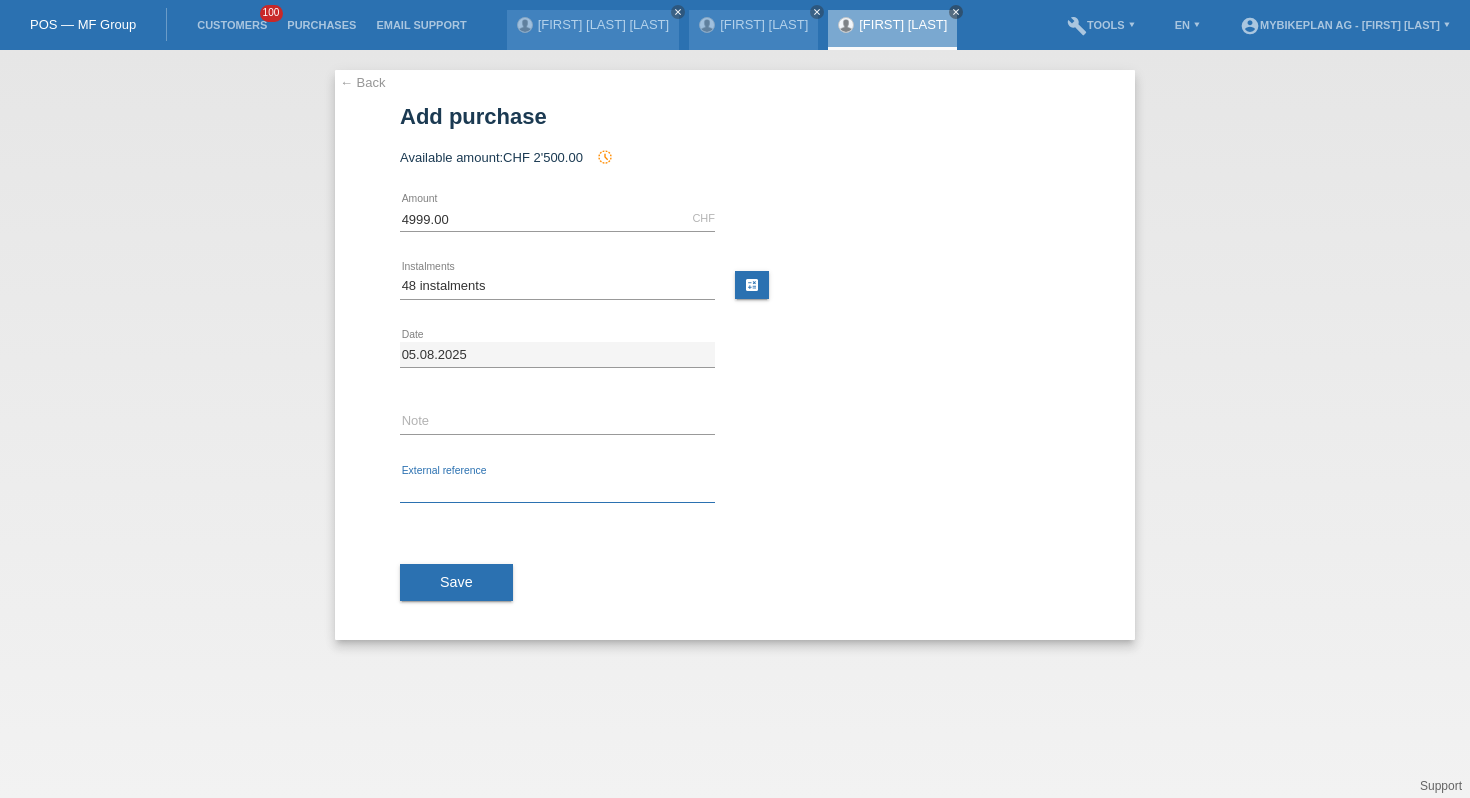 click at bounding box center (557, 490) 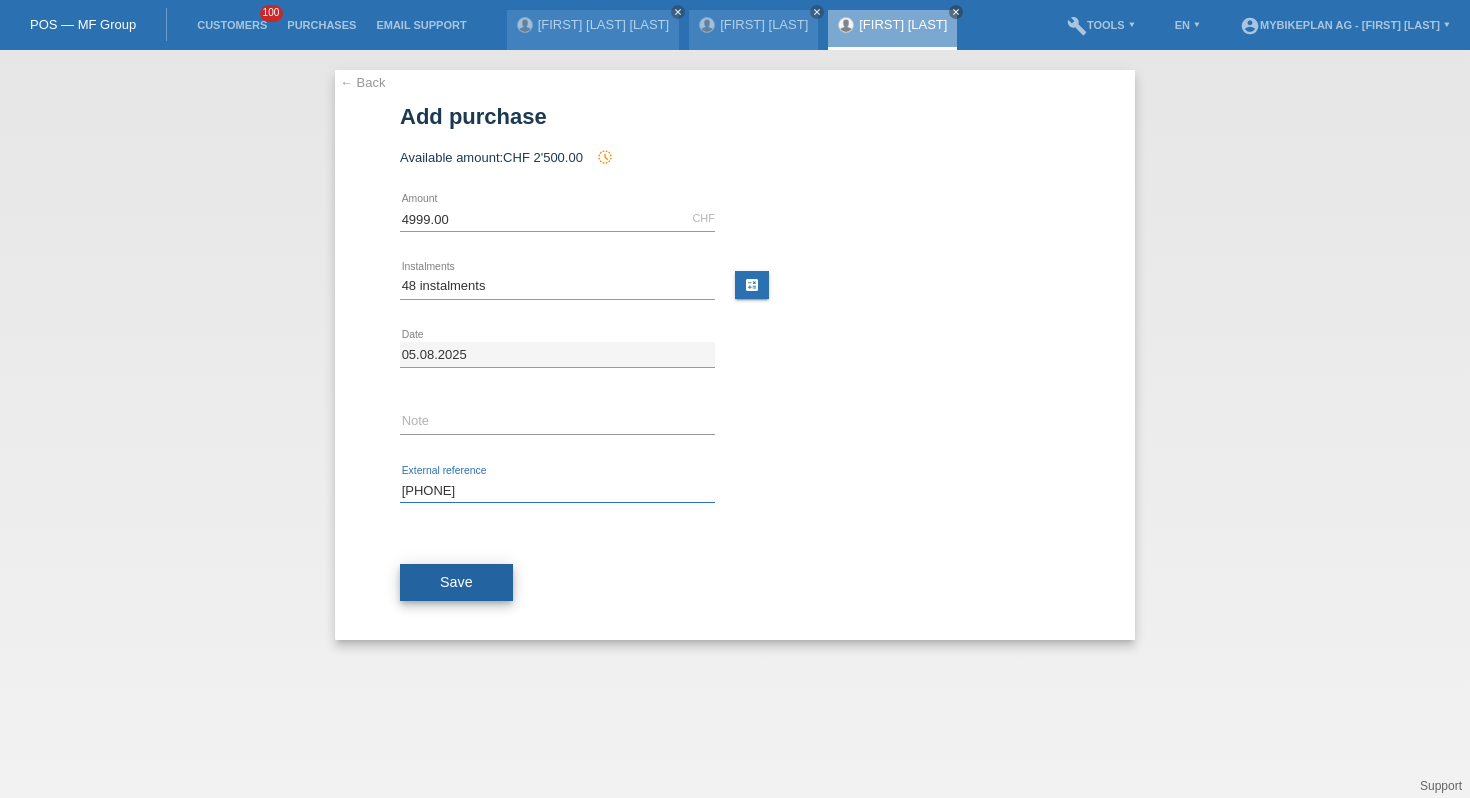 type on "41370058108" 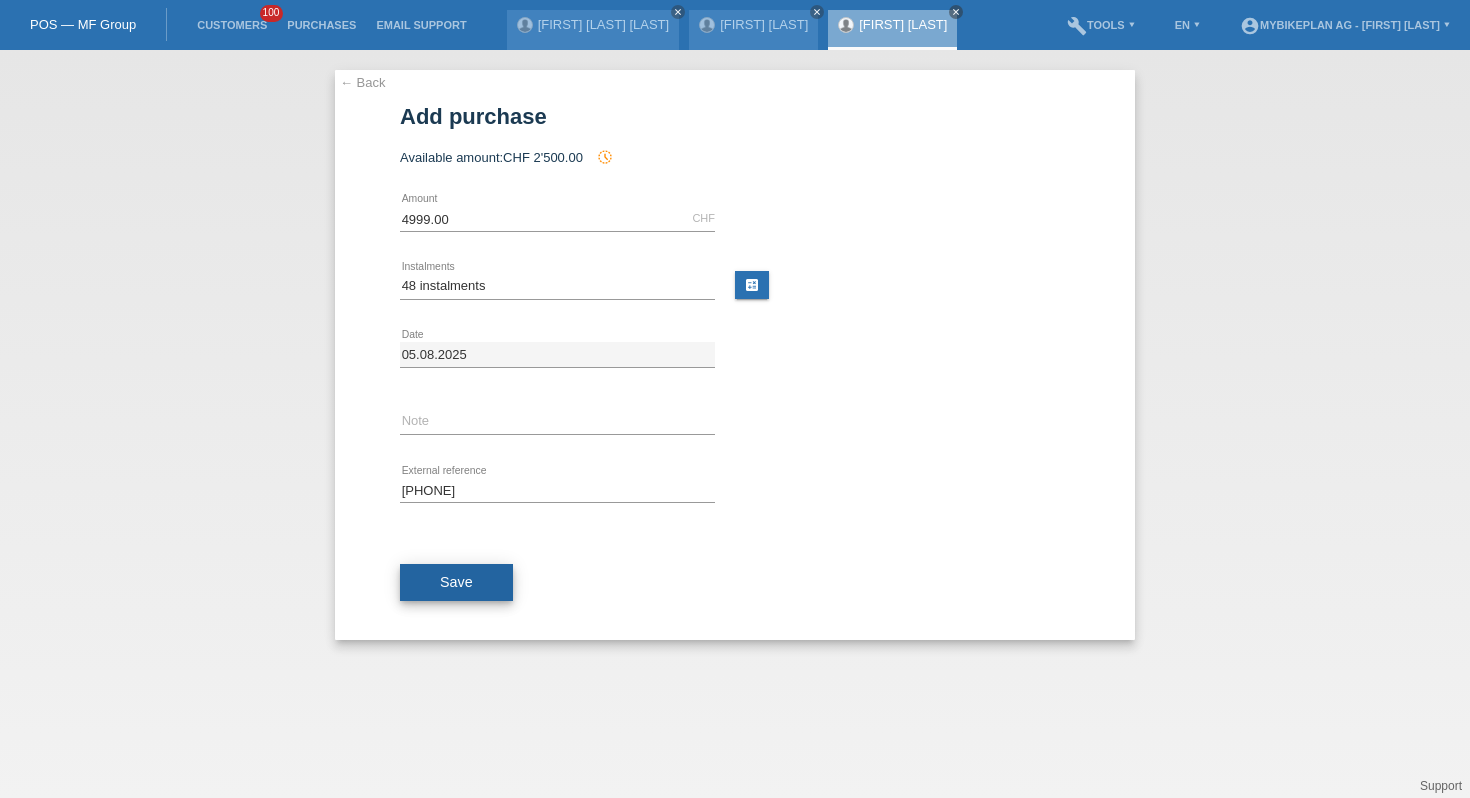 click on "Save" at bounding box center [456, 583] 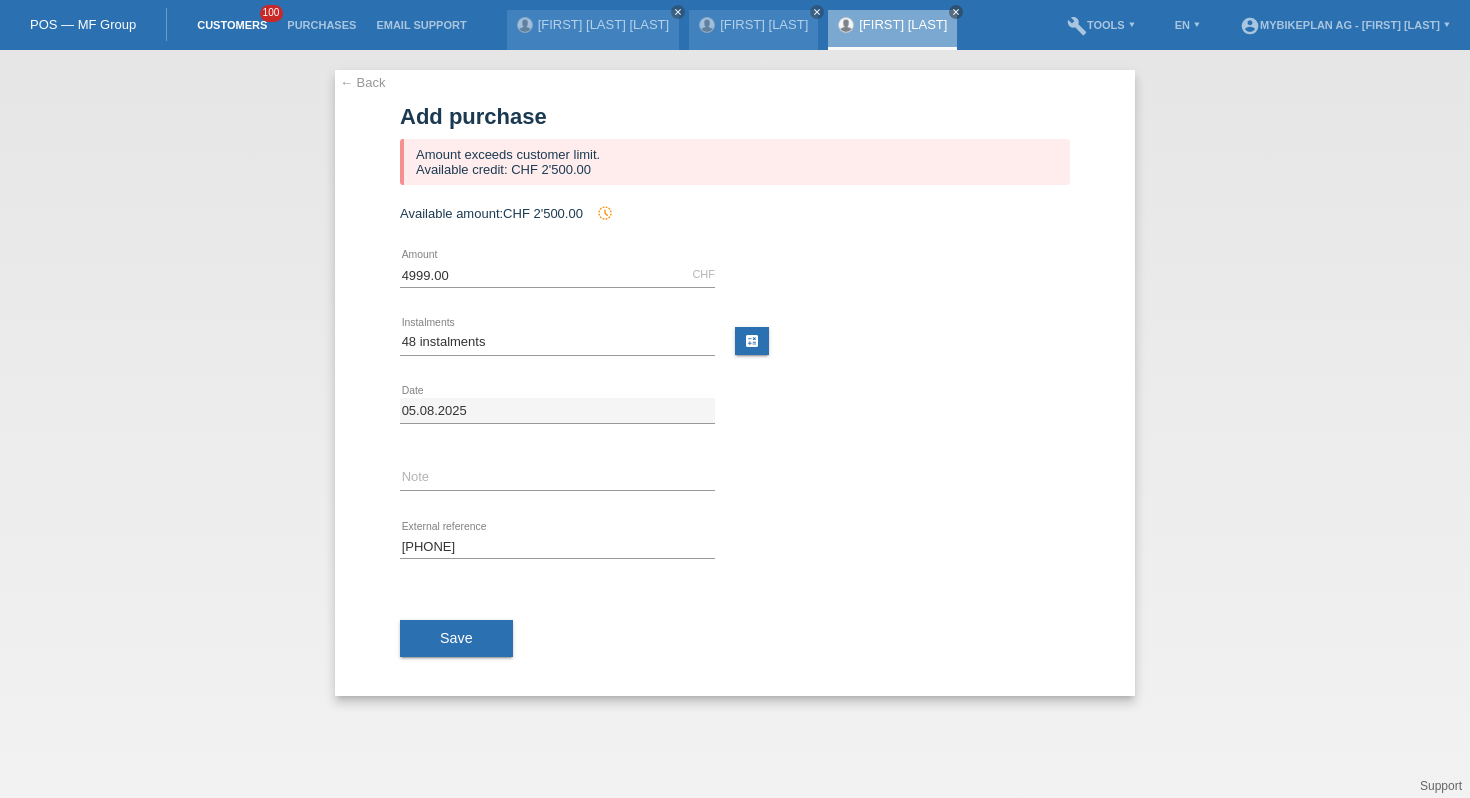 click on "Customers" at bounding box center (232, 25) 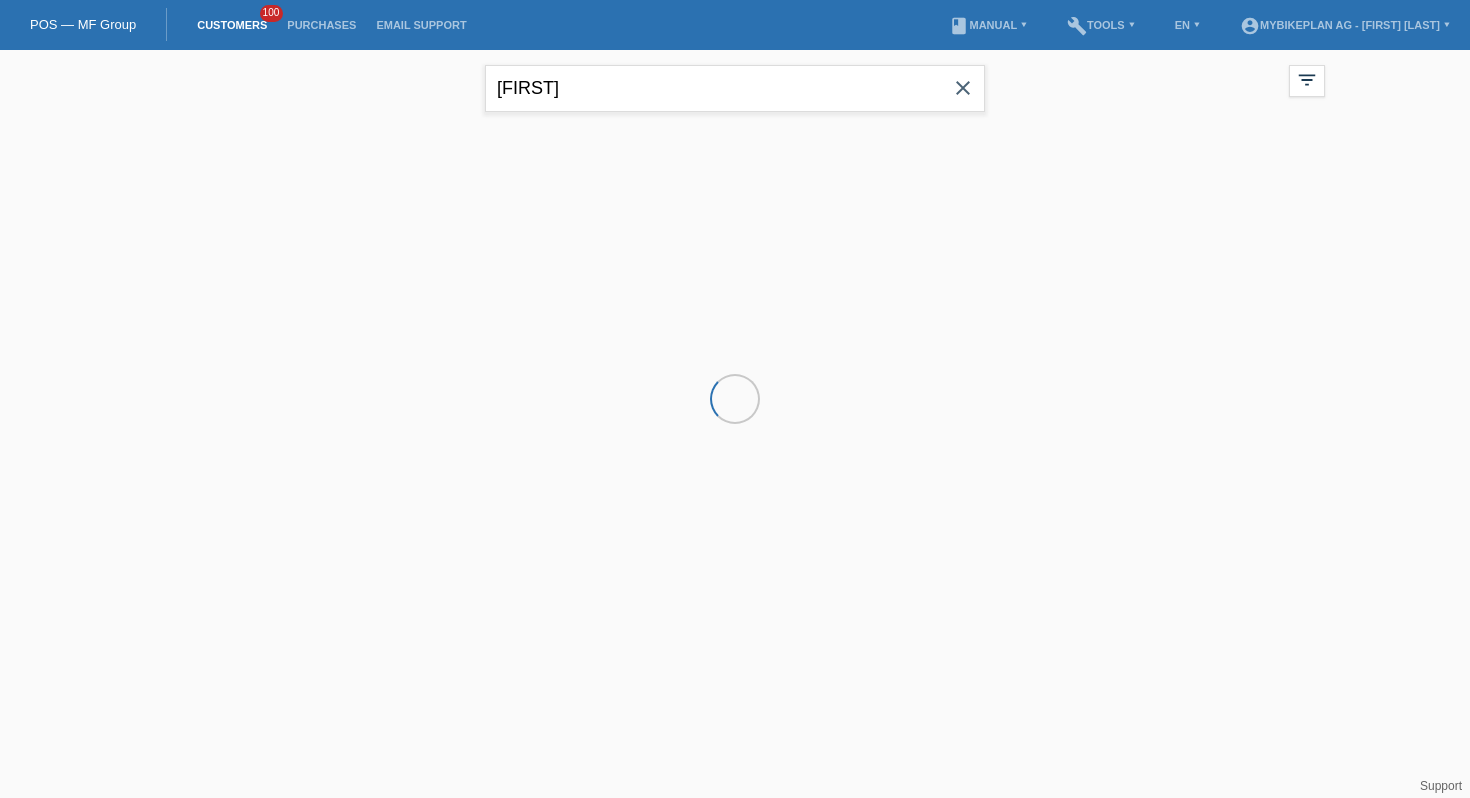 scroll, scrollTop: 0, scrollLeft: 0, axis: both 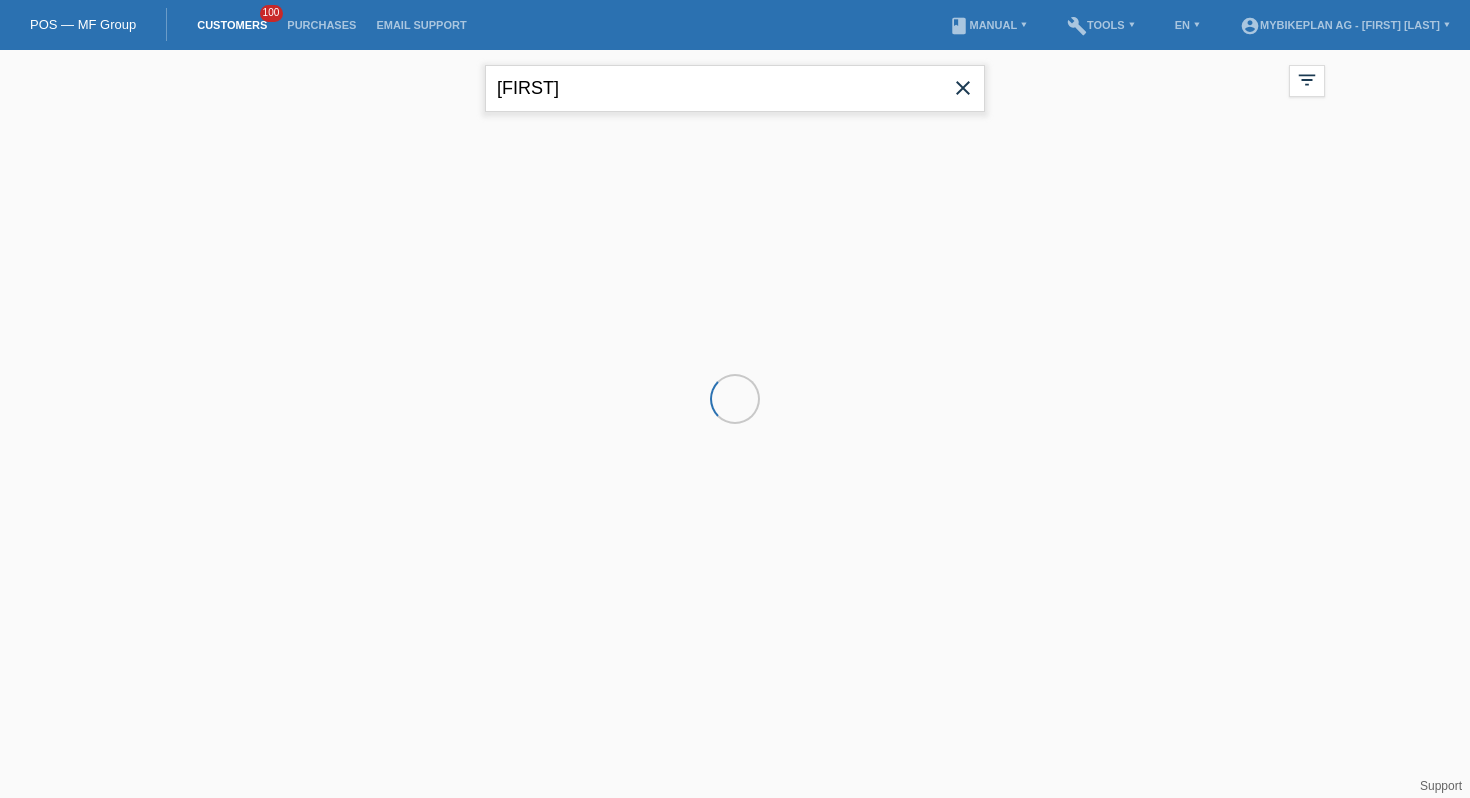 click on "[FIRST]" at bounding box center [735, 88] 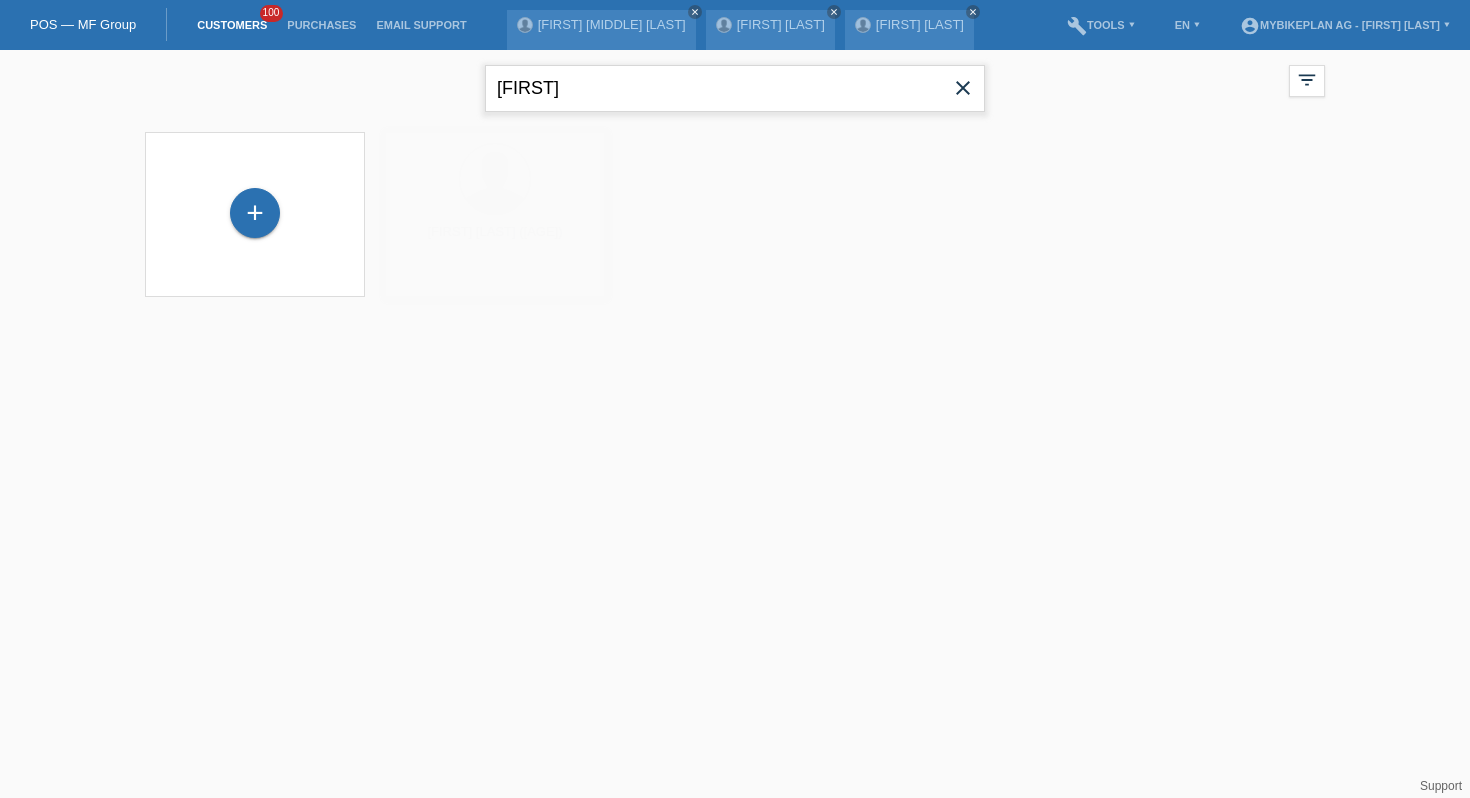 paste on "[LAST]" 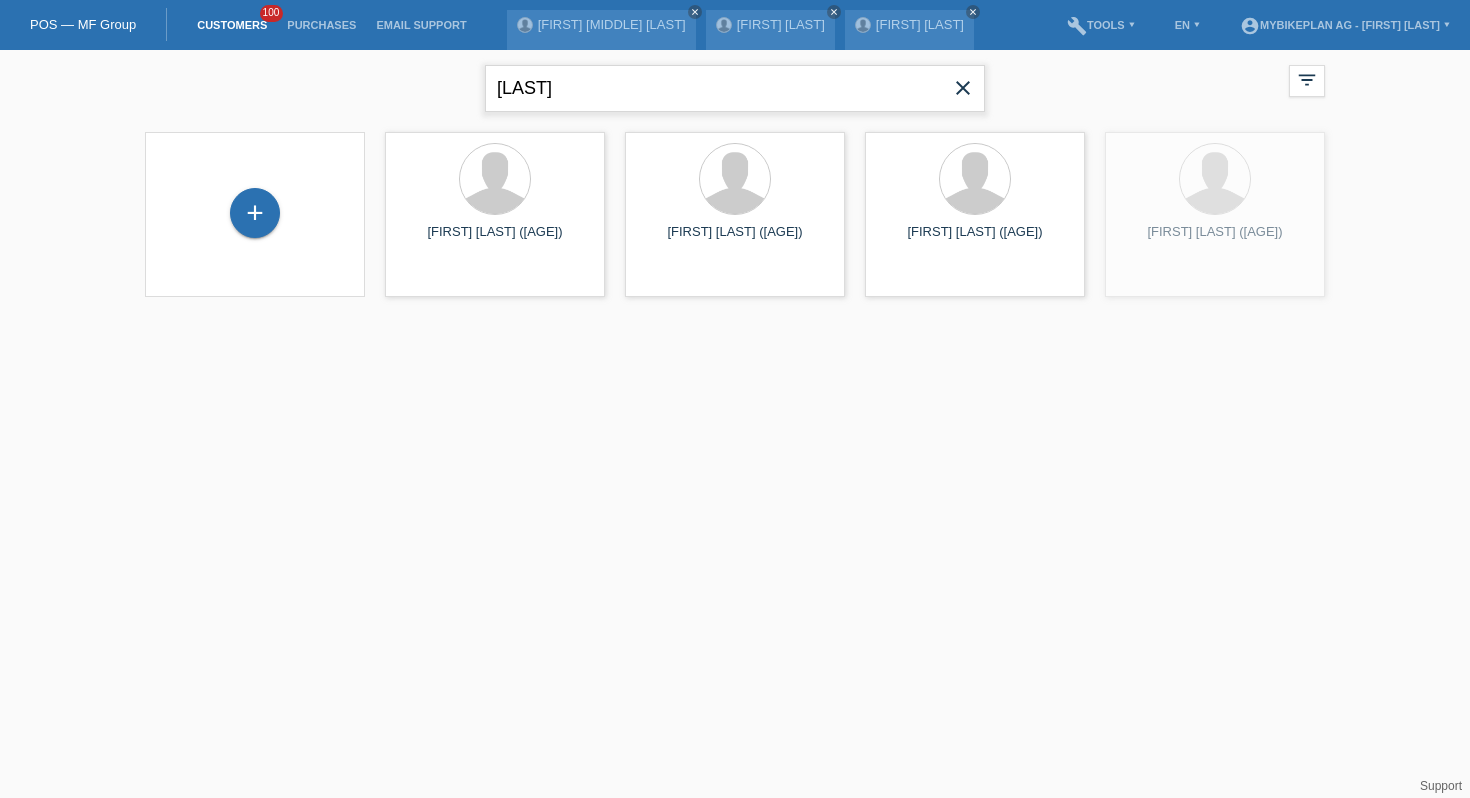 type on "[LAST]" 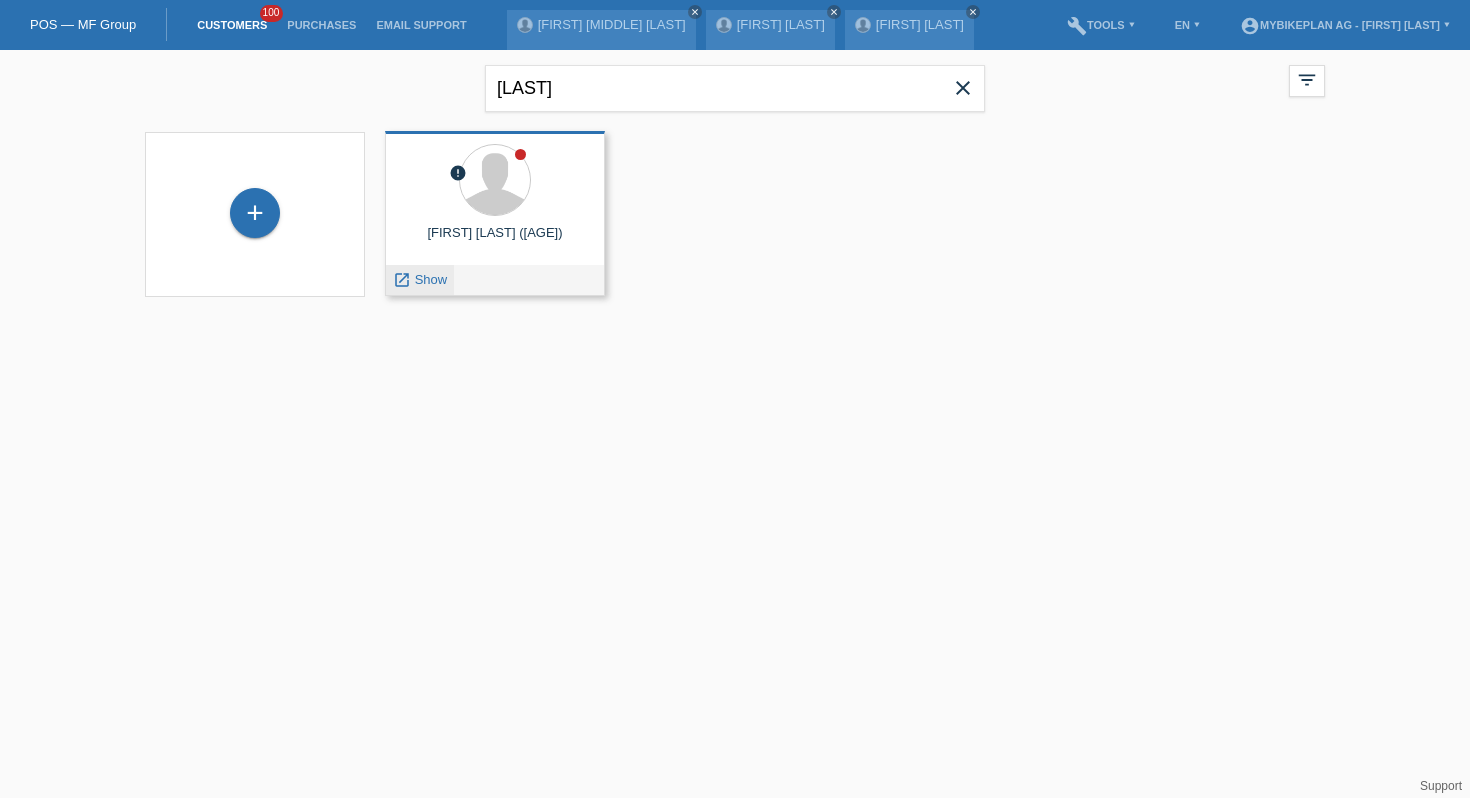 click on "Show" at bounding box center [431, 279] 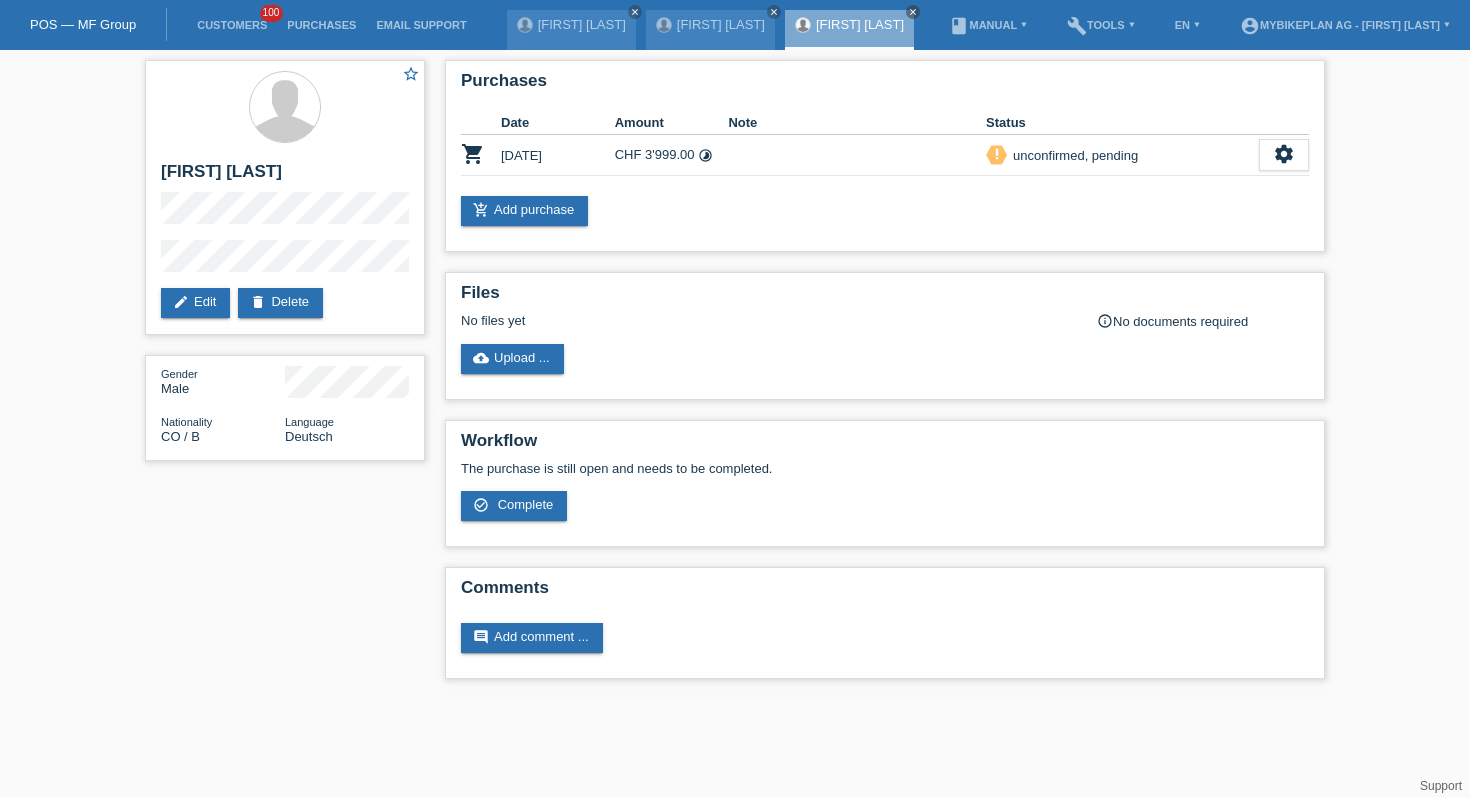 scroll, scrollTop: 0, scrollLeft: 0, axis: both 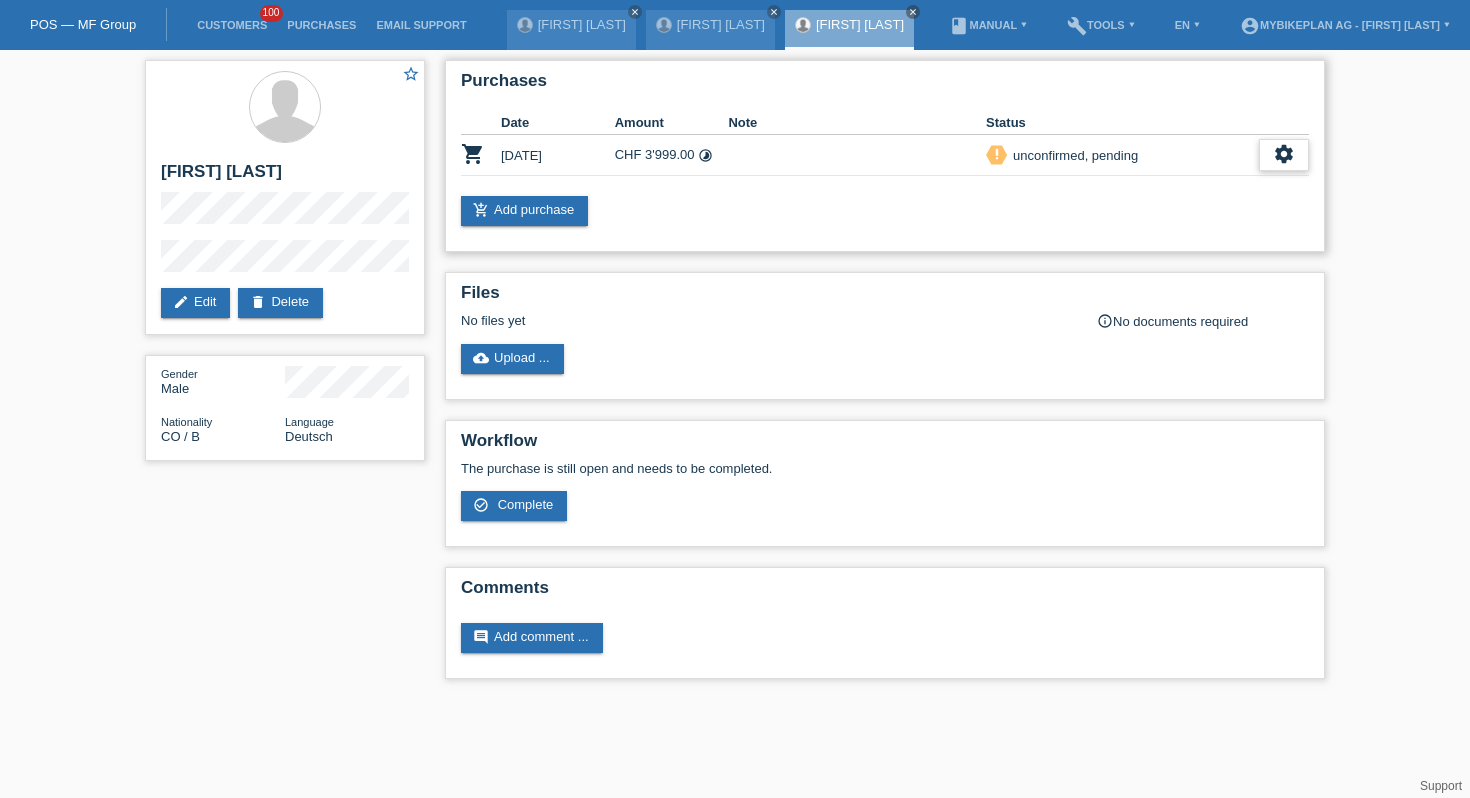 click on "settings" at bounding box center (1284, 155) 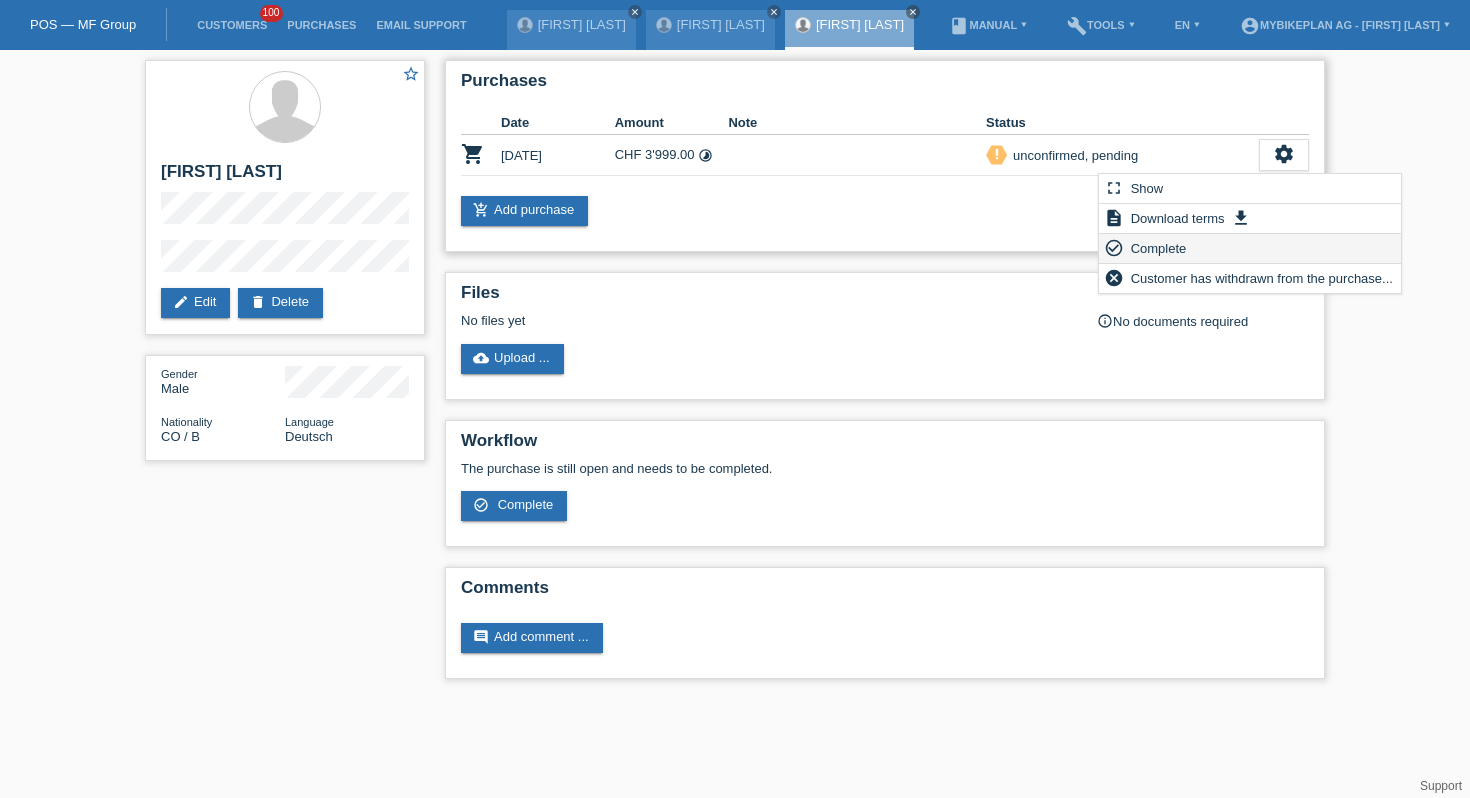 click on "Complete" at bounding box center (1159, 248) 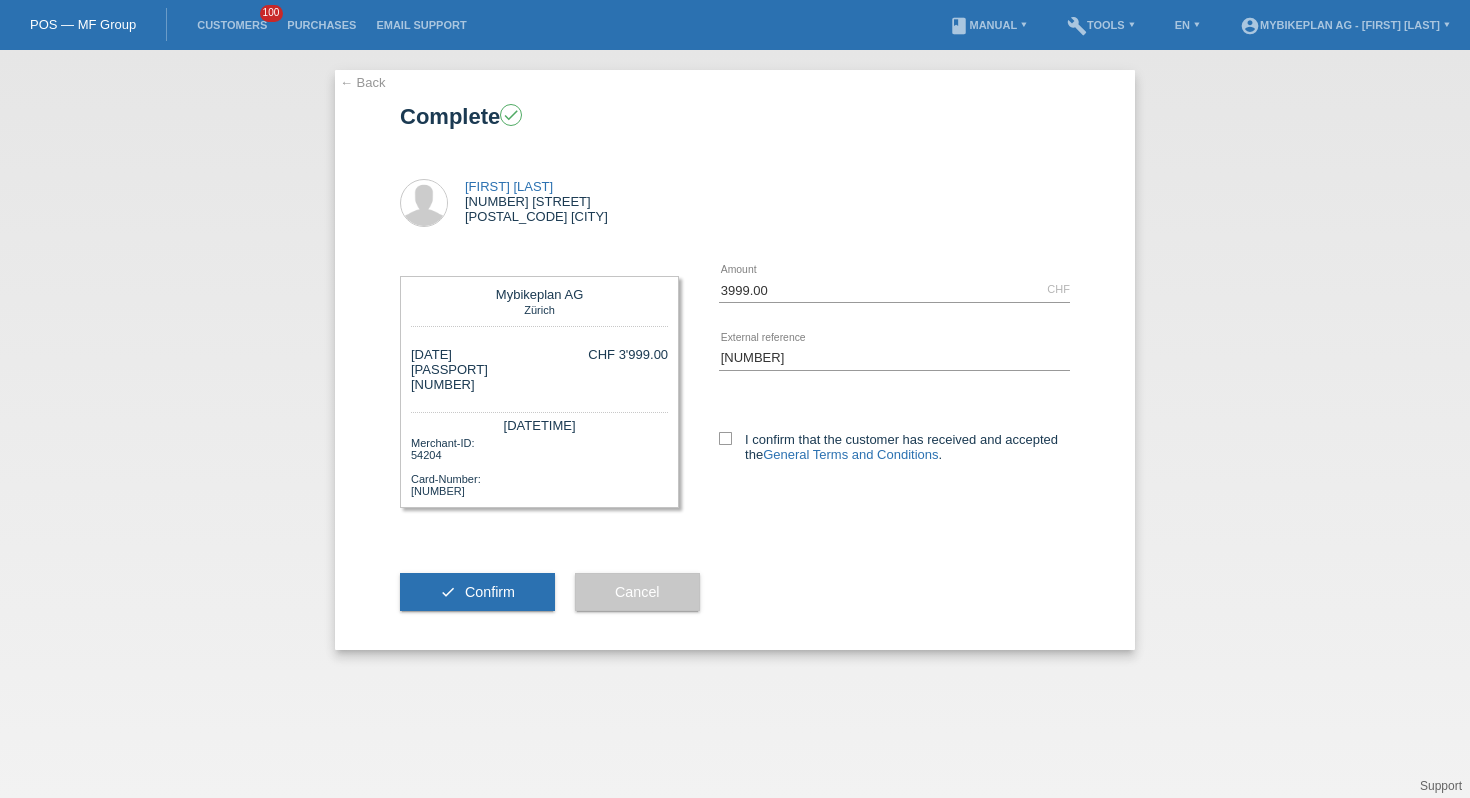 scroll, scrollTop: 0, scrollLeft: 0, axis: both 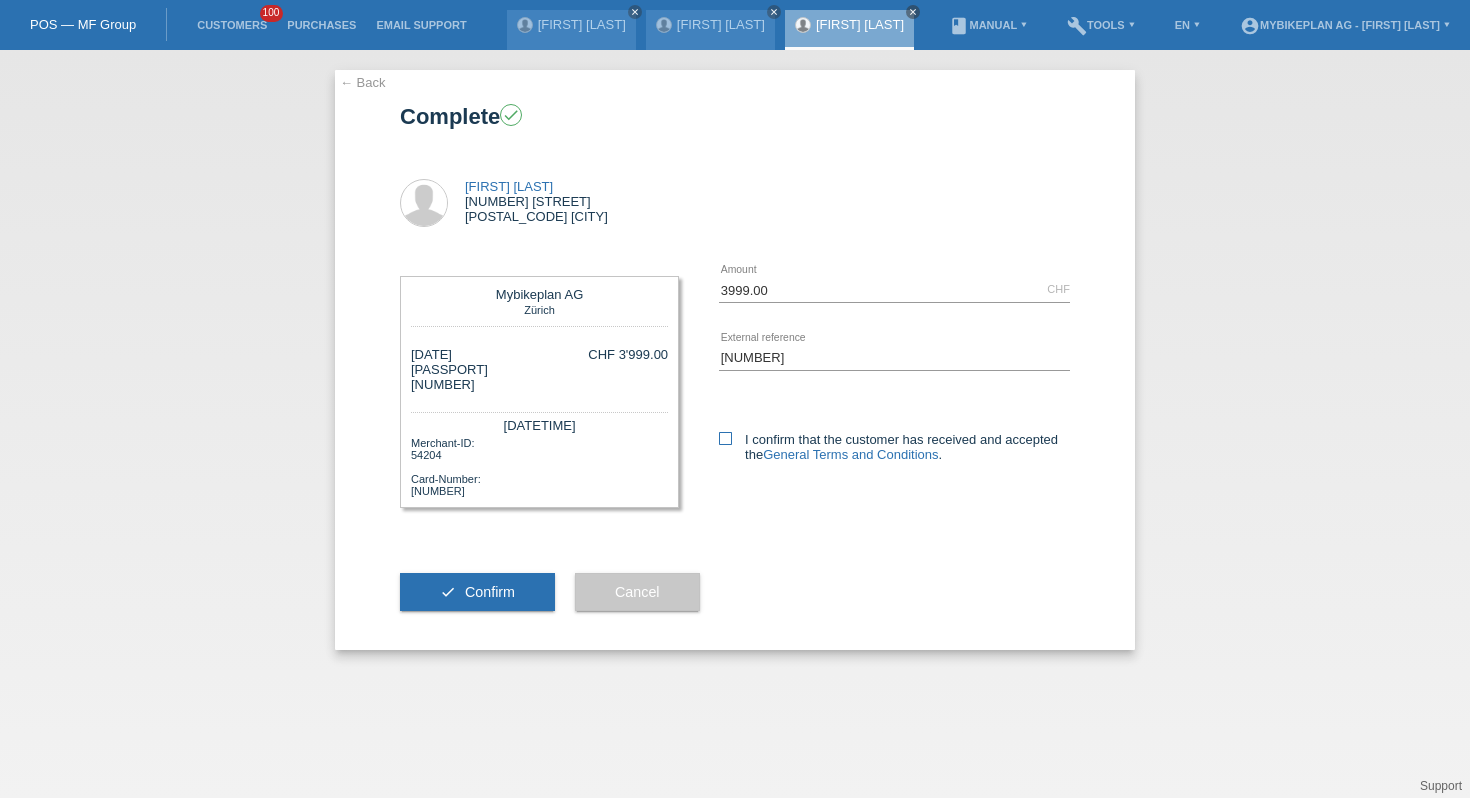 click at bounding box center (725, 438) 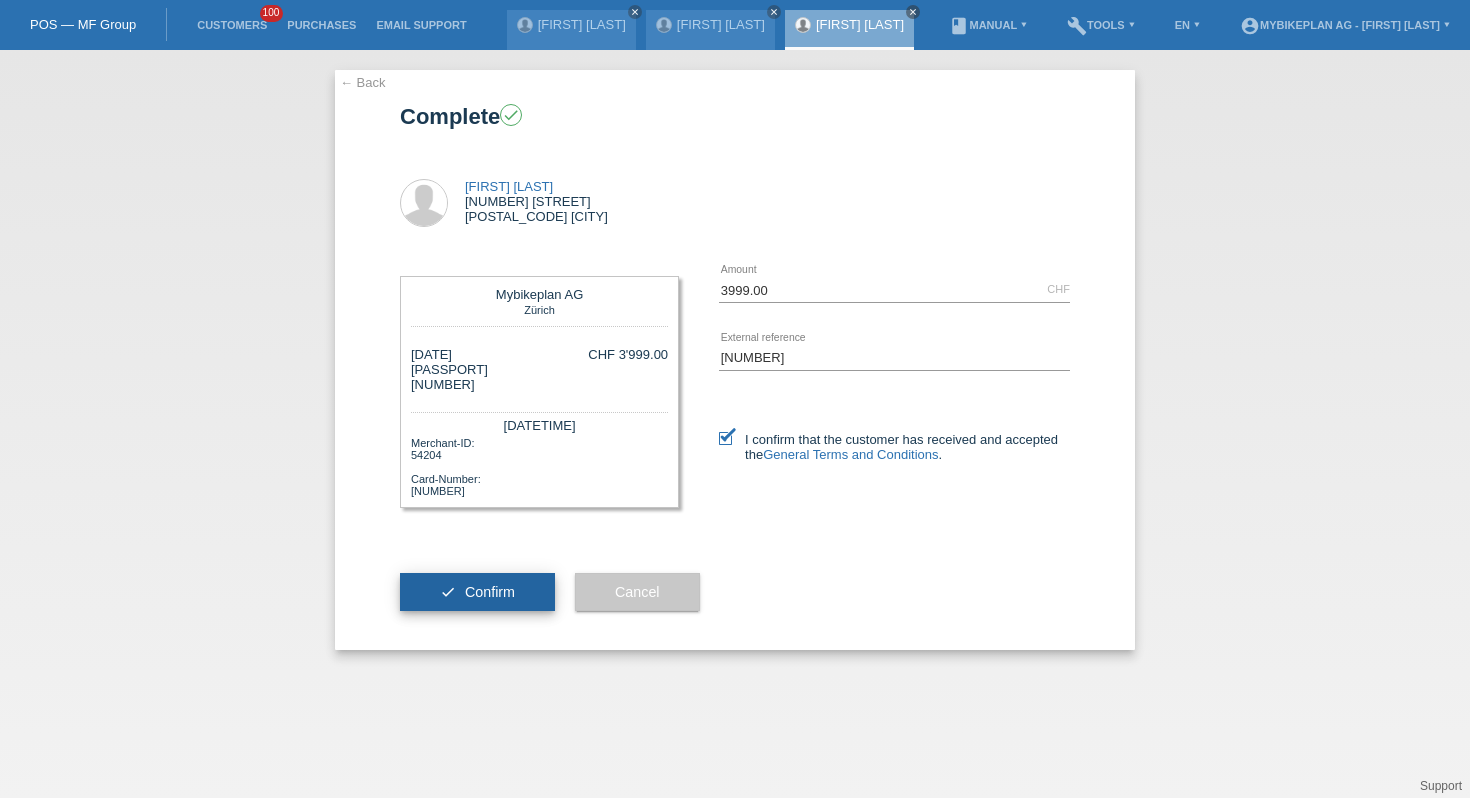 click on "check   Confirm" at bounding box center (477, 592) 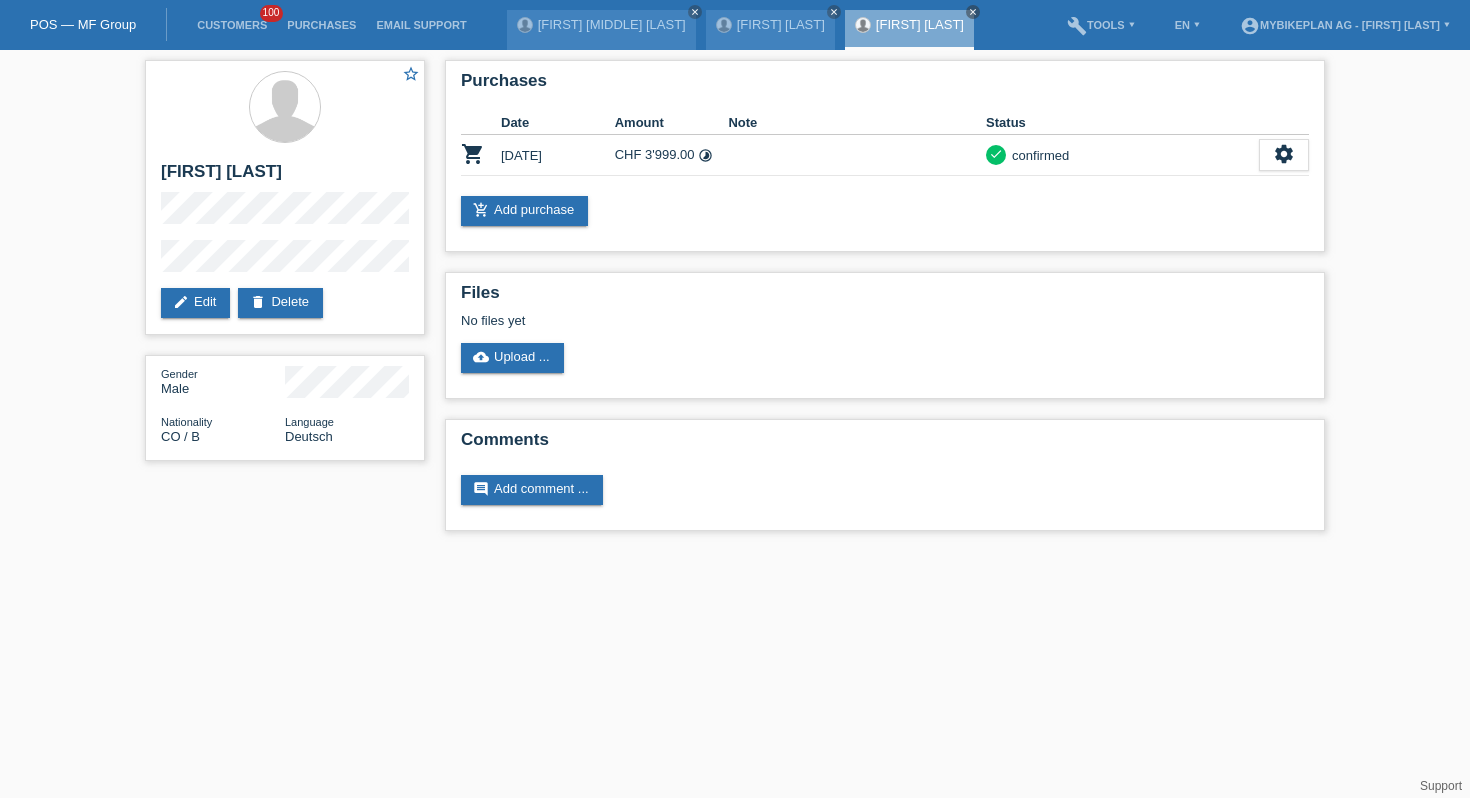 scroll, scrollTop: 0, scrollLeft: 0, axis: both 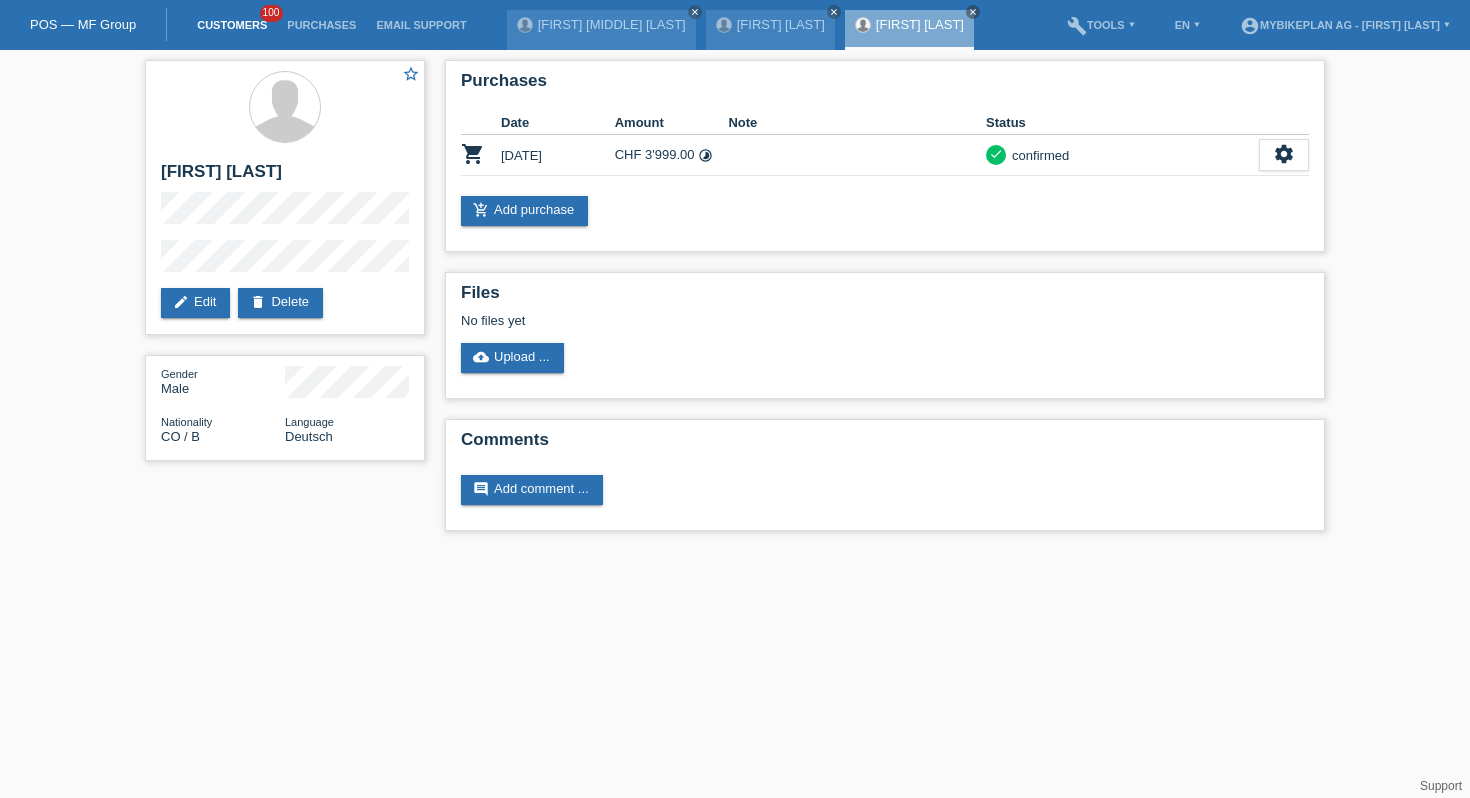 click on "Customers" at bounding box center (232, 25) 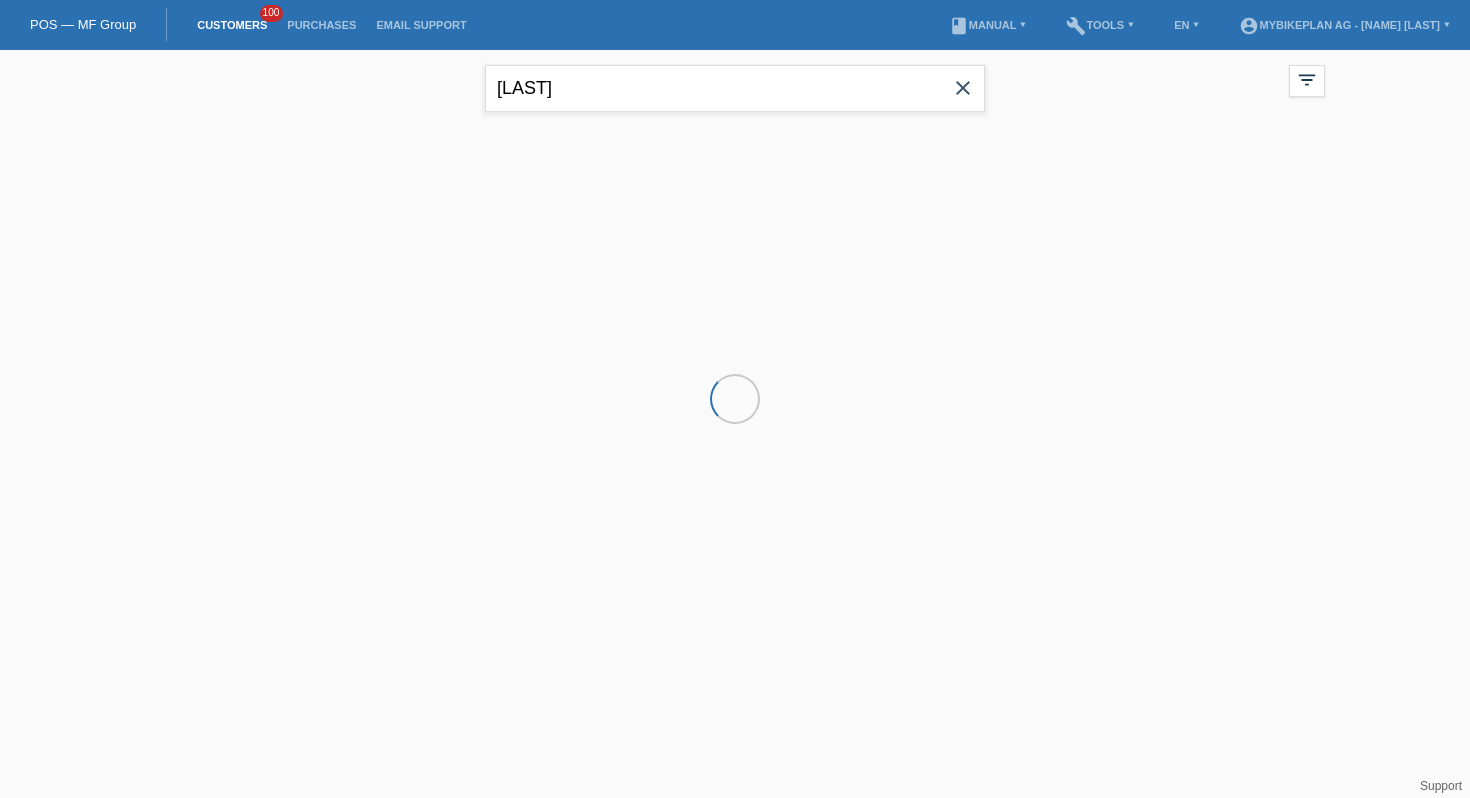 scroll, scrollTop: 0, scrollLeft: 0, axis: both 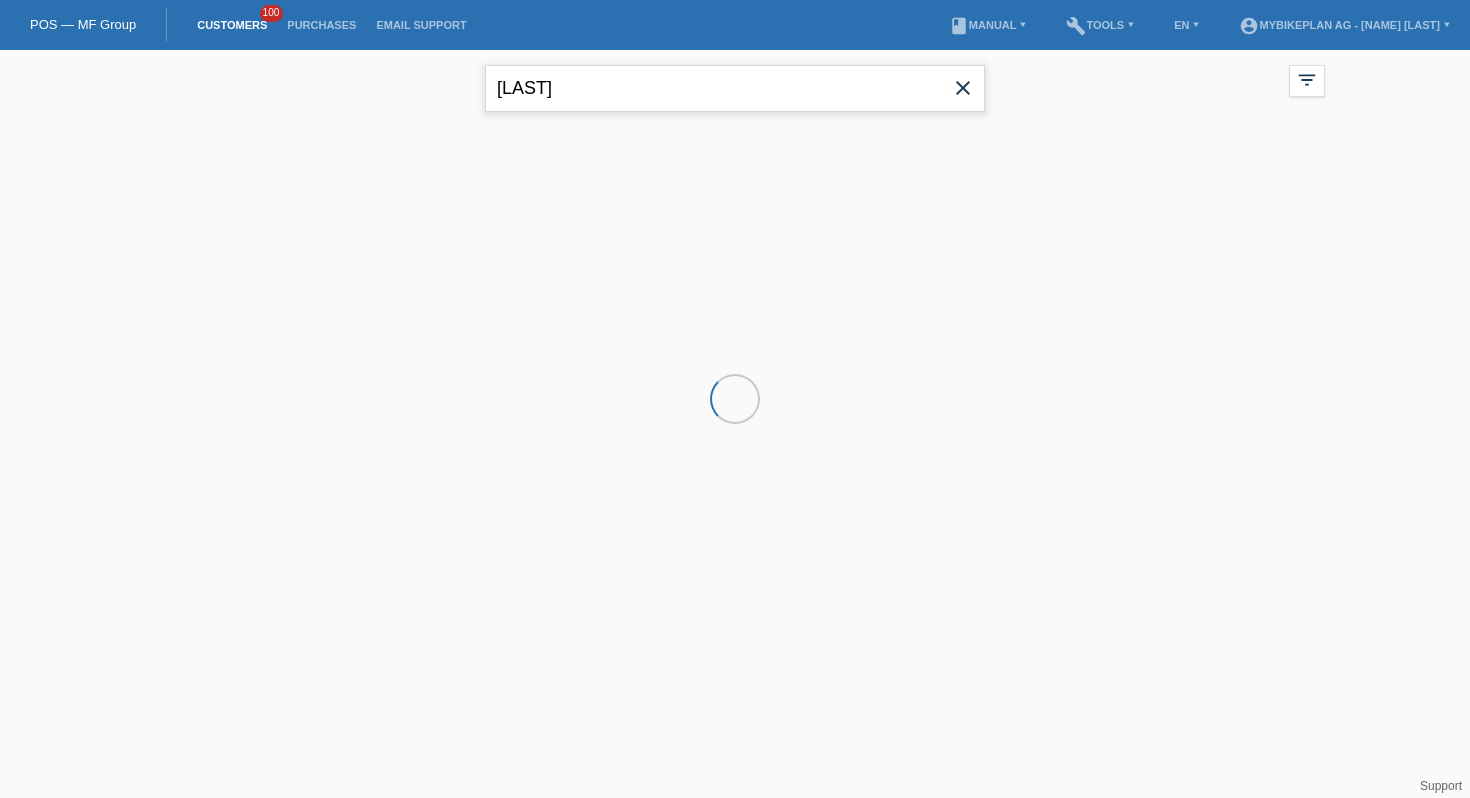 click on "Aguilera" at bounding box center [735, 88] 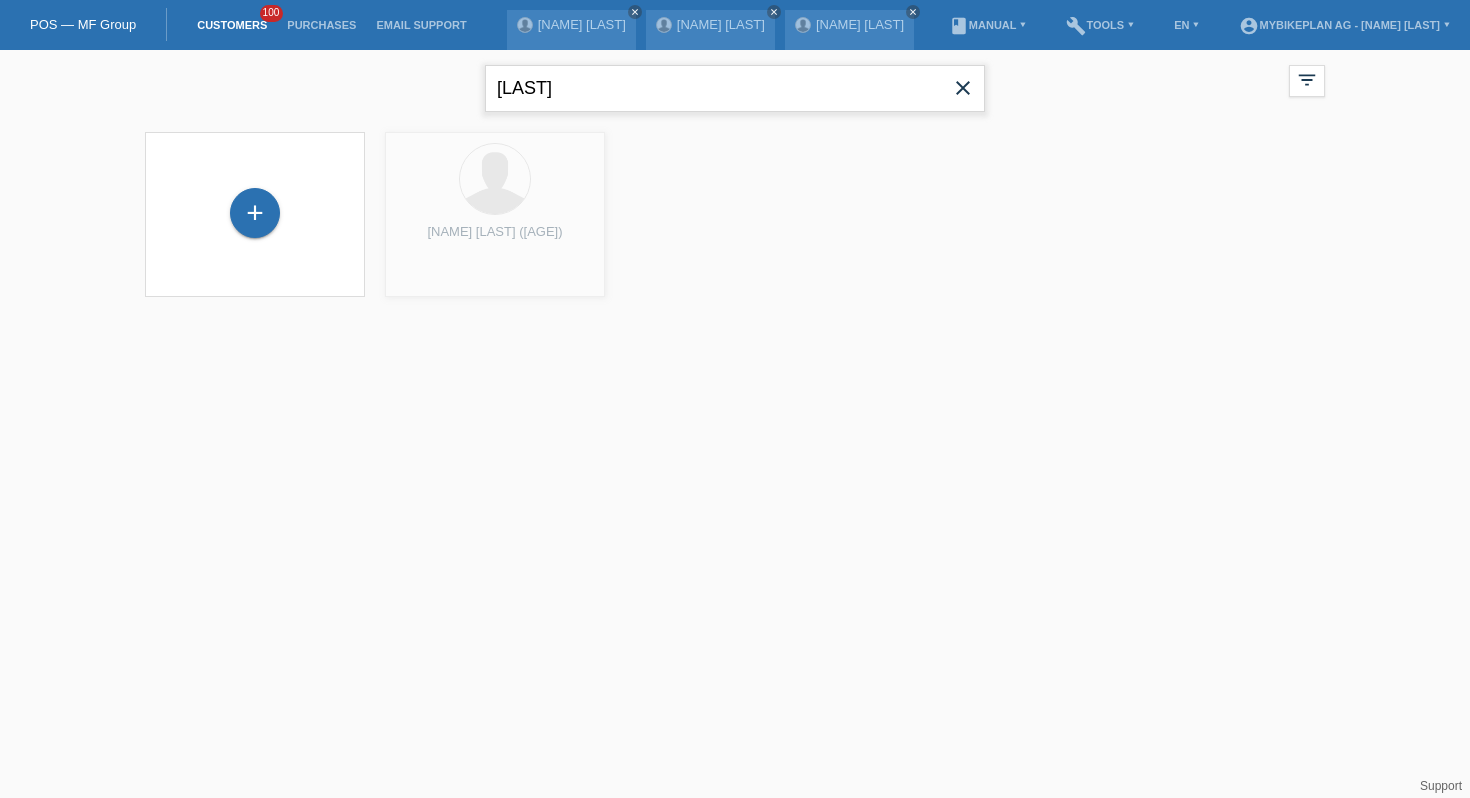 paste on "Preiser" 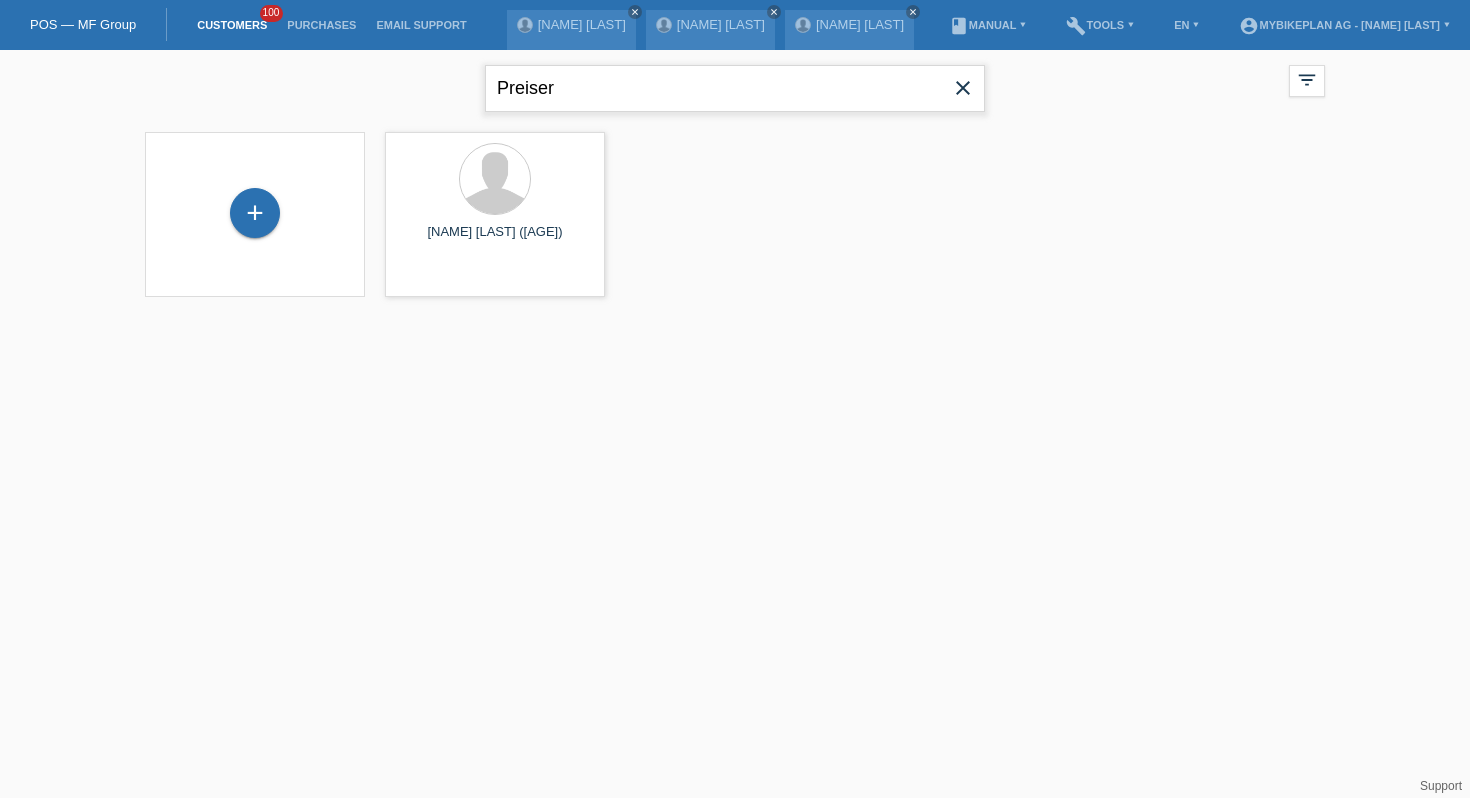 type on "Preiser" 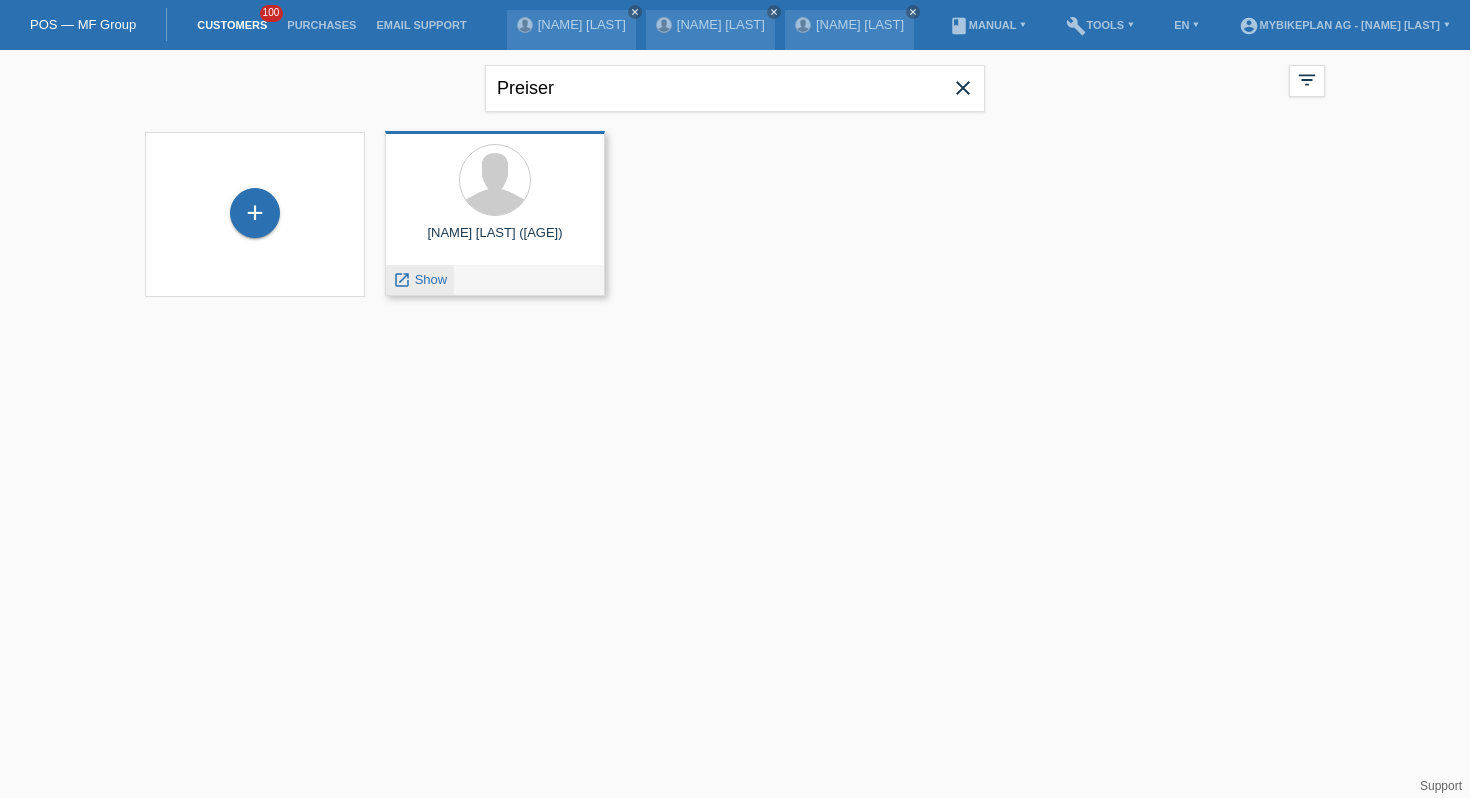 click on "Show" at bounding box center (431, 279) 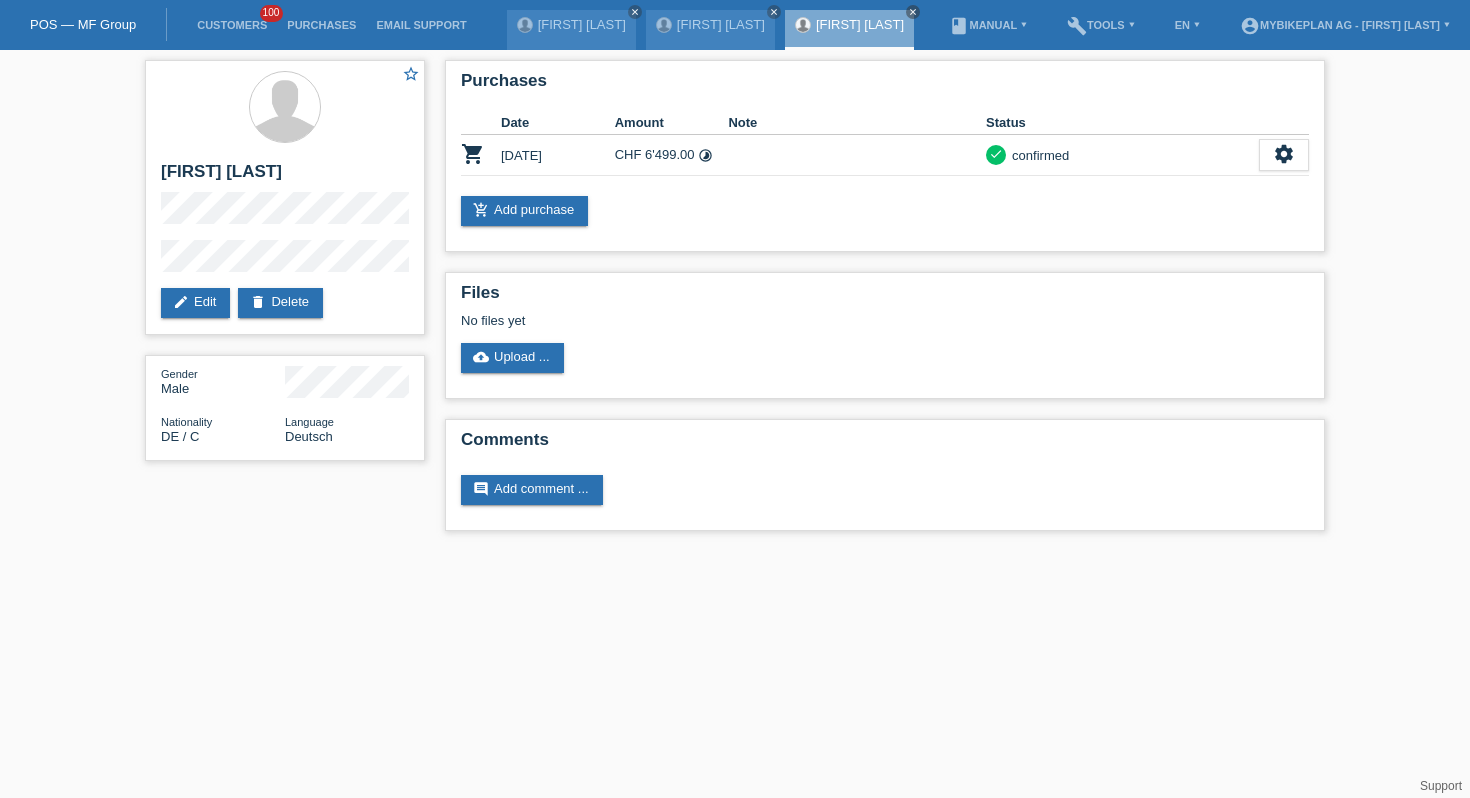 scroll, scrollTop: 0, scrollLeft: 0, axis: both 